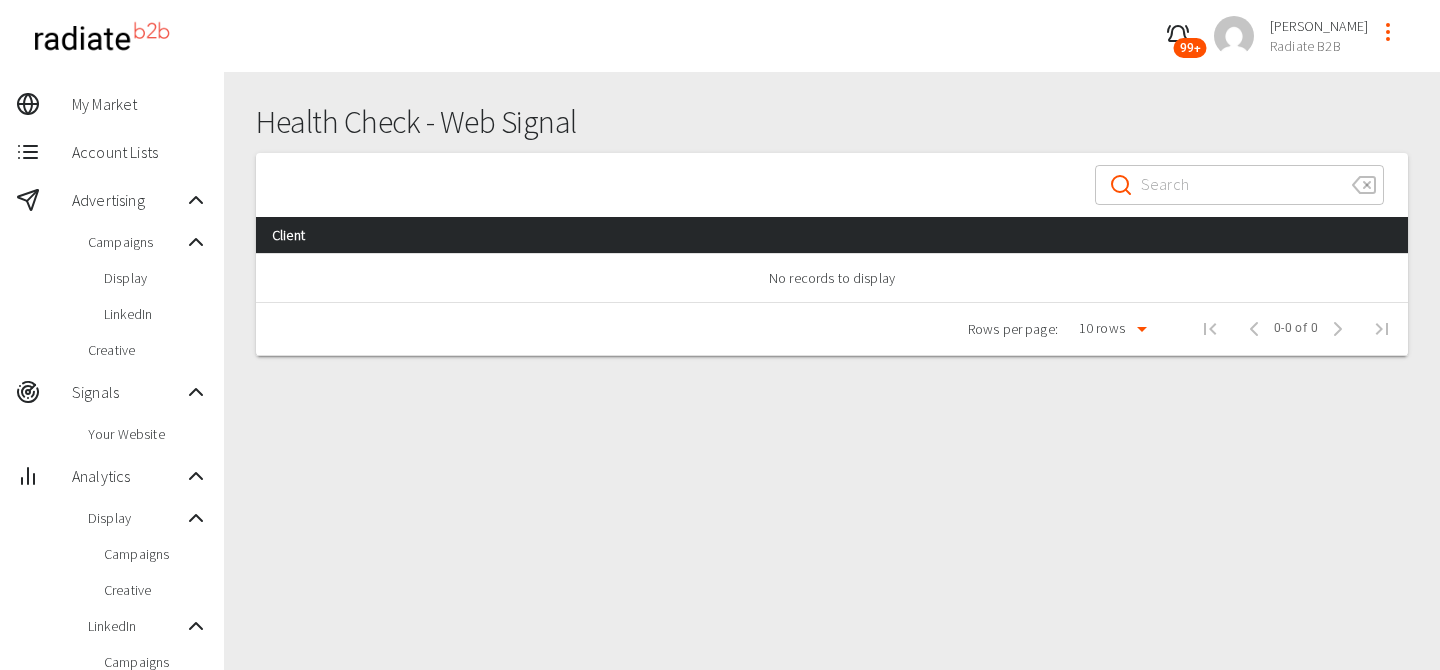 scroll, scrollTop: 0, scrollLeft: 0, axis: both 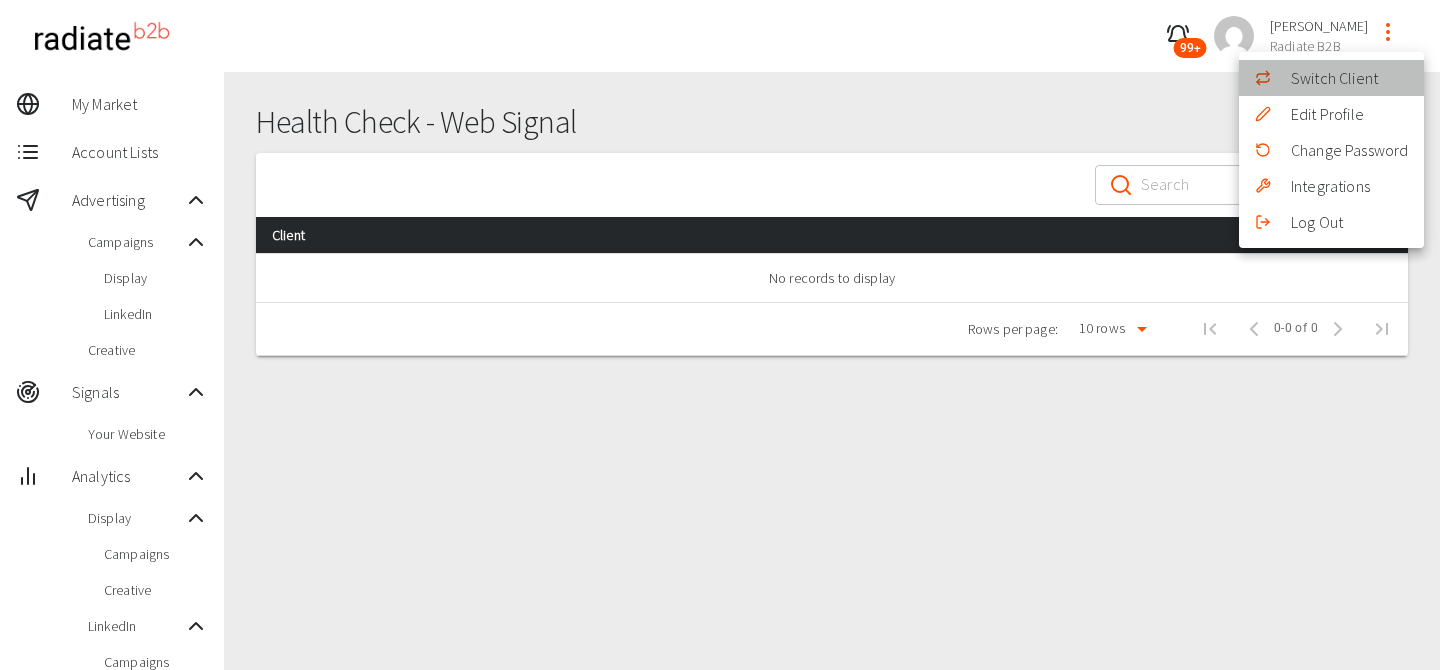 click on "Switch Client" at bounding box center [1331, 78] 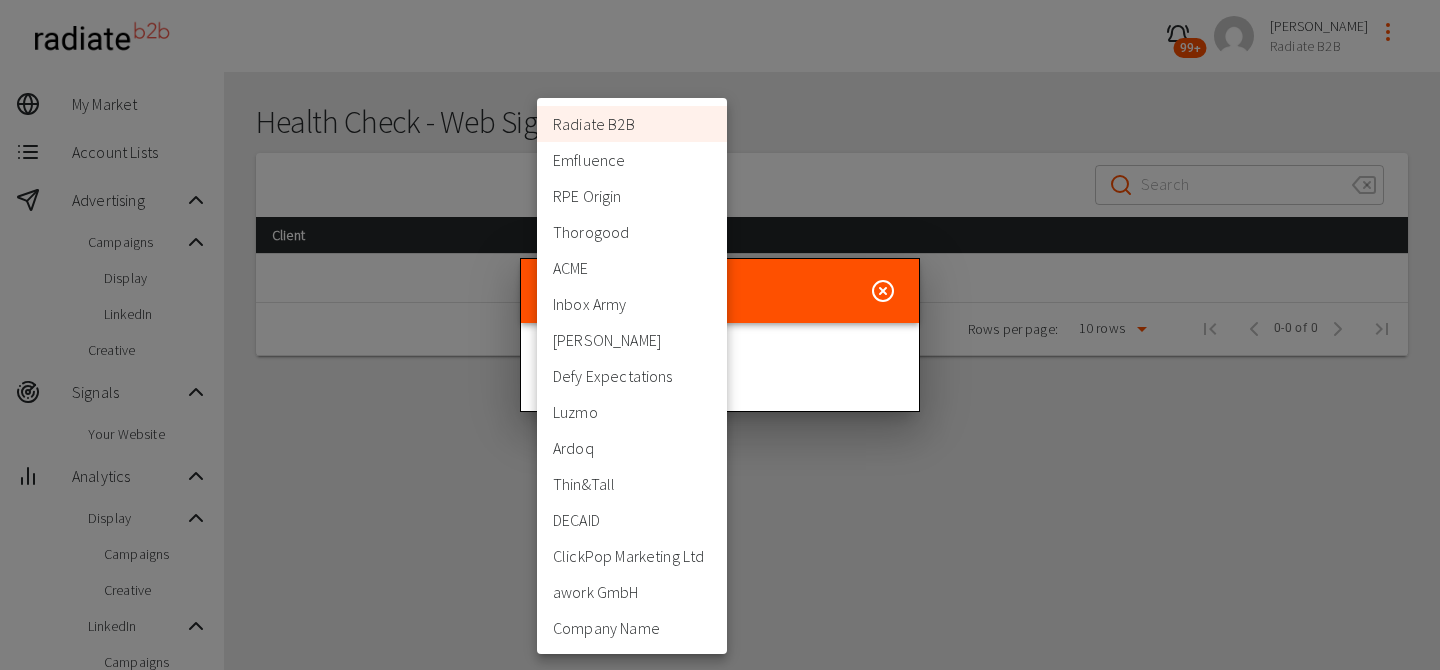 click on "99+ [PERSON_NAME] Radiate B2B My Market Account Lists Advertising Campaigns Display LinkedIn Creative Signals Your Website Analytics Display Campaigns Creative LinkedIn Campaigns Demographics Trevor Settings Admin Tools Data Health Check Web Signal Advertising Signal Offsite Signal Health Check - Web Signal ​ ​ Client No records to display Rows per page: 10 rows  10 0–0 of 0 0-0 of 0 Admin - Health Check - Web Signal | Radiate B2B
Press space bar to start a drag.
When dragging you can use the arrow keys to move the item around and escape to cancel.
Some screen readers may require you to be in focus mode or to use your pass through key
Switch Client Organisation Radiate B2B 4 Organisation Radiate B2B Emfluence RPE Origin Thorogood ACME Inbox Army [PERSON_NAME] Defy Expectations Luzmo Ardoq Thin&Tall DECAID ClickPop Marketing Ltd awork GmbH Company Name" at bounding box center [720, 554] 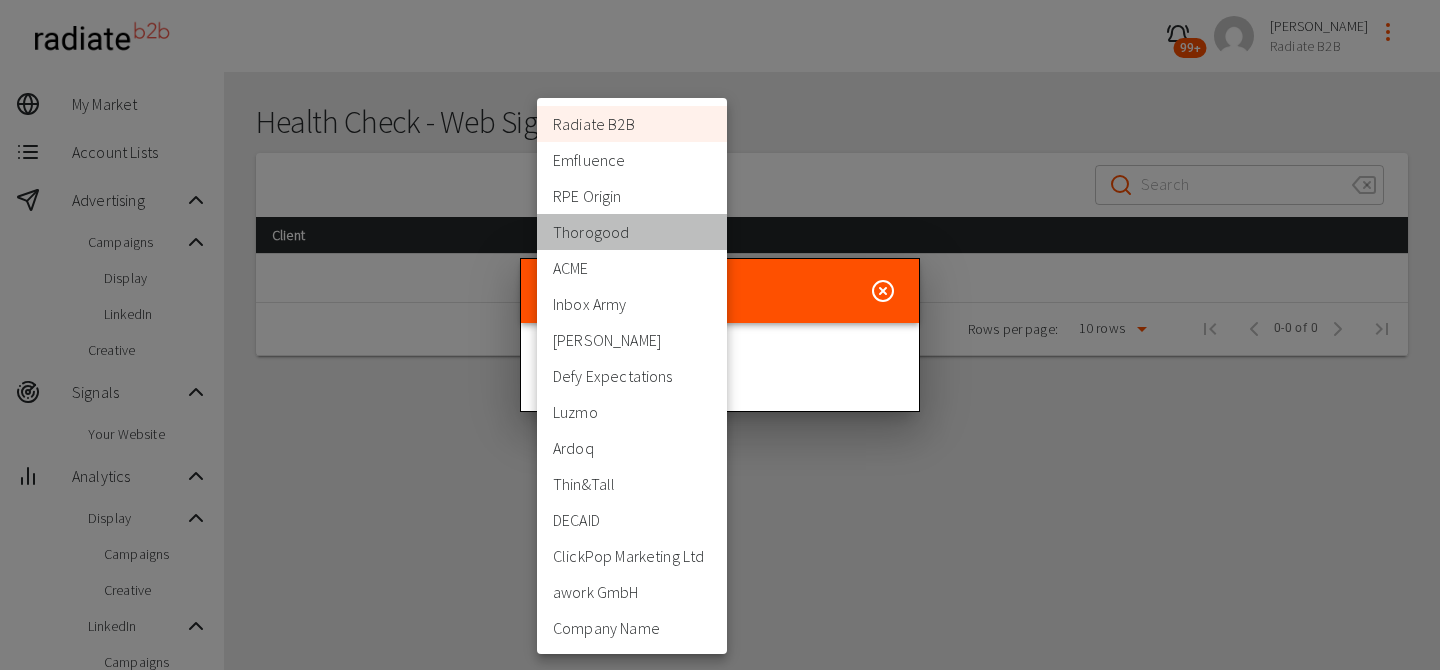 click on "Thorogood" at bounding box center [632, 232] 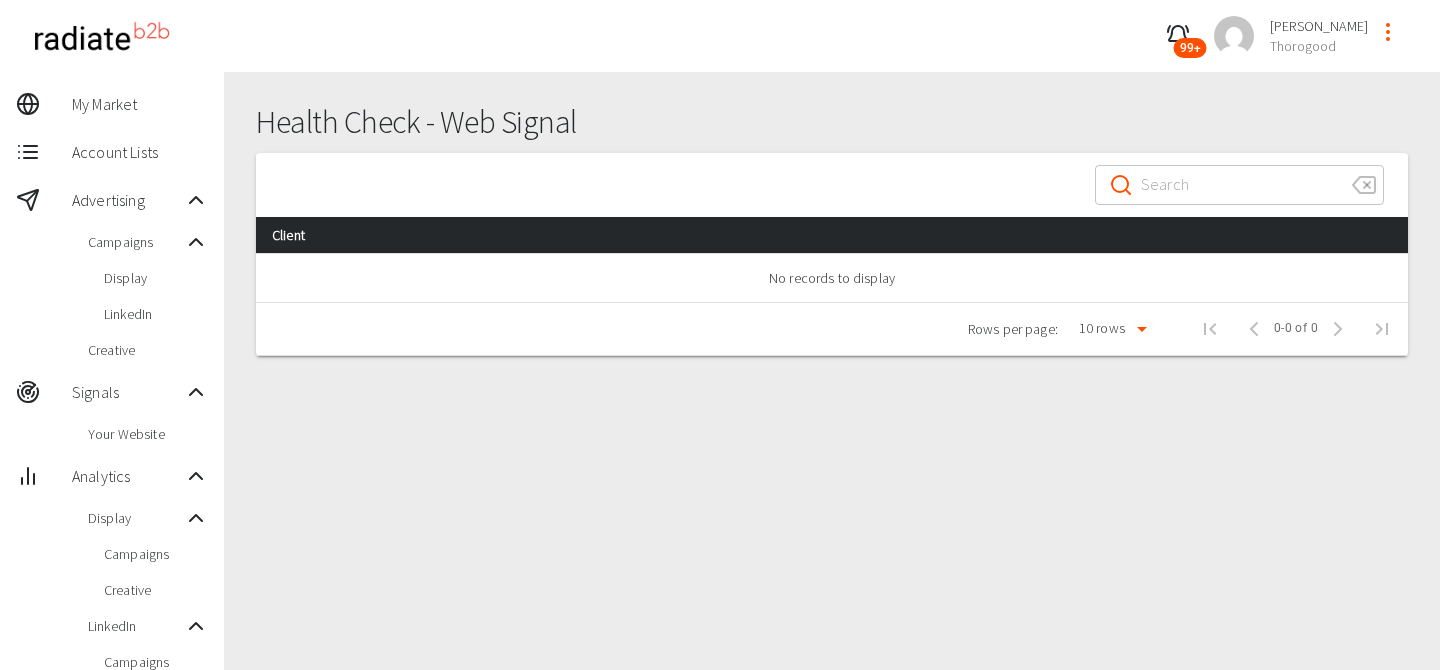 click on "My Market" at bounding box center [140, 104] 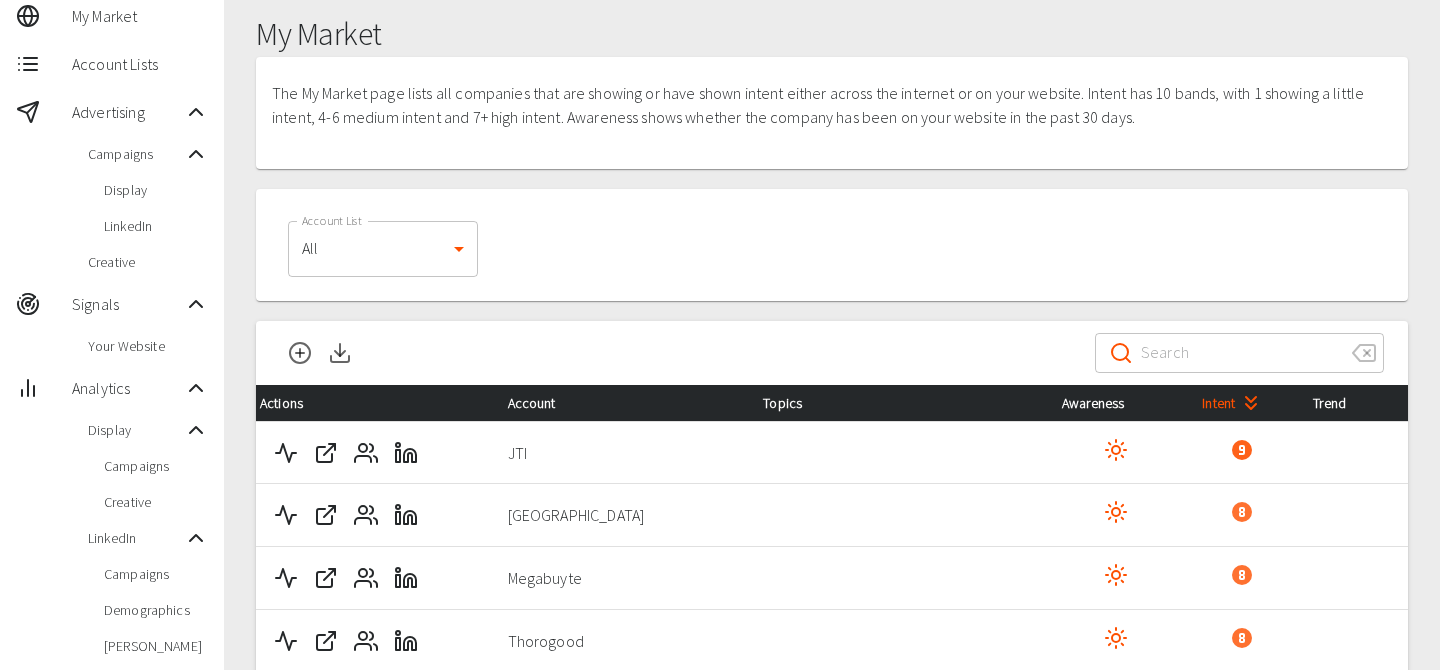 scroll, scrollTop: 89, scrollLeft: 0, axis: vertical 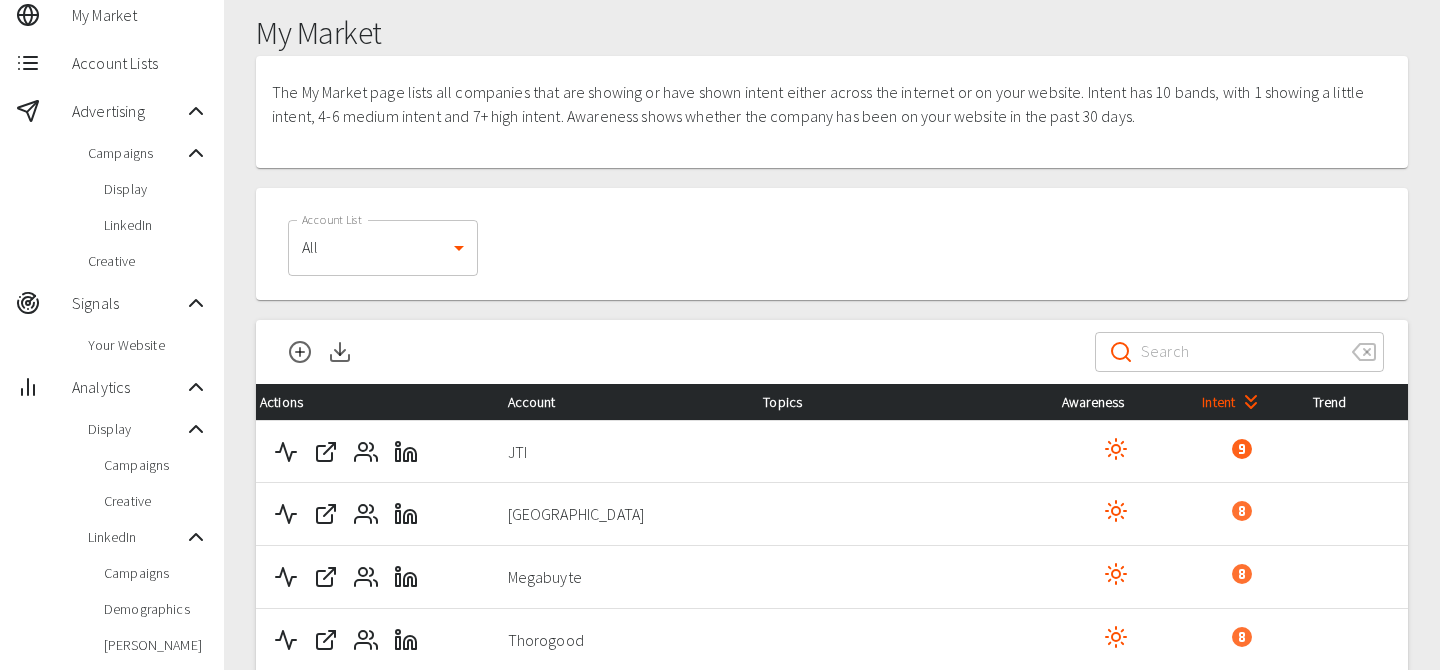 click on "Display" at bounding box center (156, 189) 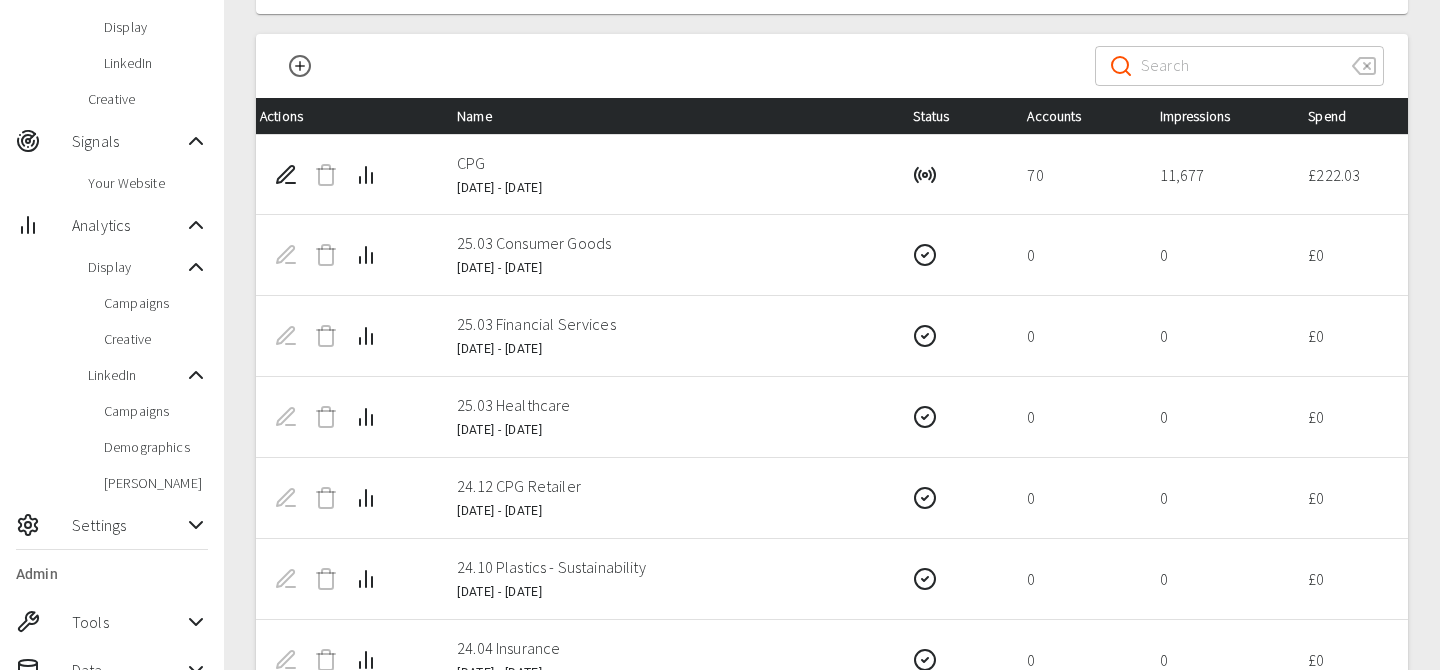 scroll, scrollTop: 243, scrollLeft: 0, axis: vertical 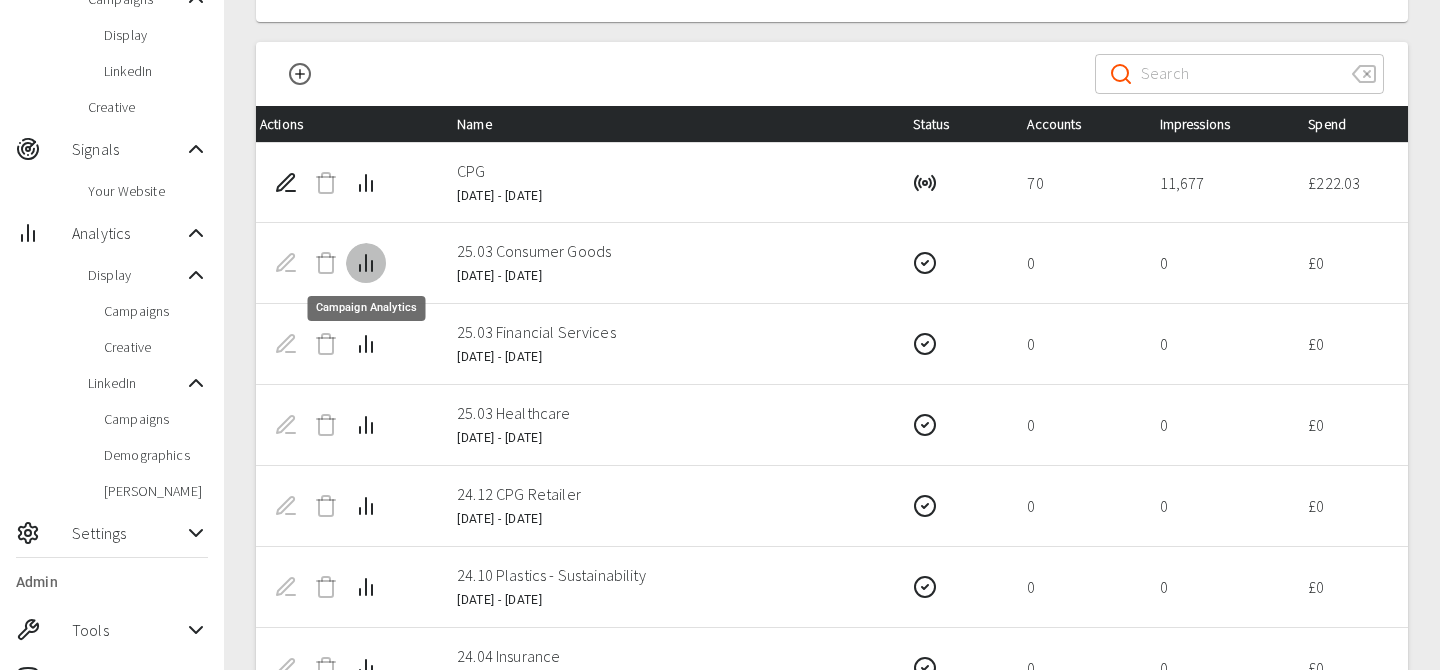 click 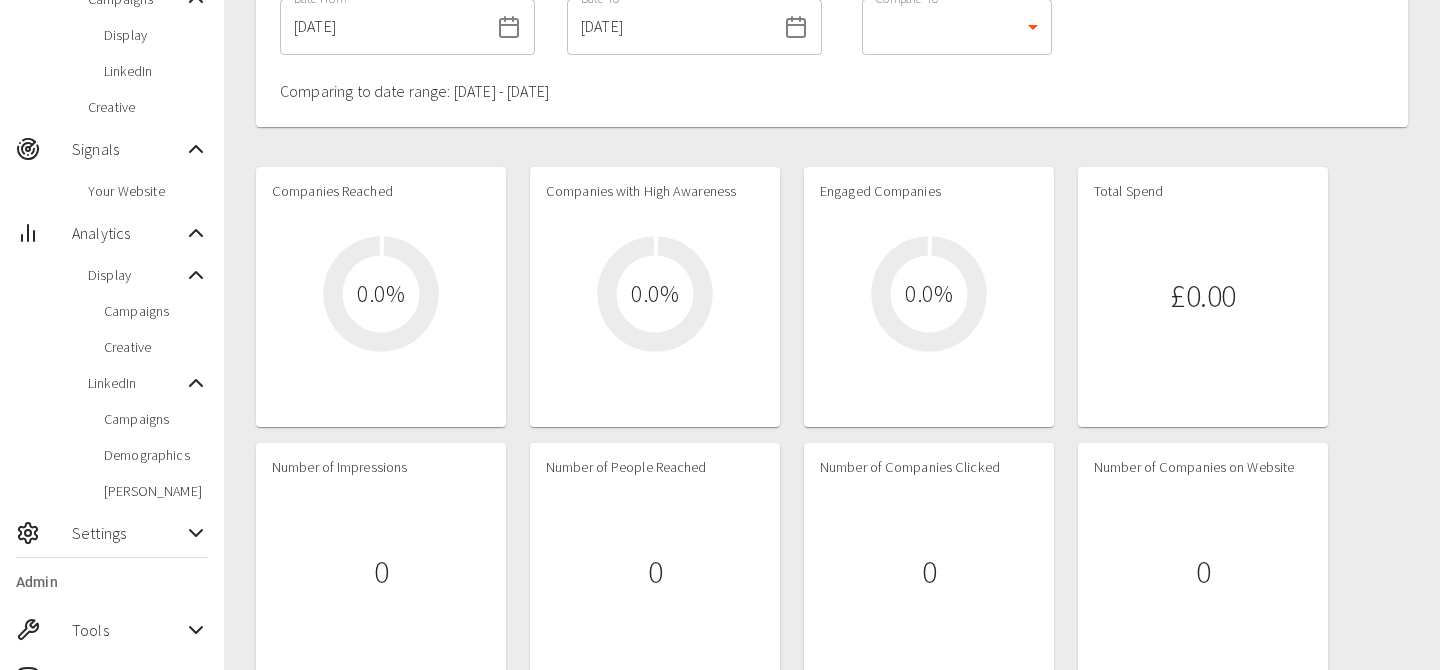 scroll, scrollTop: 0, scrollLeft: 0, axis: both 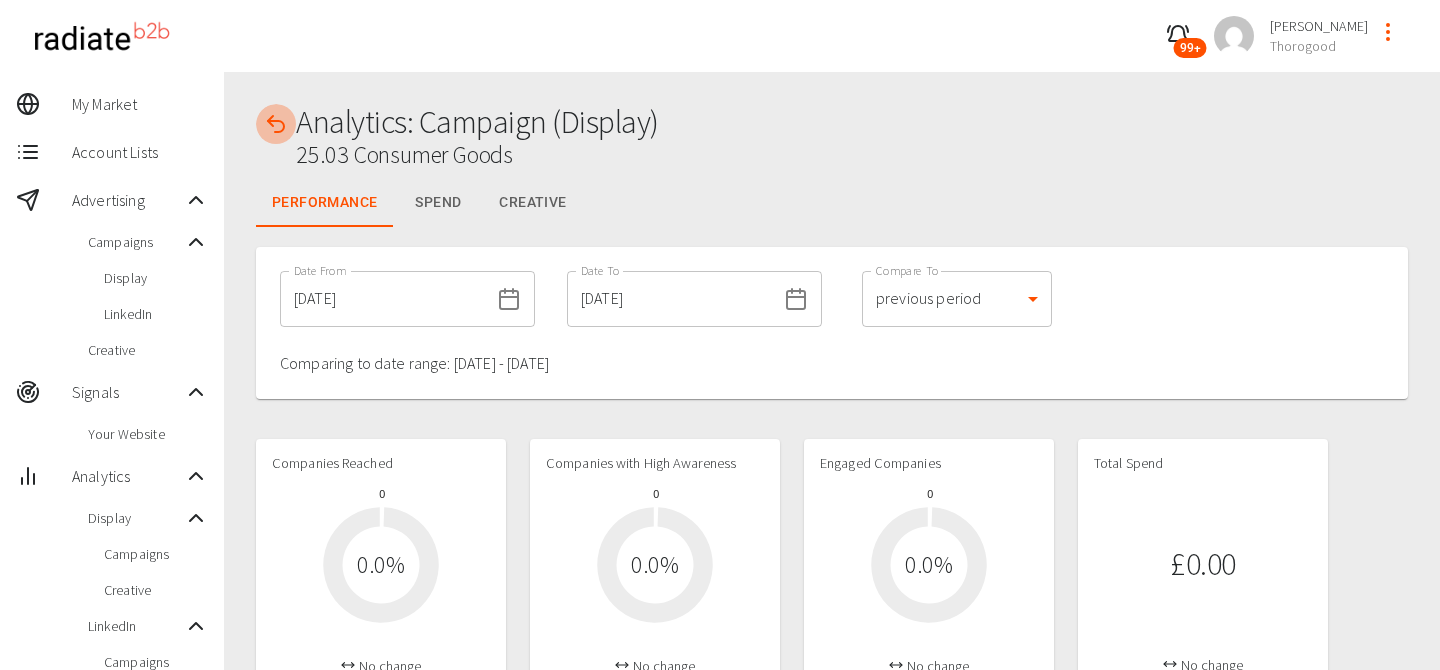 click 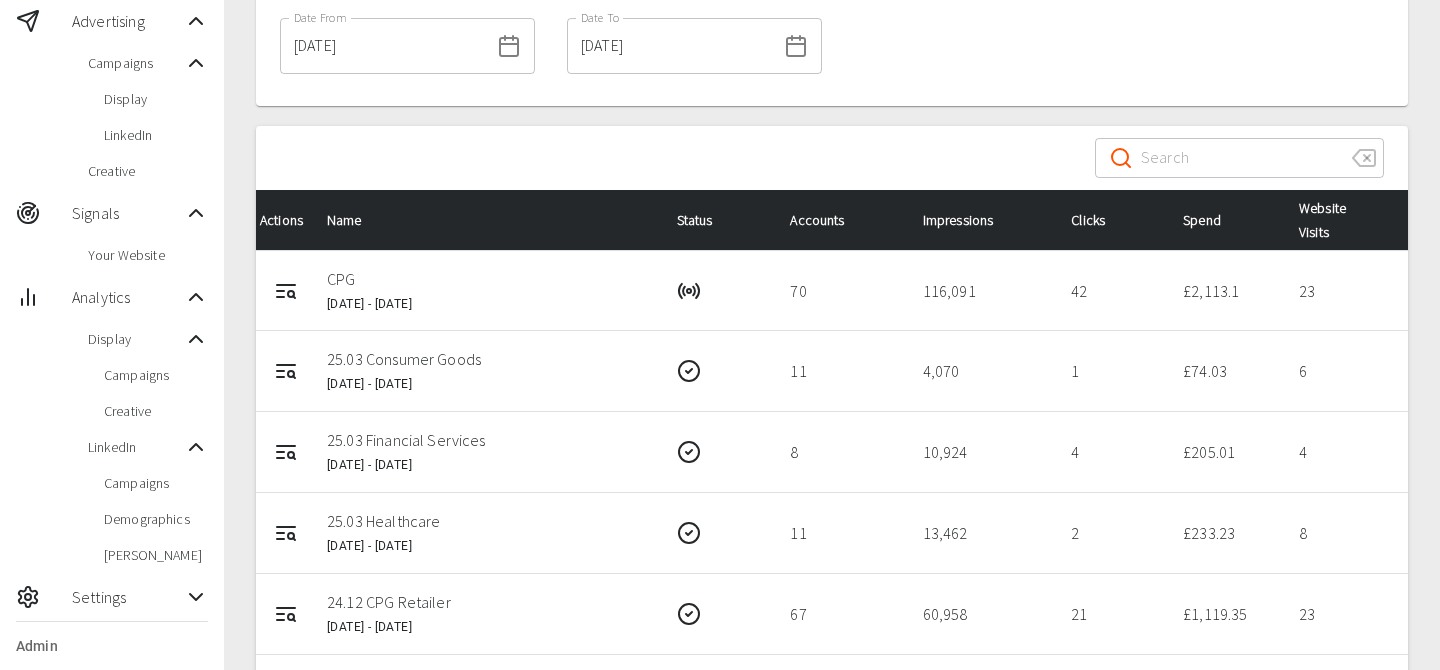 scroll, scrollTop: 182, scrollLeft: 0, axis: vertical 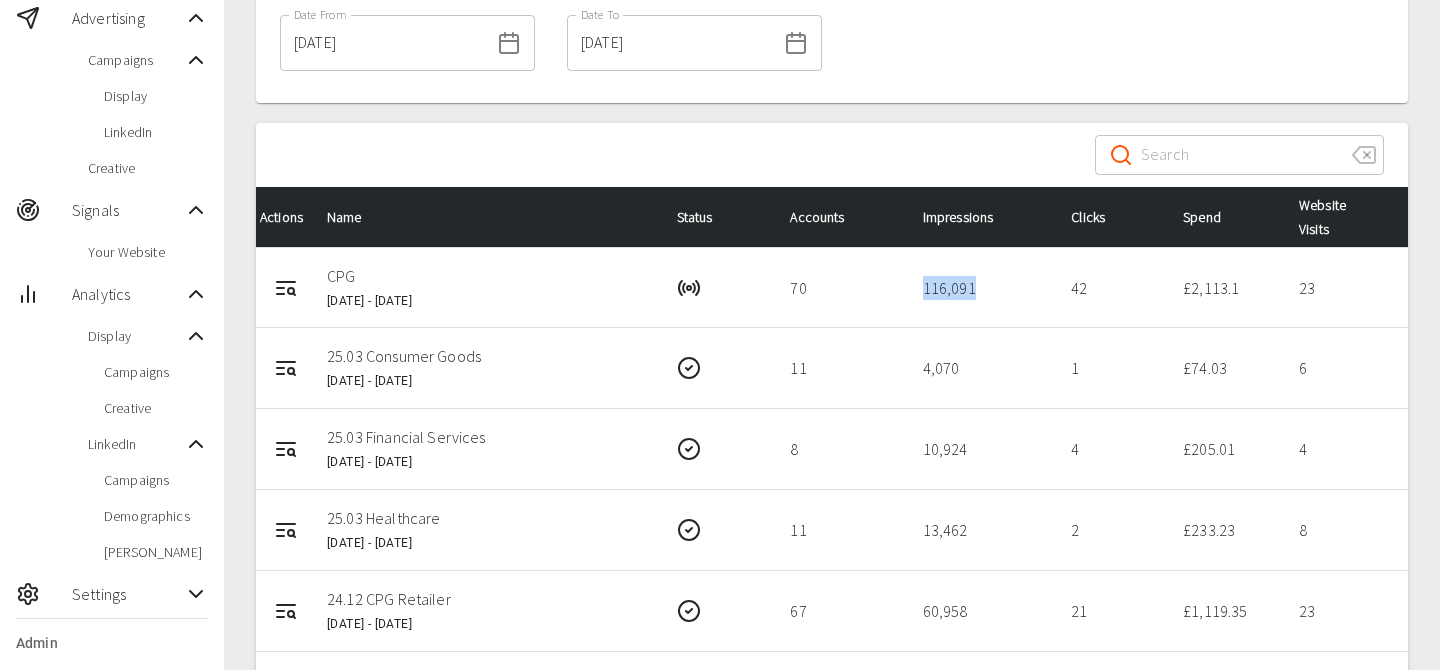 drag, startPoint x: 923, startPoint y: 288, endPoint x: 1021, endPoint y: 288, distance: 98 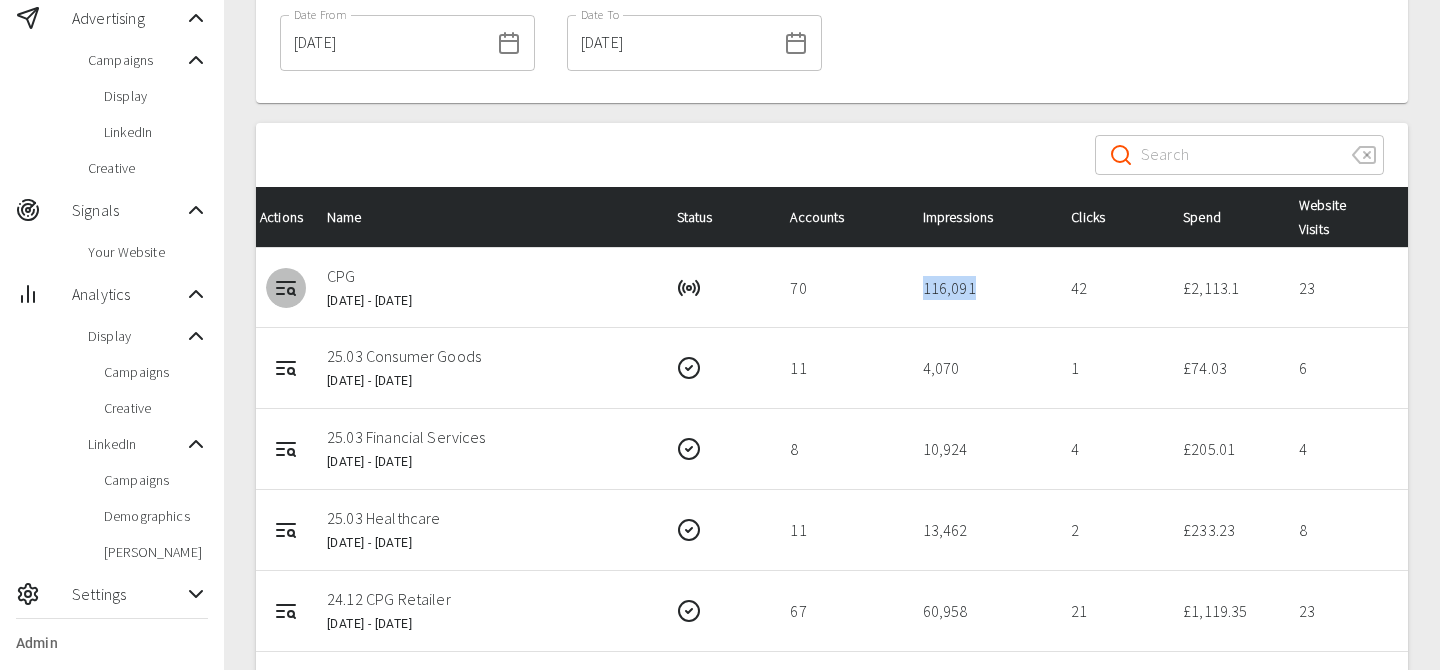 click 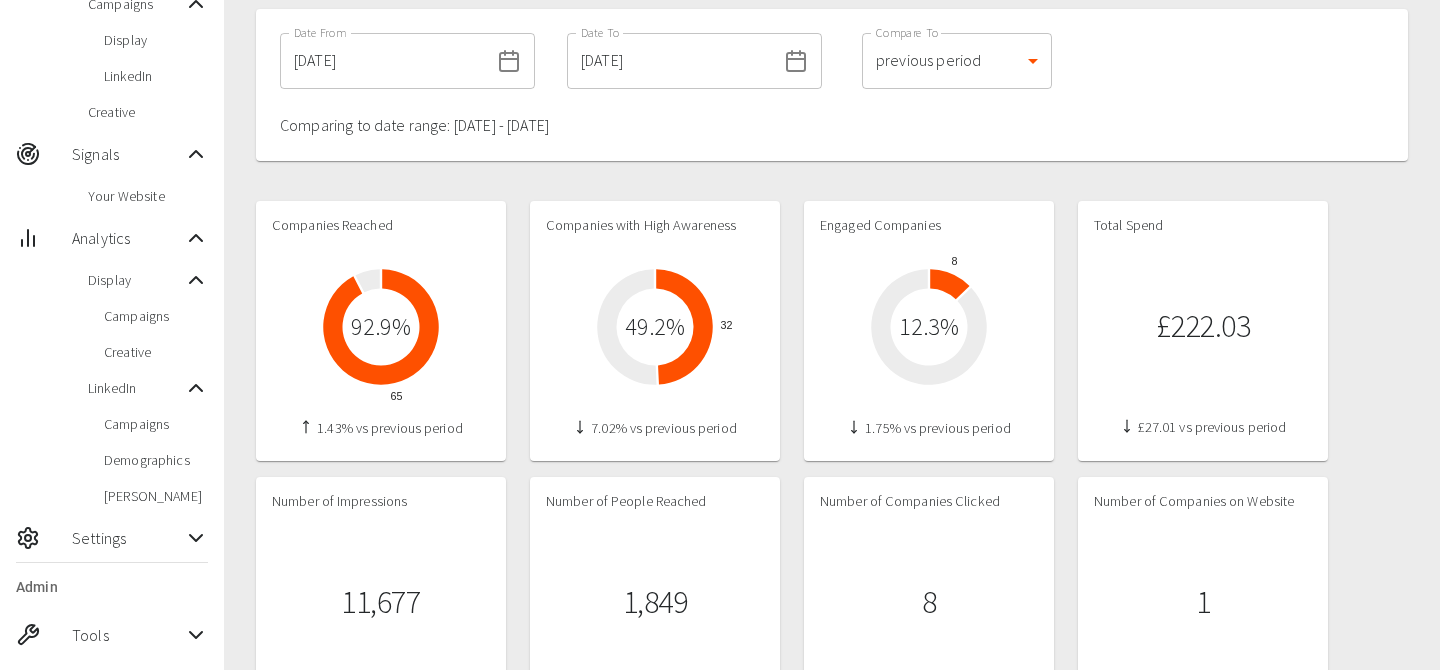scroll, scrollTop: 227, scrollLeft: 0, axis: vertical 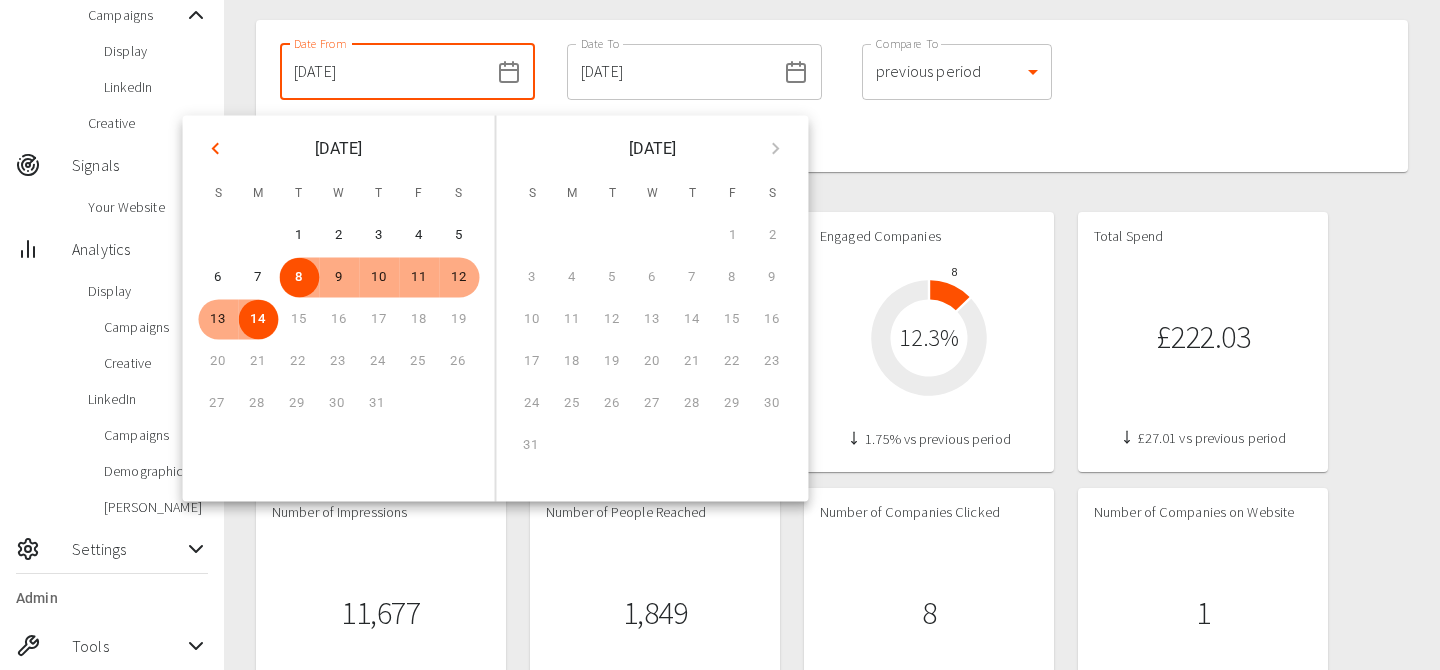 click on "[DATE]" at bounding box center (384, 72) 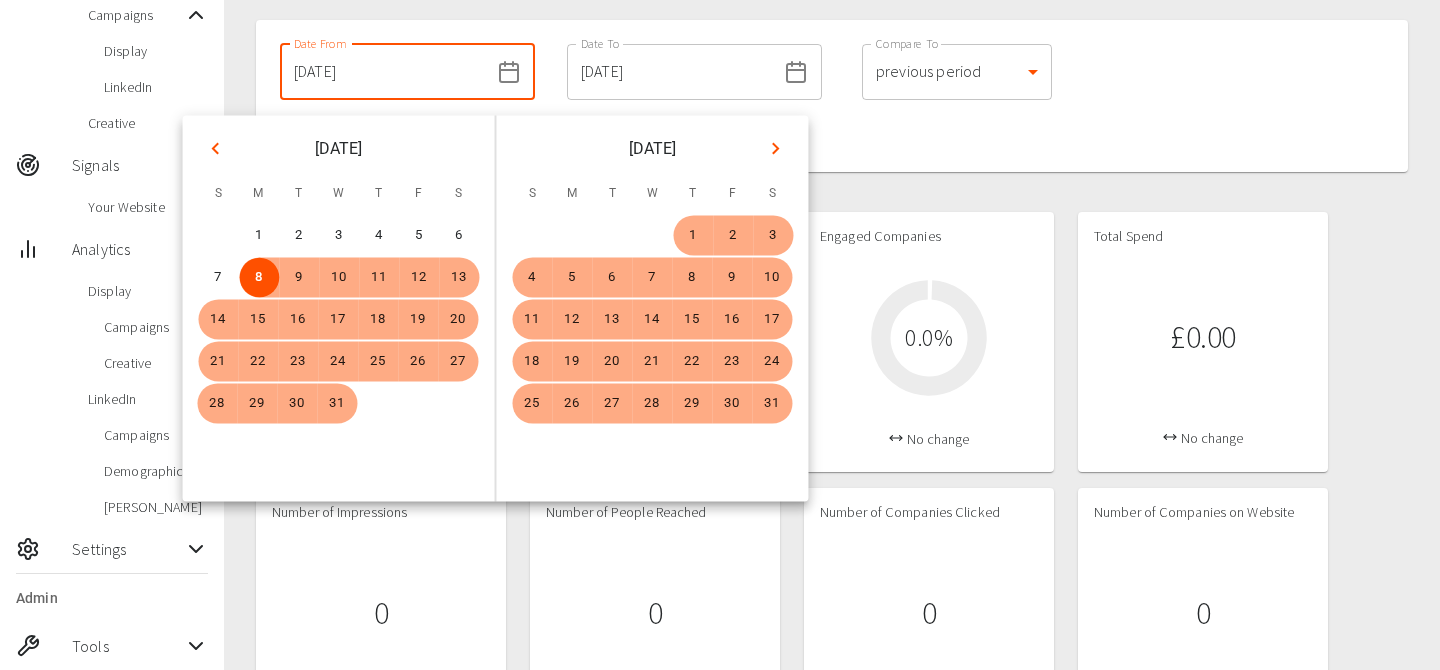 type on "08/07/2024" 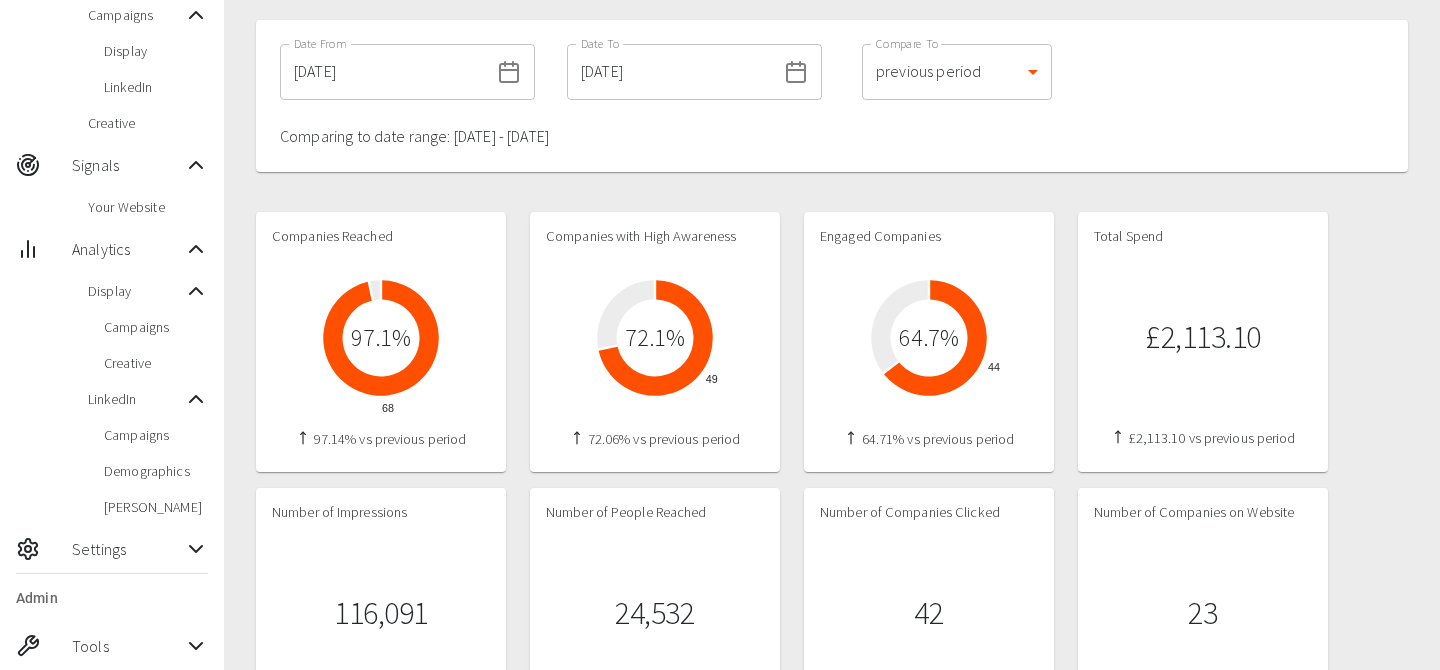 click on "Date From 08/07/2024 Date From Date To 14/07/2025 Date To Compare To previous period  1 Compare To Comparing to date range:   02/07/2023   -   07/07/2024" at bounding box center [670, 96] 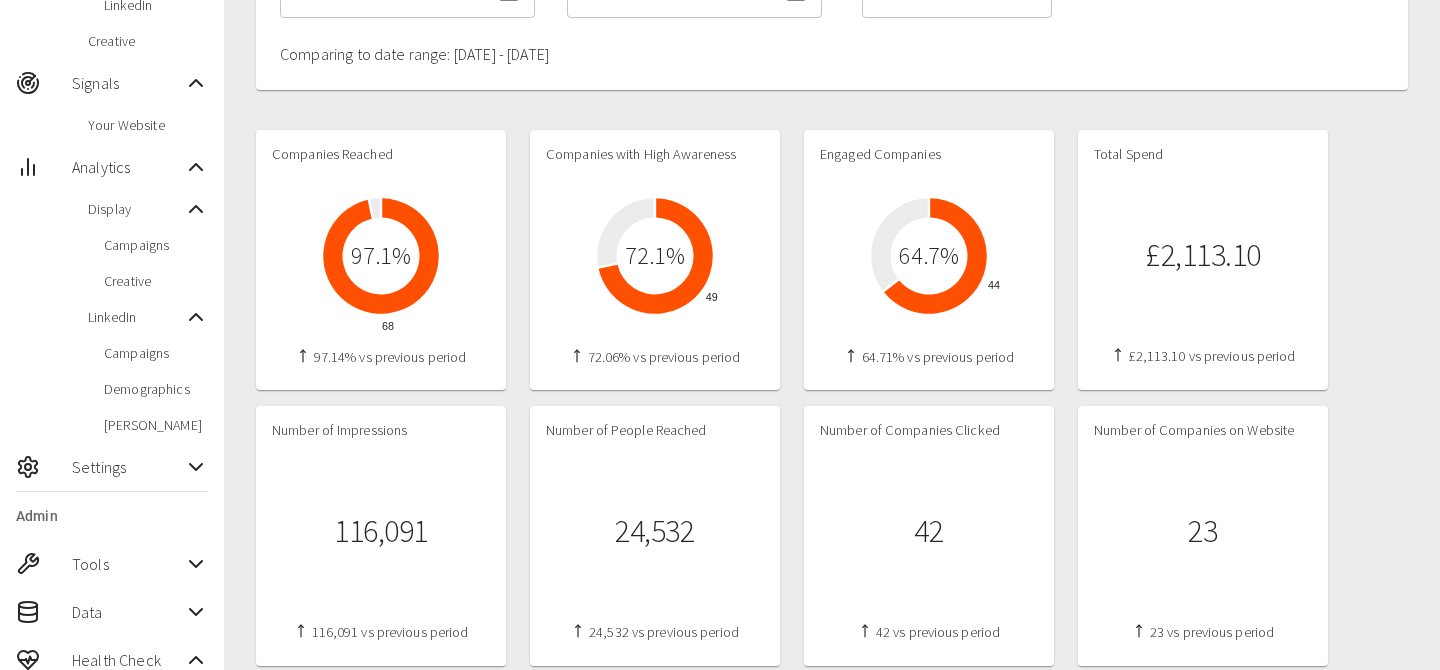 scroll, scrollTop: 0, scrollLeft: 0, axis: both 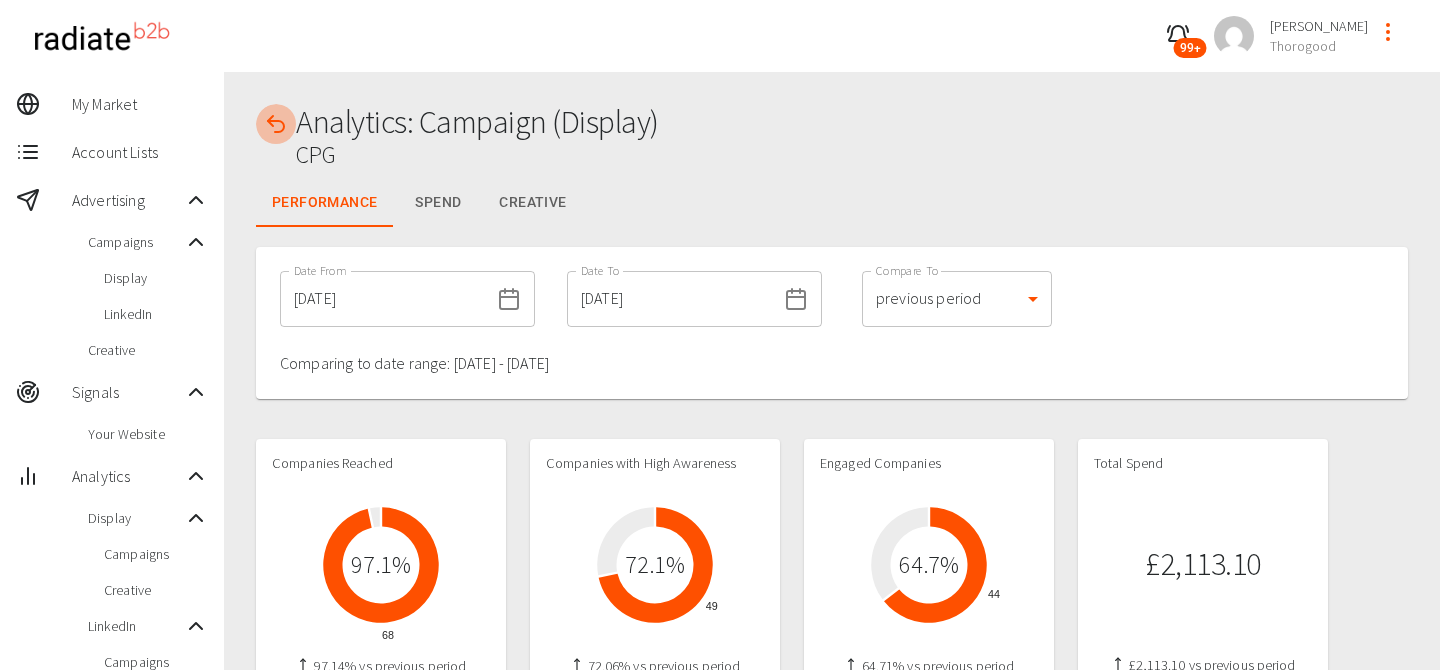 click 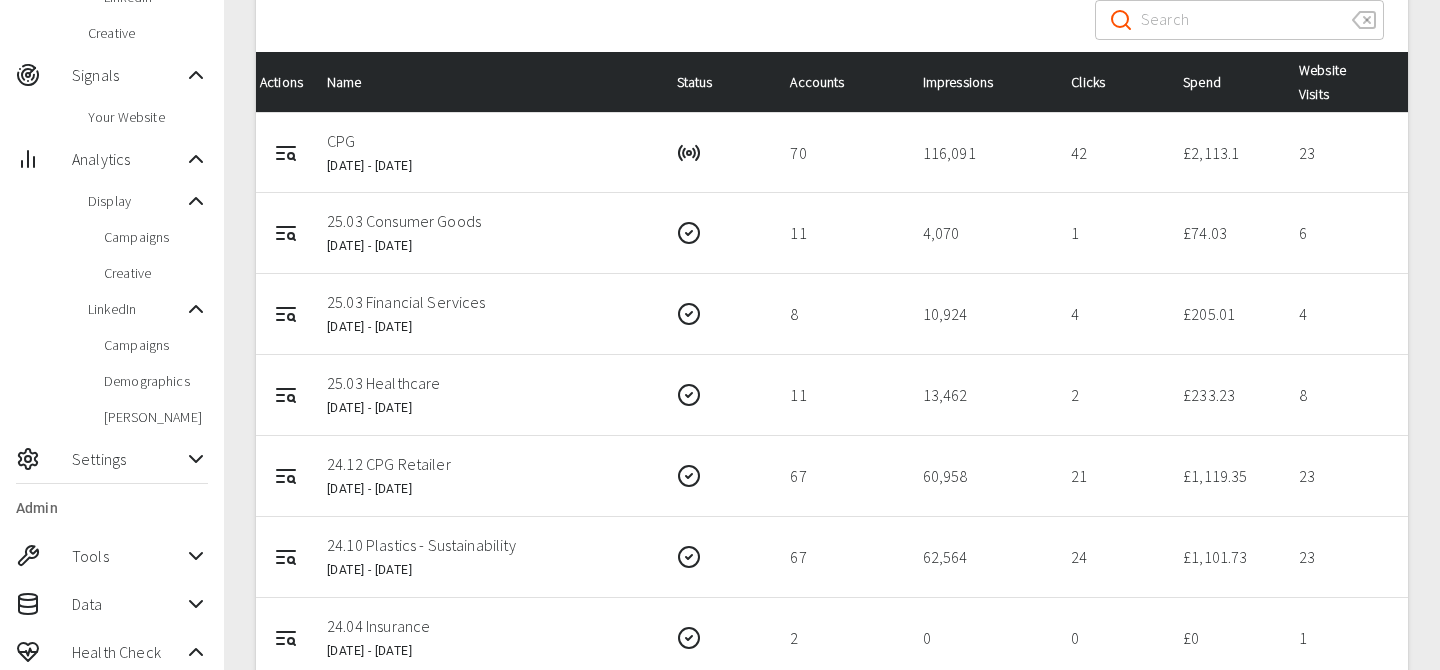 scroll, scrollTop: 324, scrollLeft: 0, axis: vertical 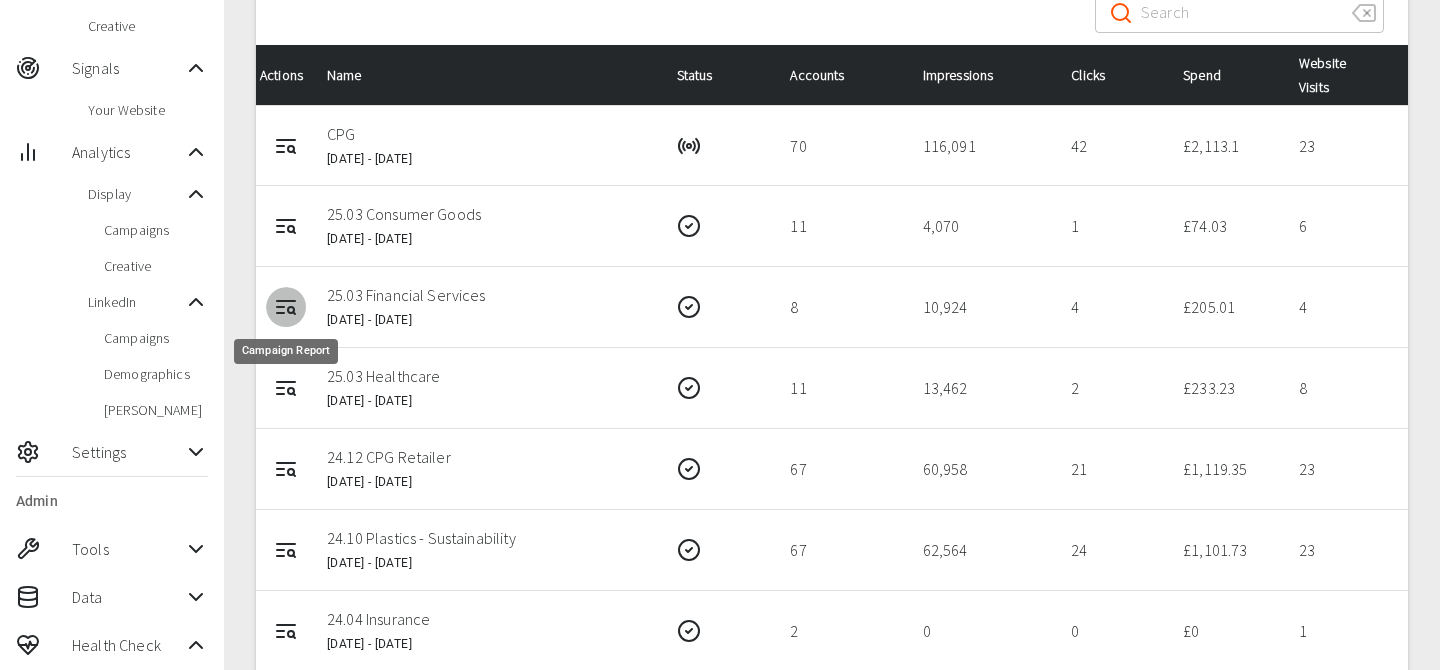 click 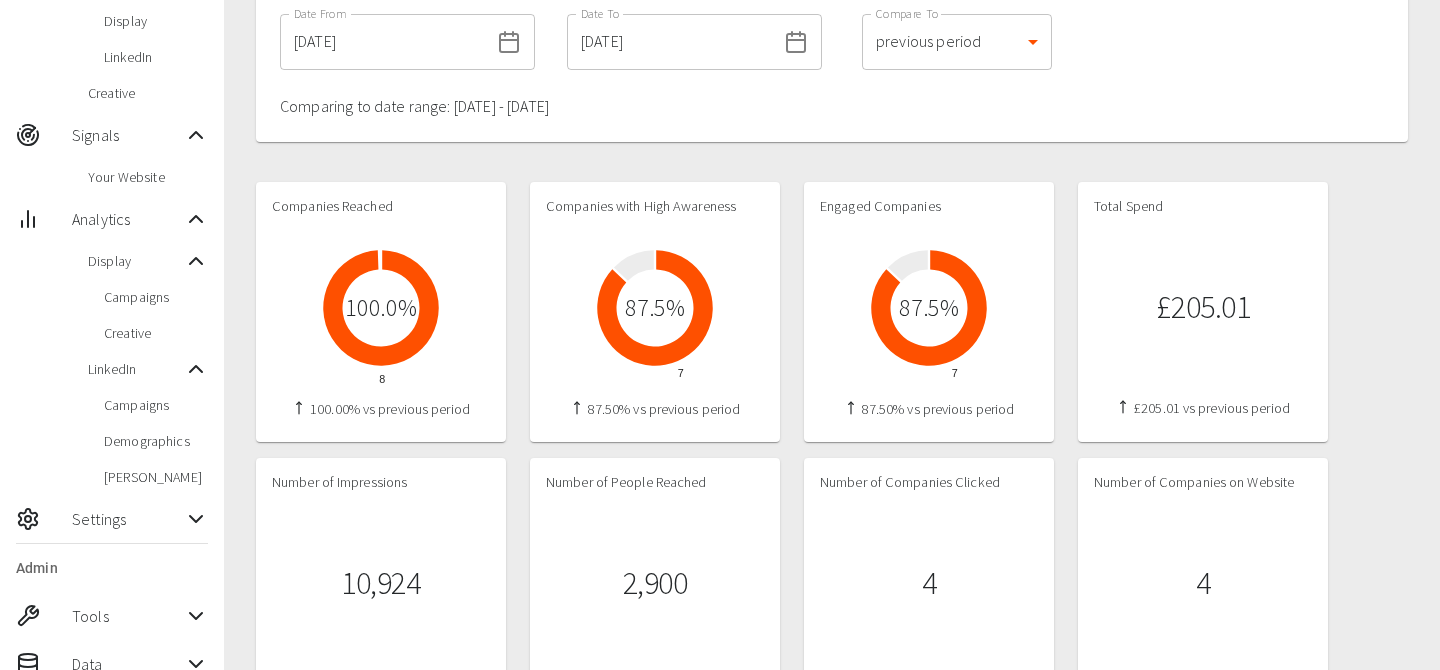 scroll, scrollTop: 0, scrollLeft: 0, axis: both 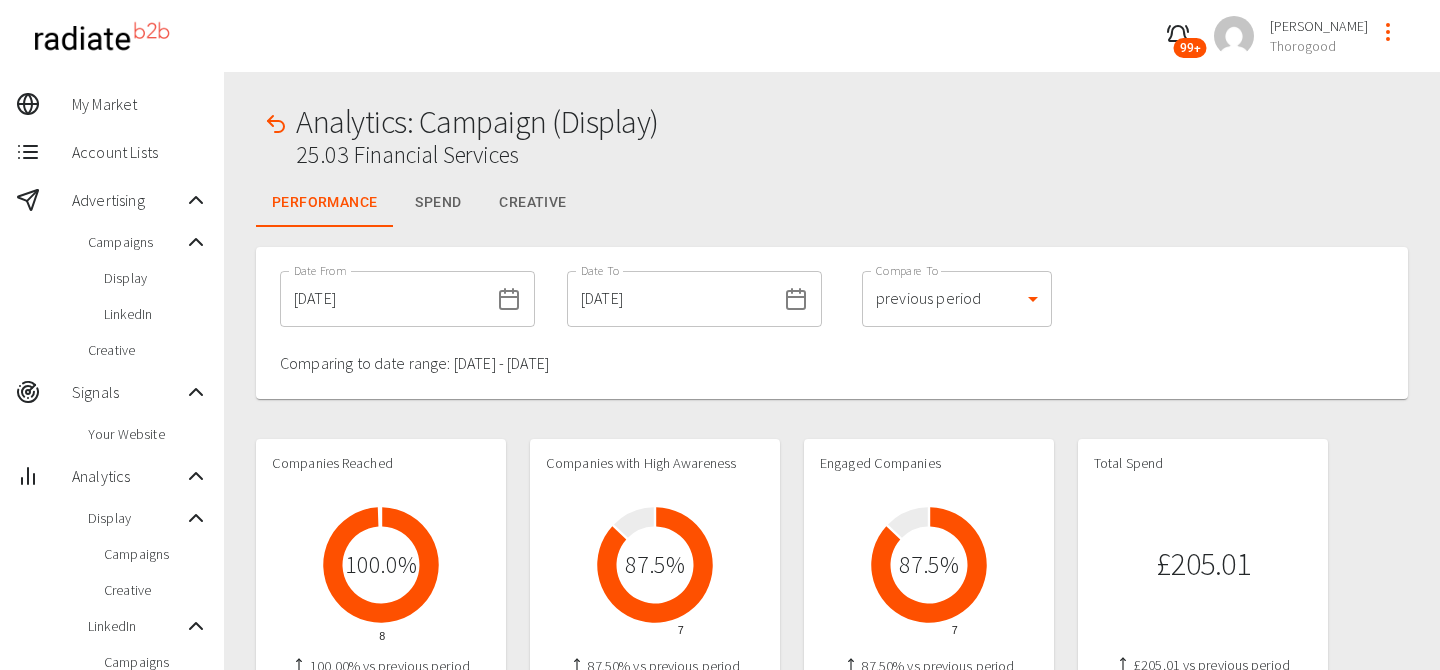 click 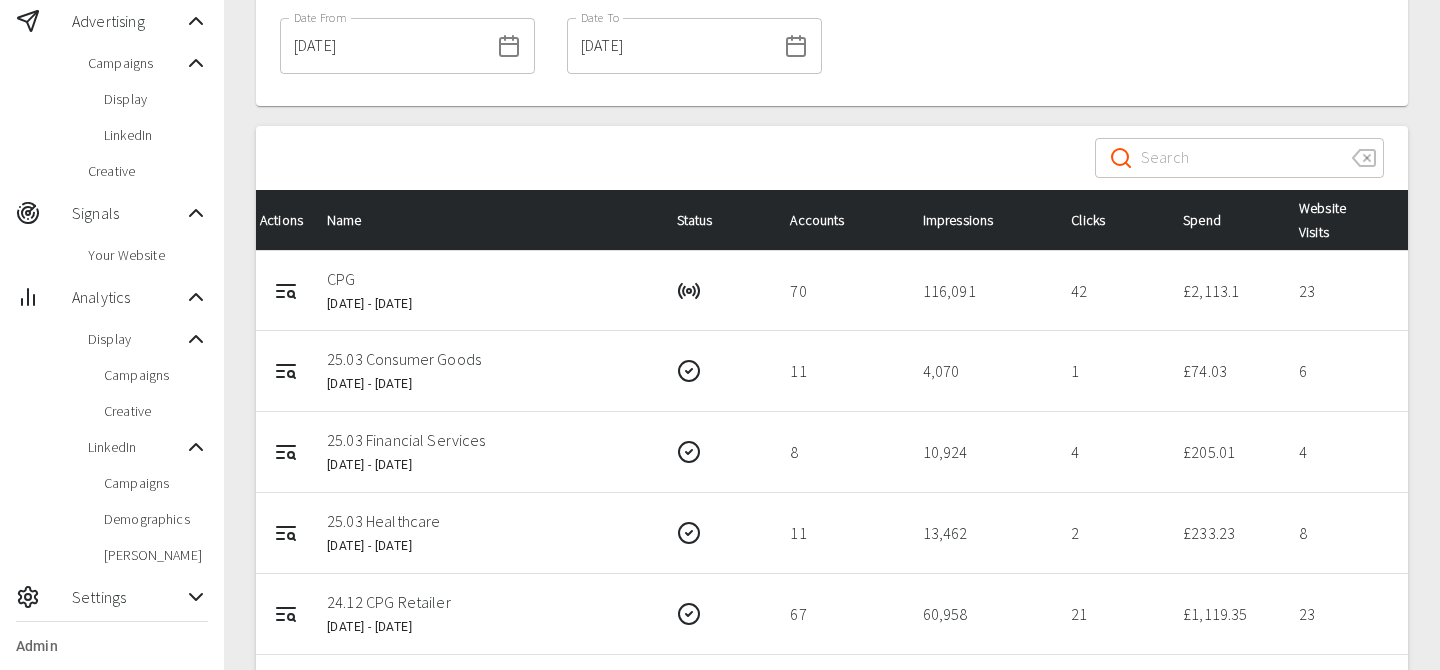 scroll, scrollTop: 259, scrollLeft: 0, axis: vertical 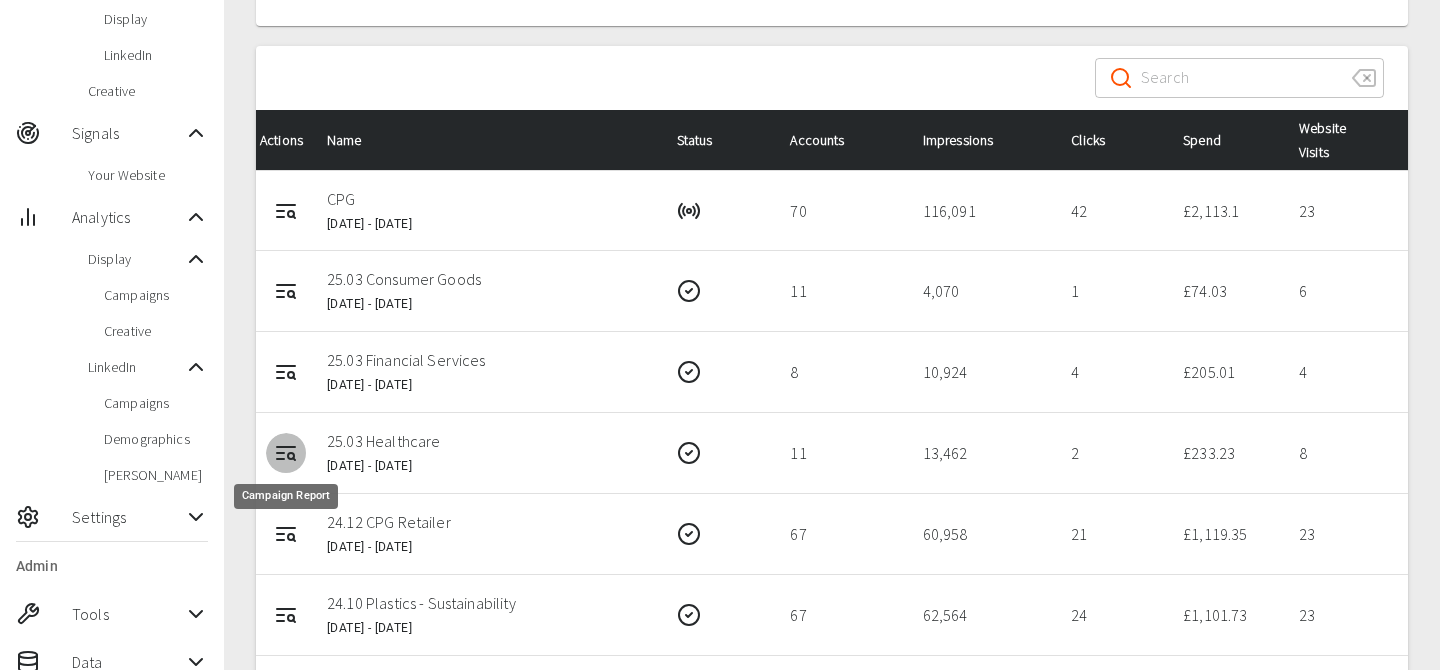 click 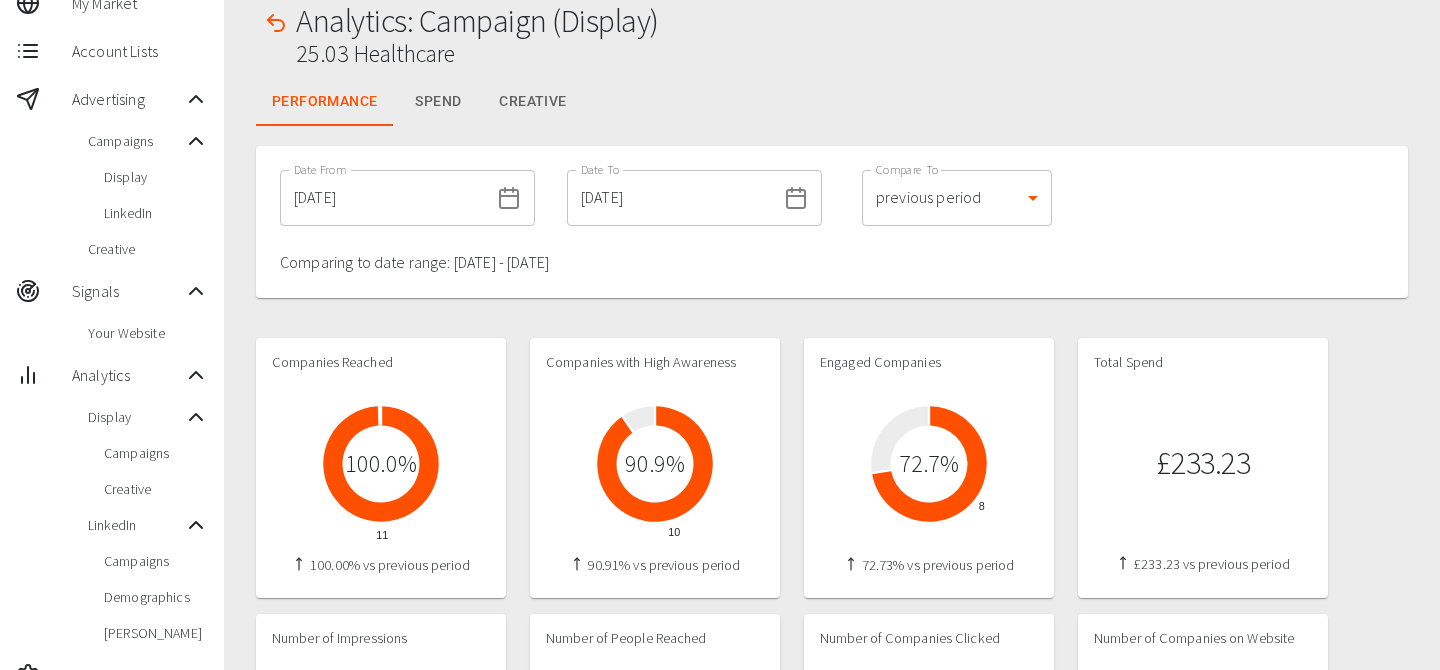 scroll, scrollTop: 100, scrollLeft: 0, axis: vertical 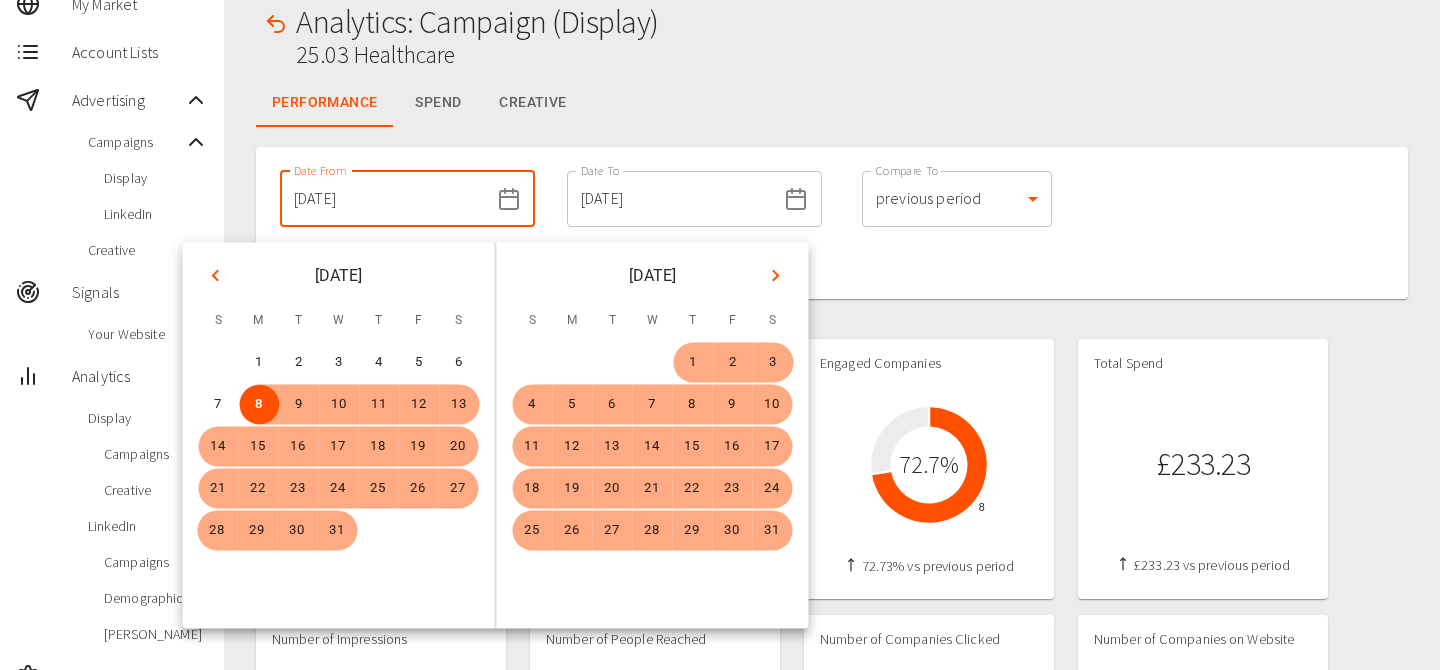 click on "08/07/2024" at bounding box center (384, 199) 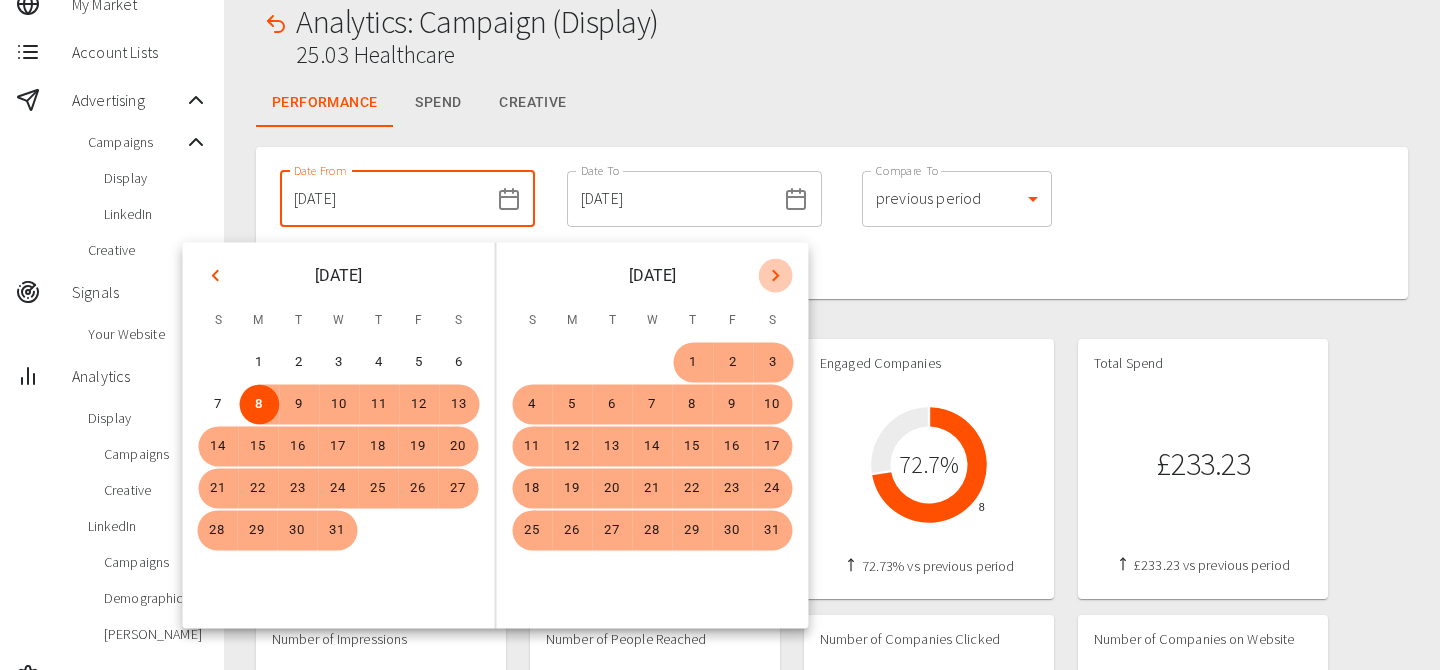 click 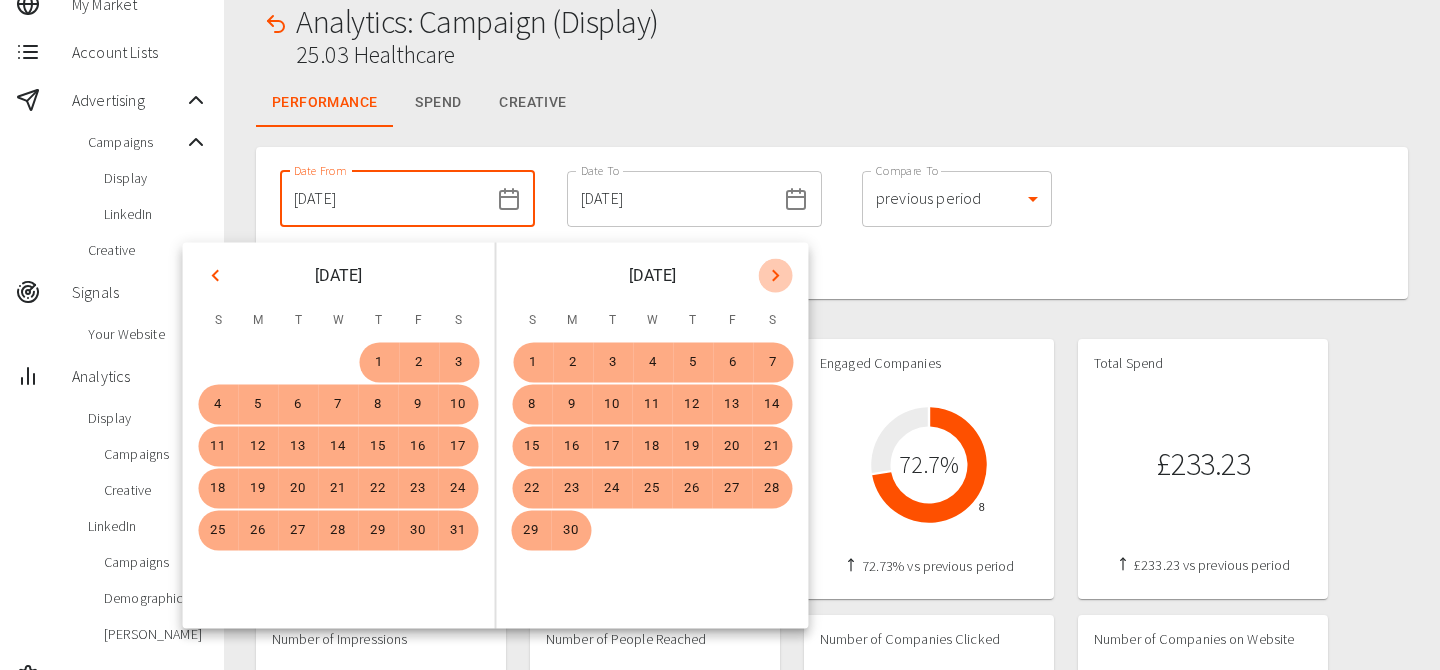 click 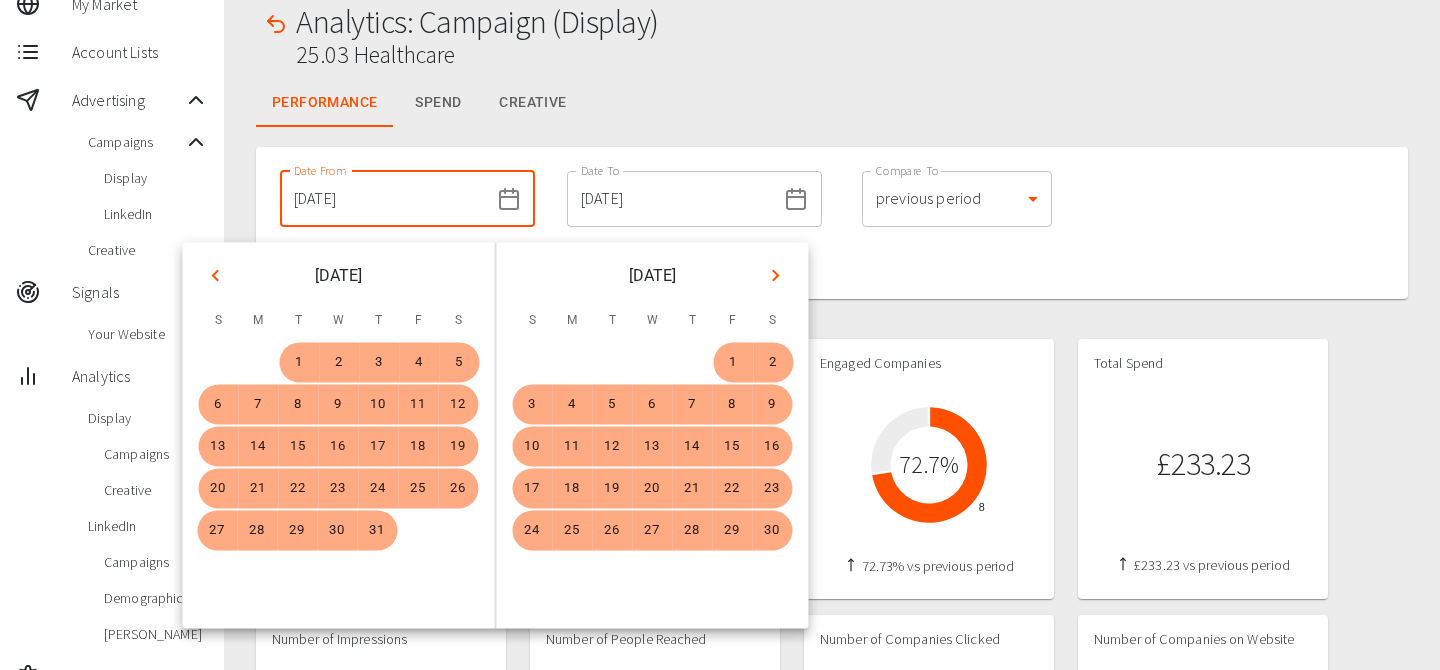 click 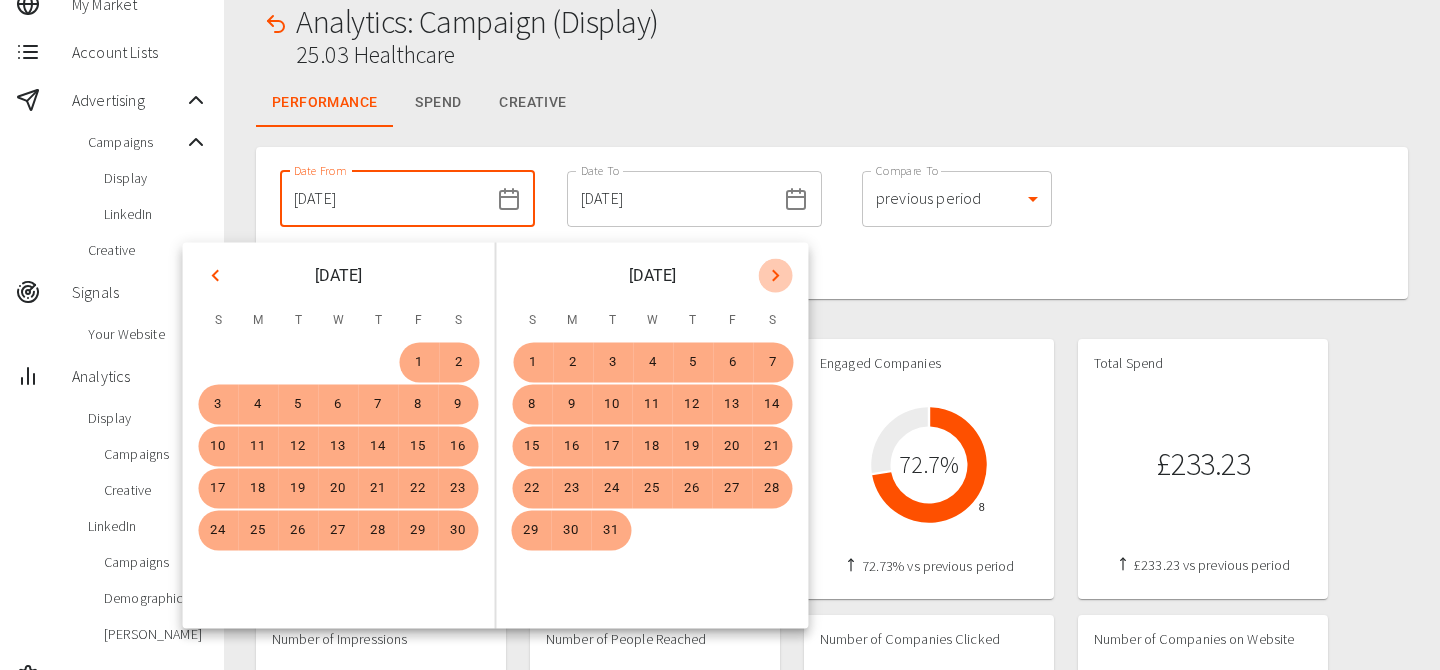 click 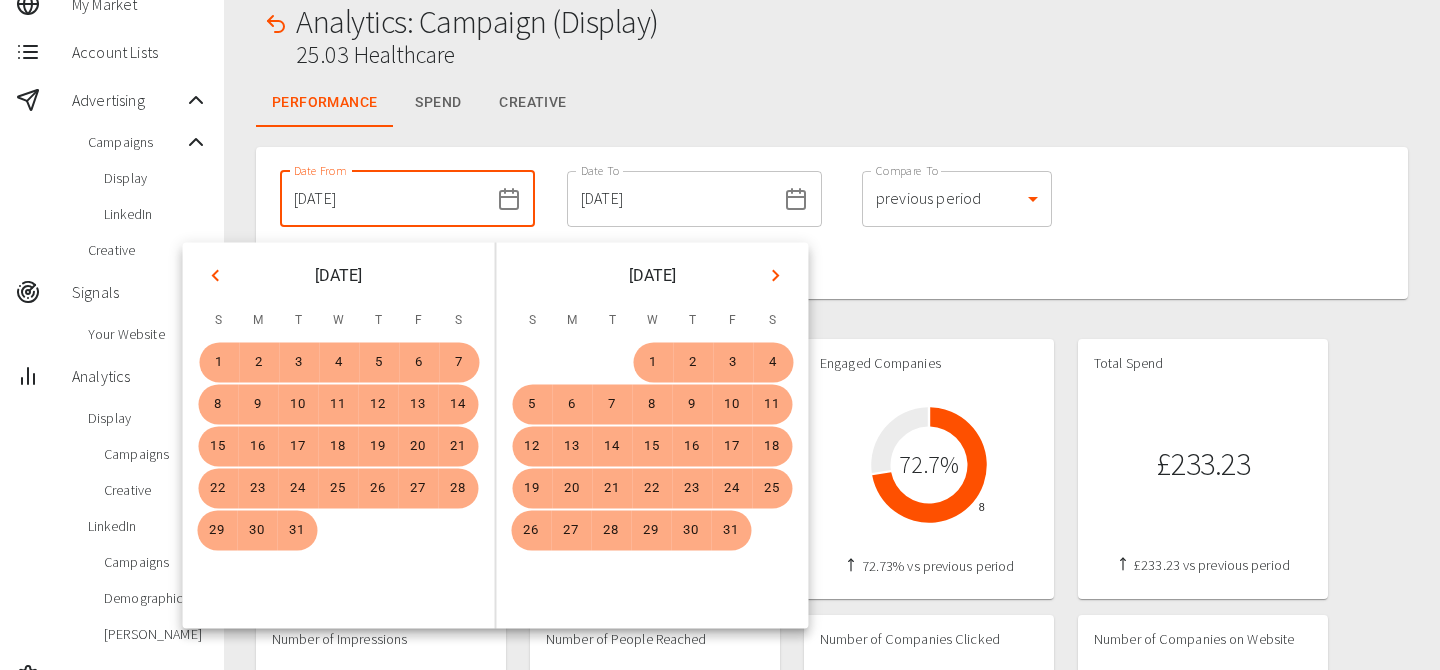 click 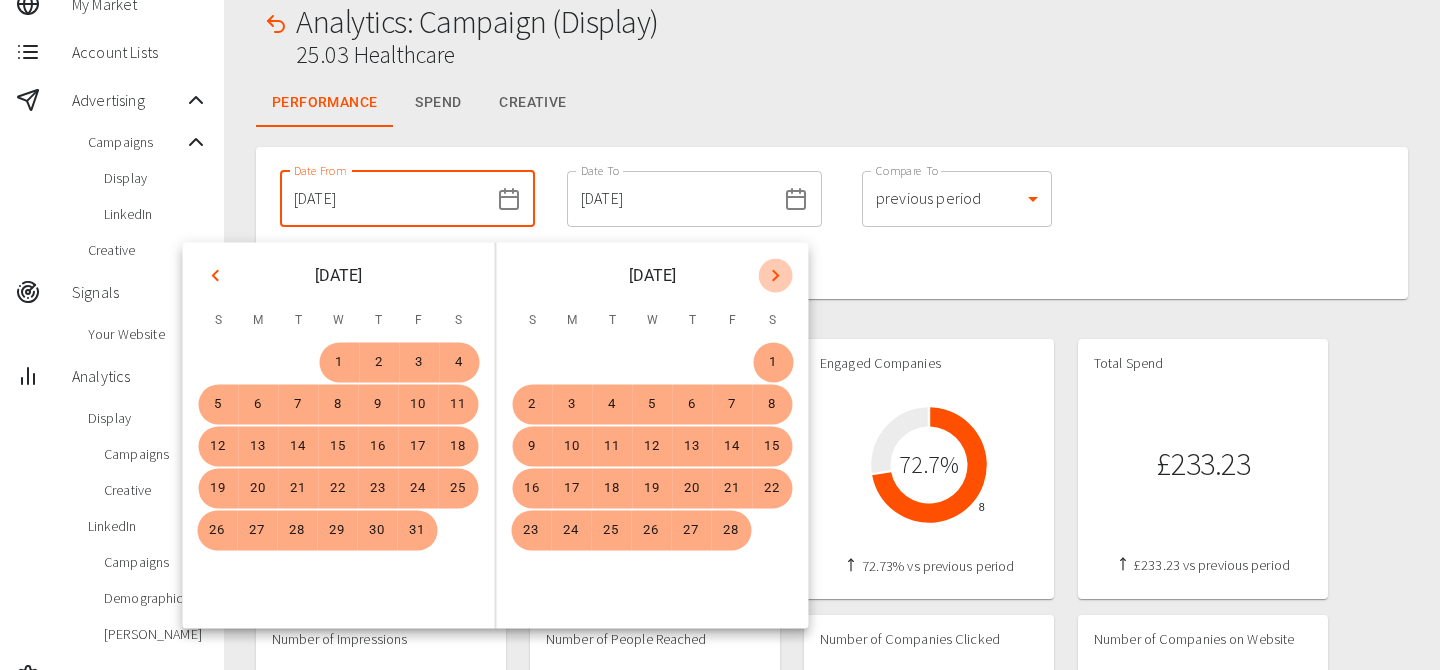 click 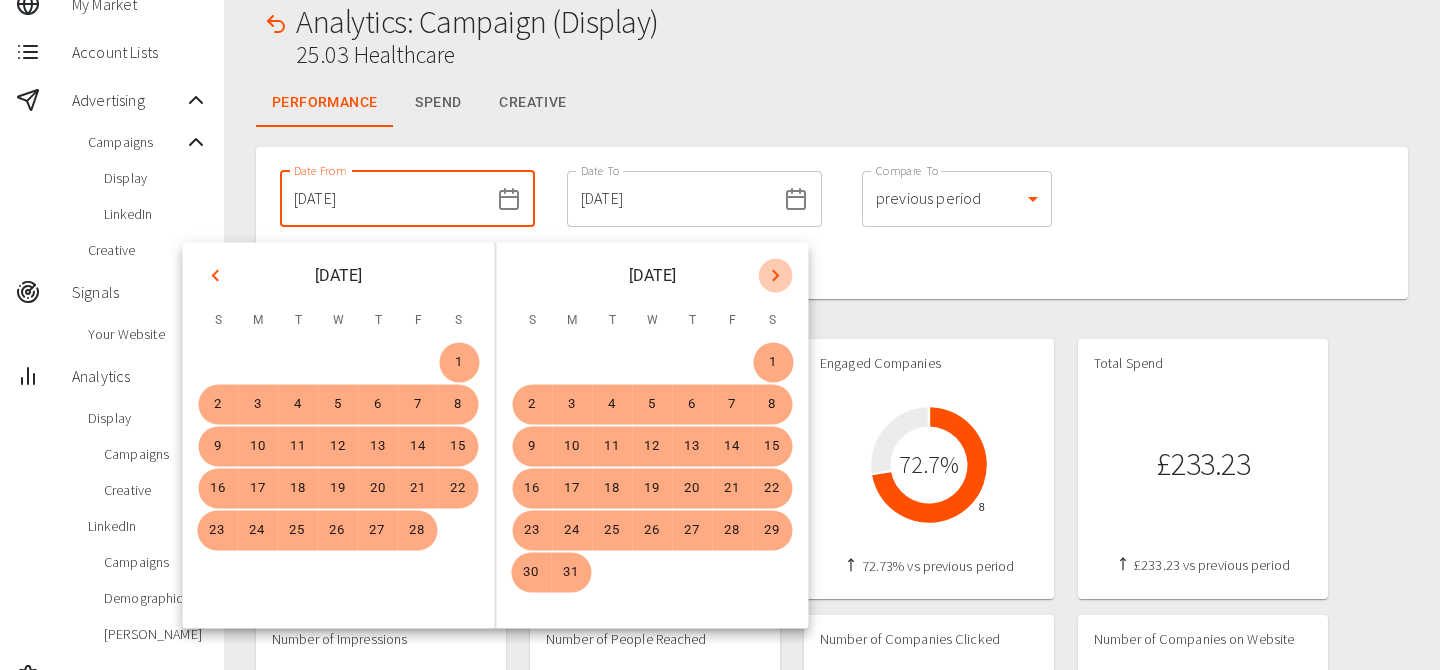 click 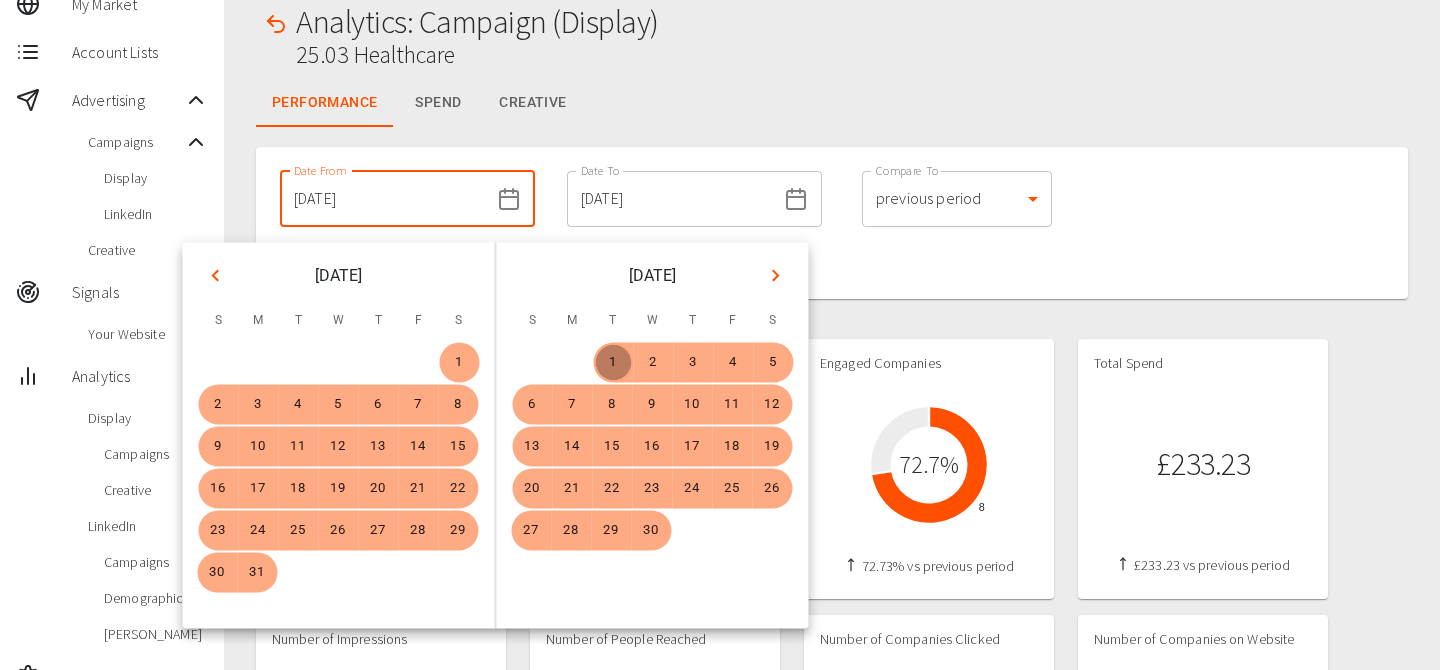 click on "1" at bounding box center (614, 363) 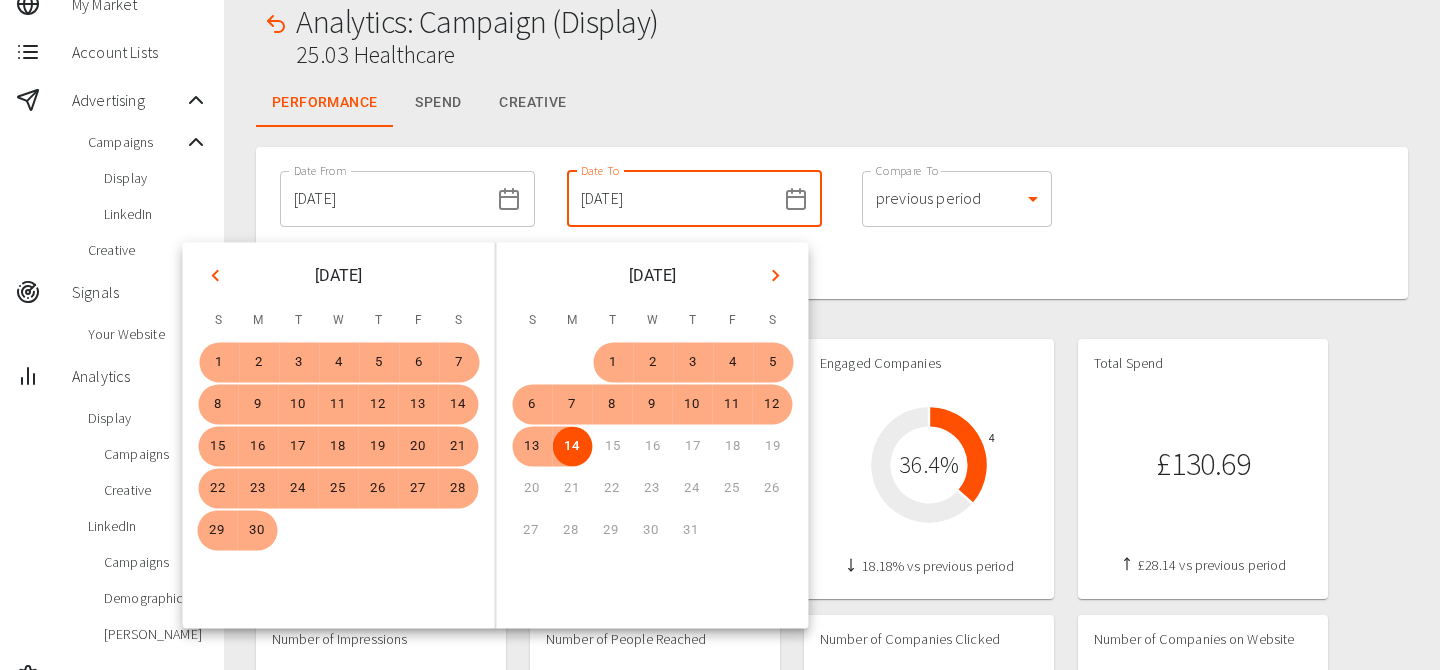 click on "Compare To previous period  1 Compare To" at bounding box center [957, 199] 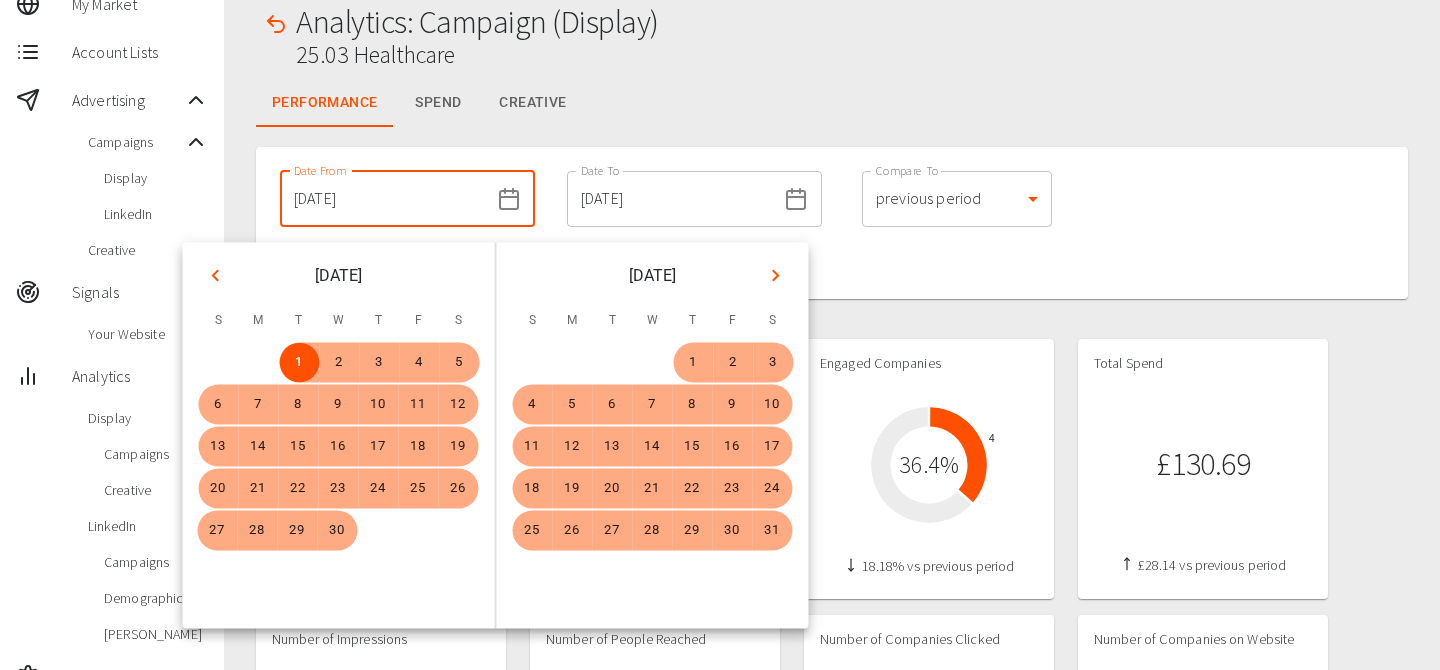 click on "Date From 01/04/2025 Date From Date To 14/07/2025 Date To Compare To previous period  1 Compare To Comparing to date range:   17/12/2024   -   31/03/2025" at bounding box center [832, 223] 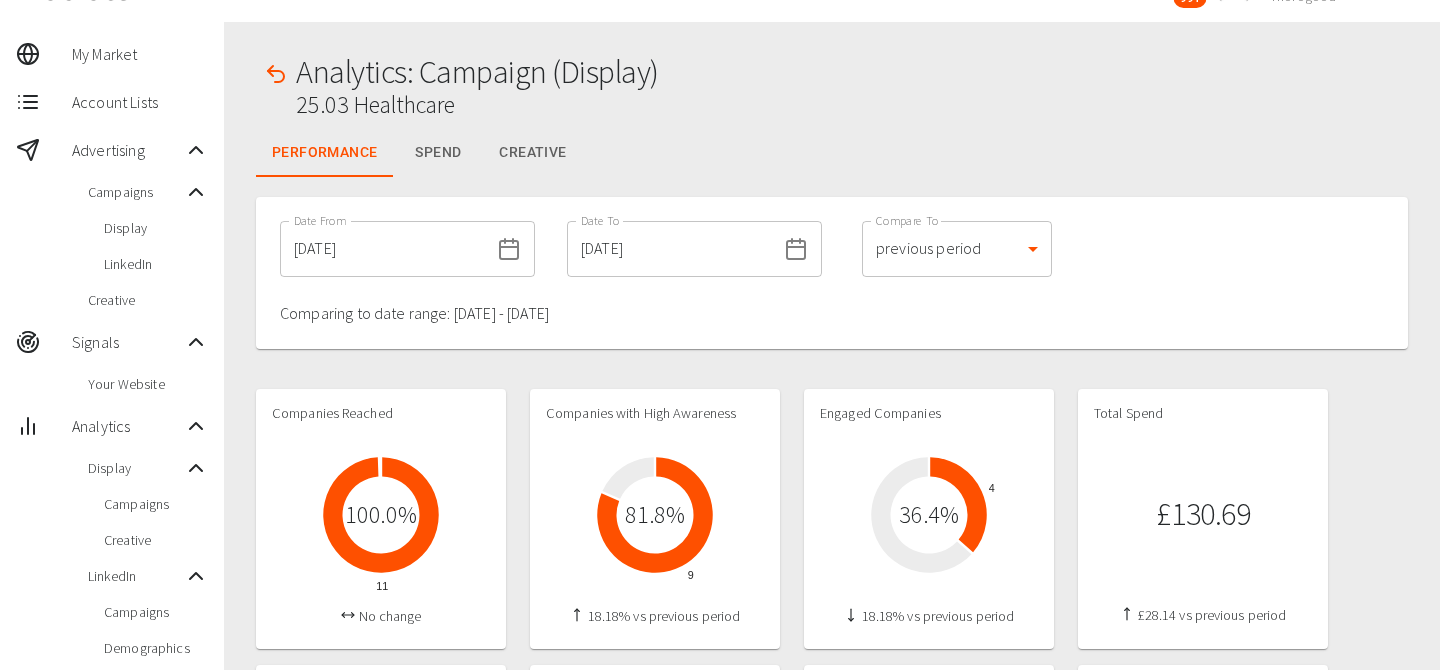 scroll, scrollTop: 45, scrollLeft: 0, axis: vertical 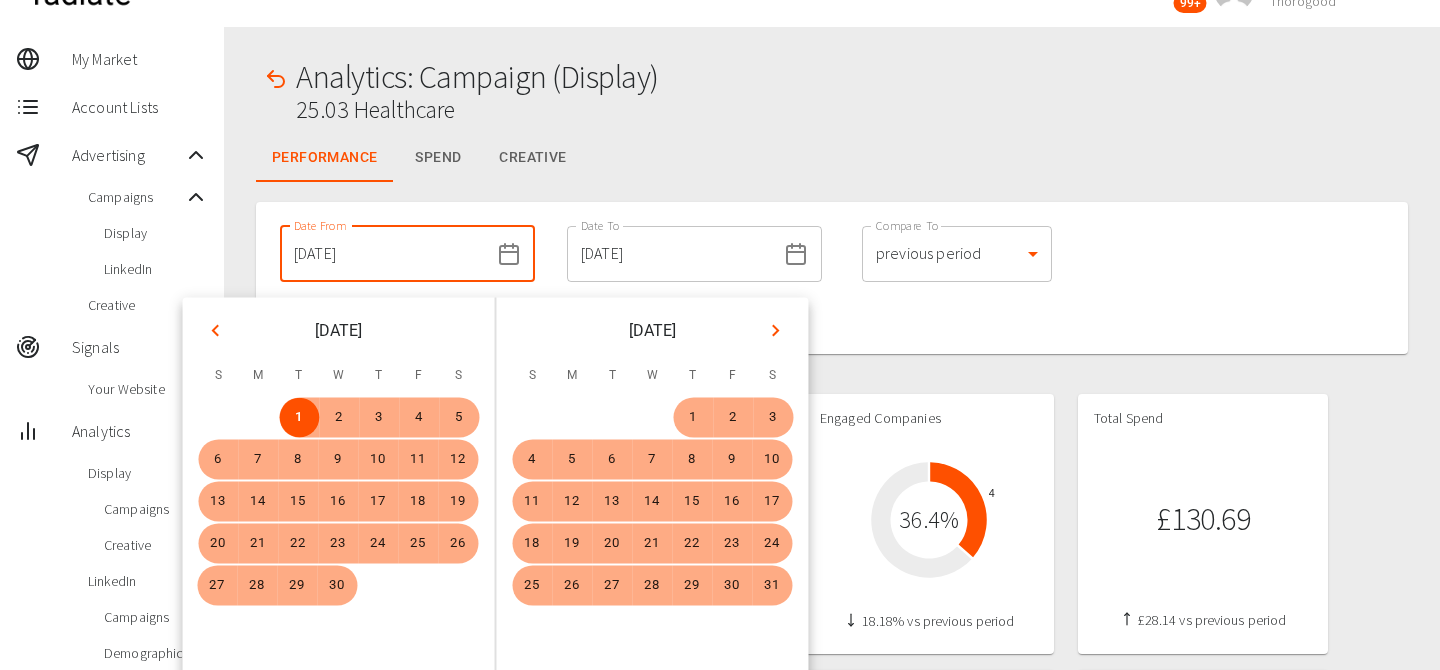 click on "01/04/2025" at bounding box center (384, 254) 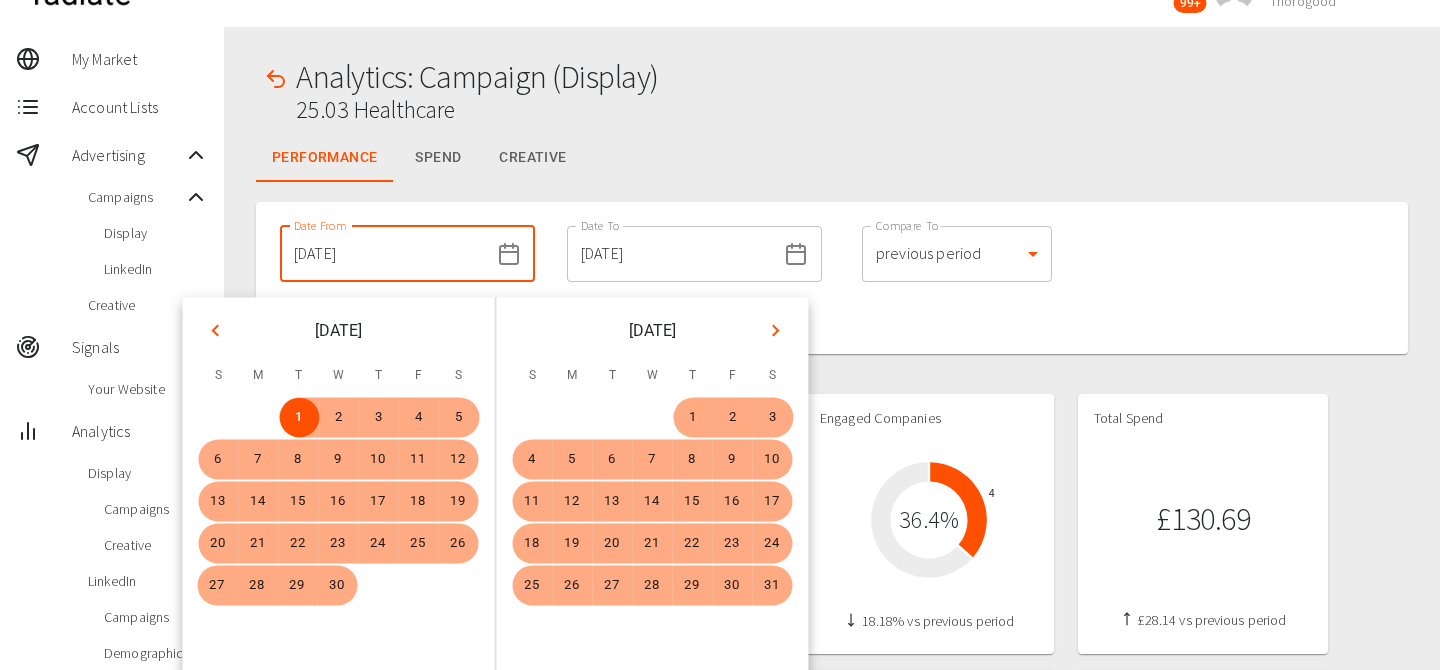 click at bounding box center [216, 331] 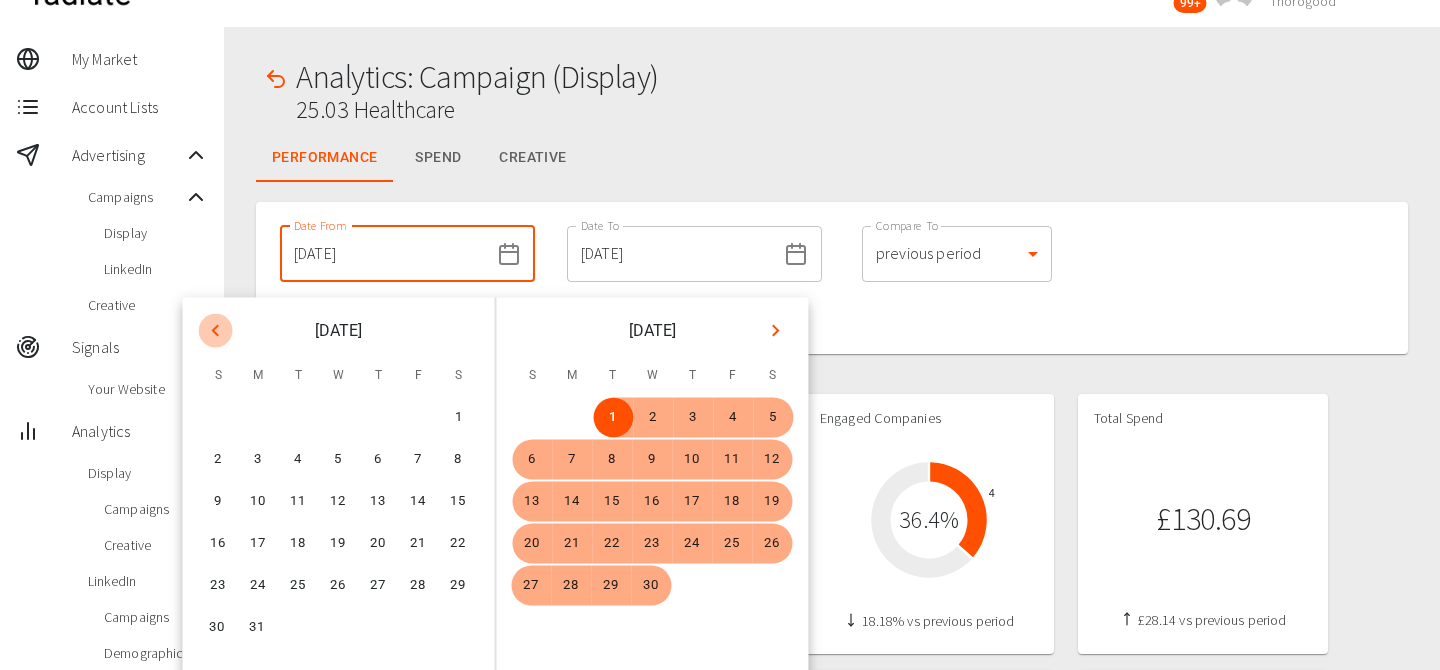 click at bounding box center [216, 331] 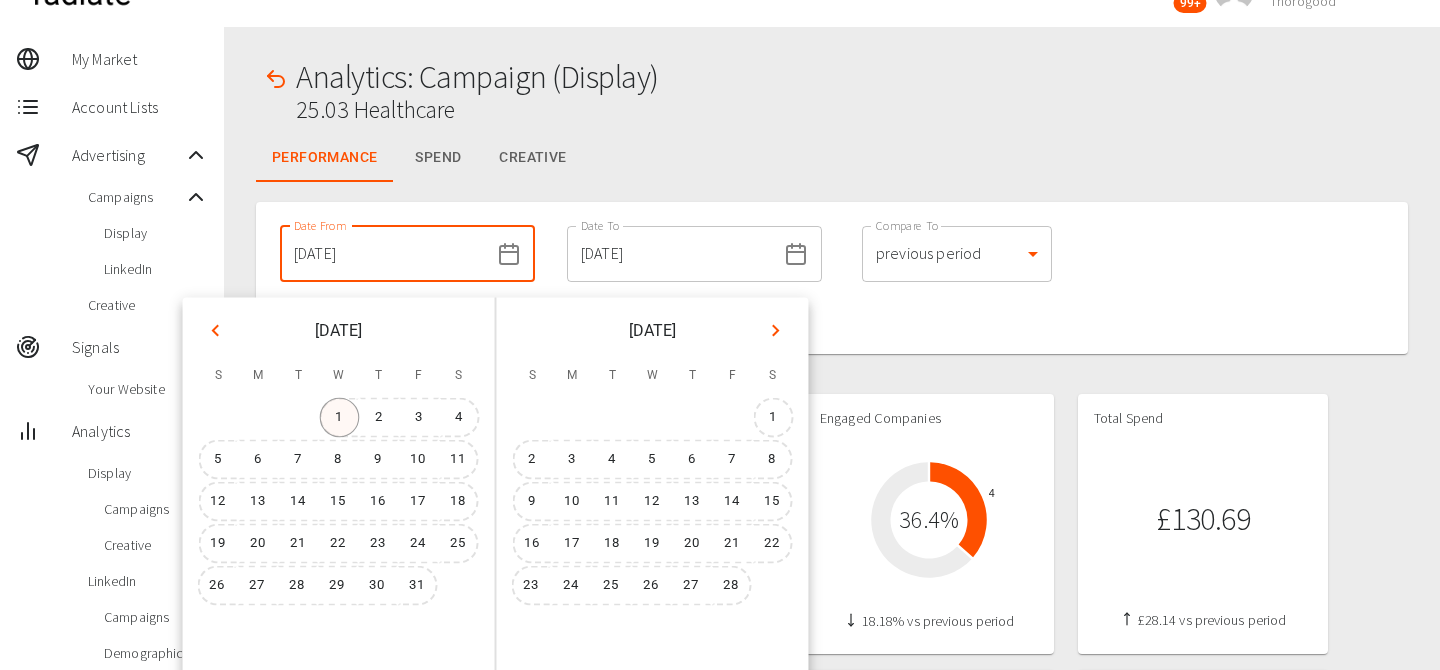 click on "1" at bounding box center [340, 418] 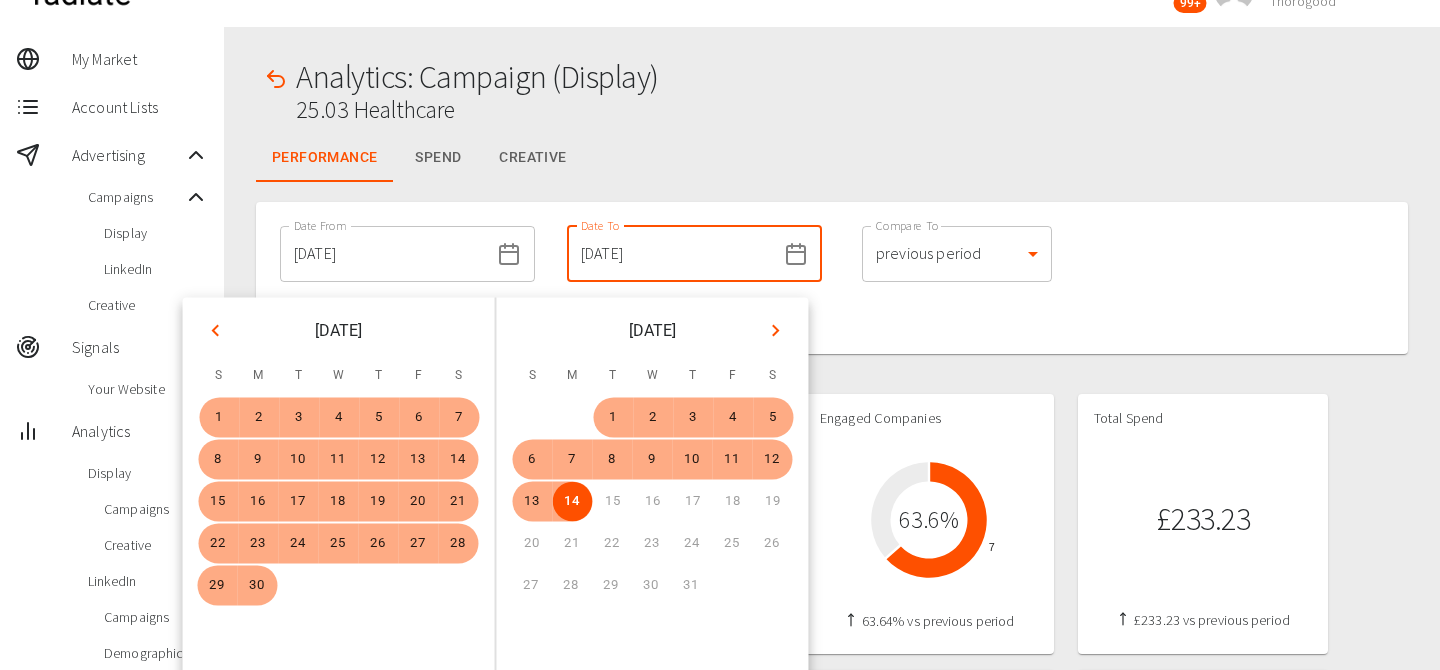 click on "Analytics: Campaign (Display) 25.03 Healthcare" at bounding box center (832, 96) 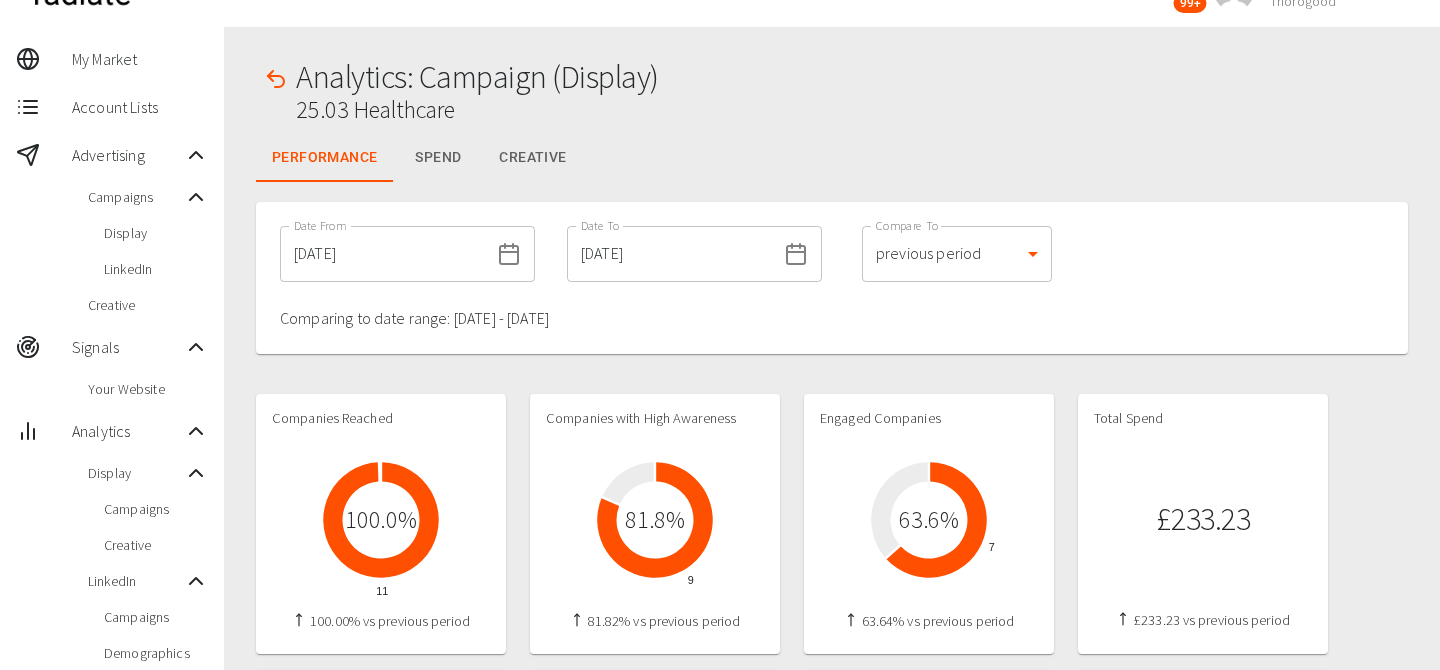 click on "Analytics: Campaign (Display) 25.03 Healthcare" at bounding box center (832, 96) 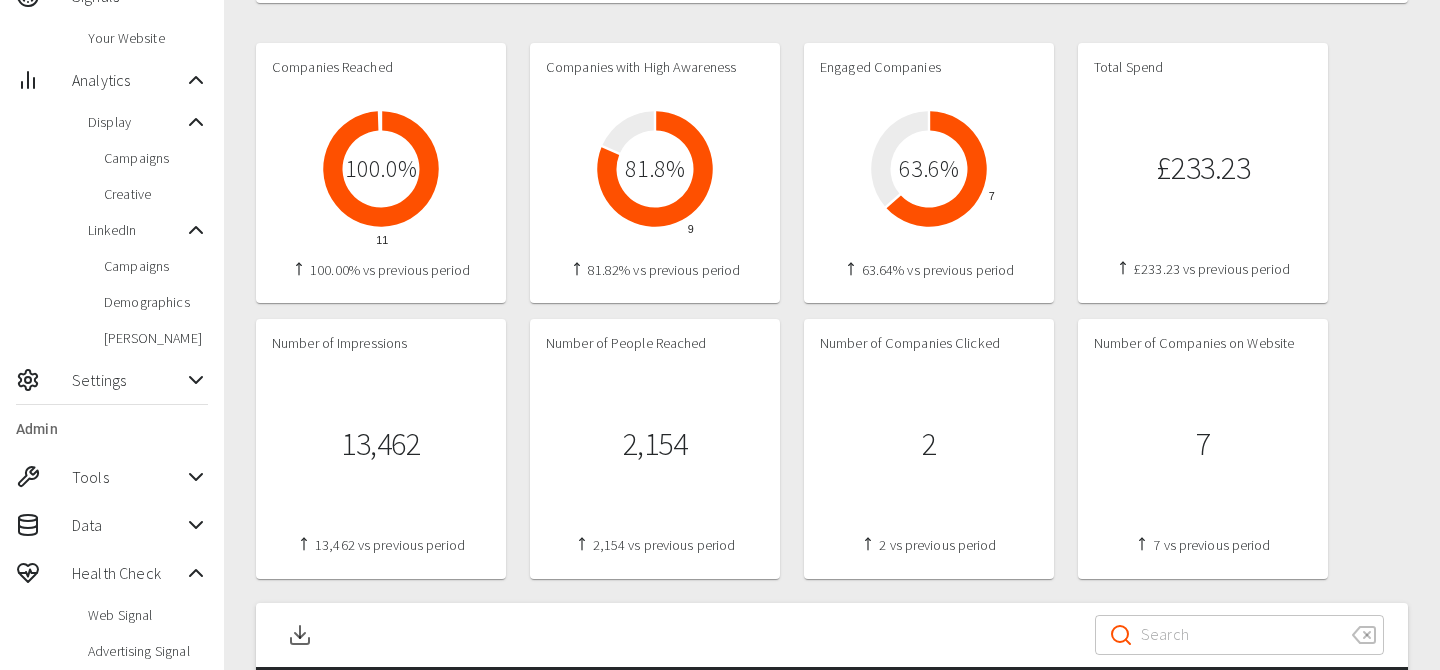 scroll, scrollTop: 397, scrollLeft: 0, axis: vertical 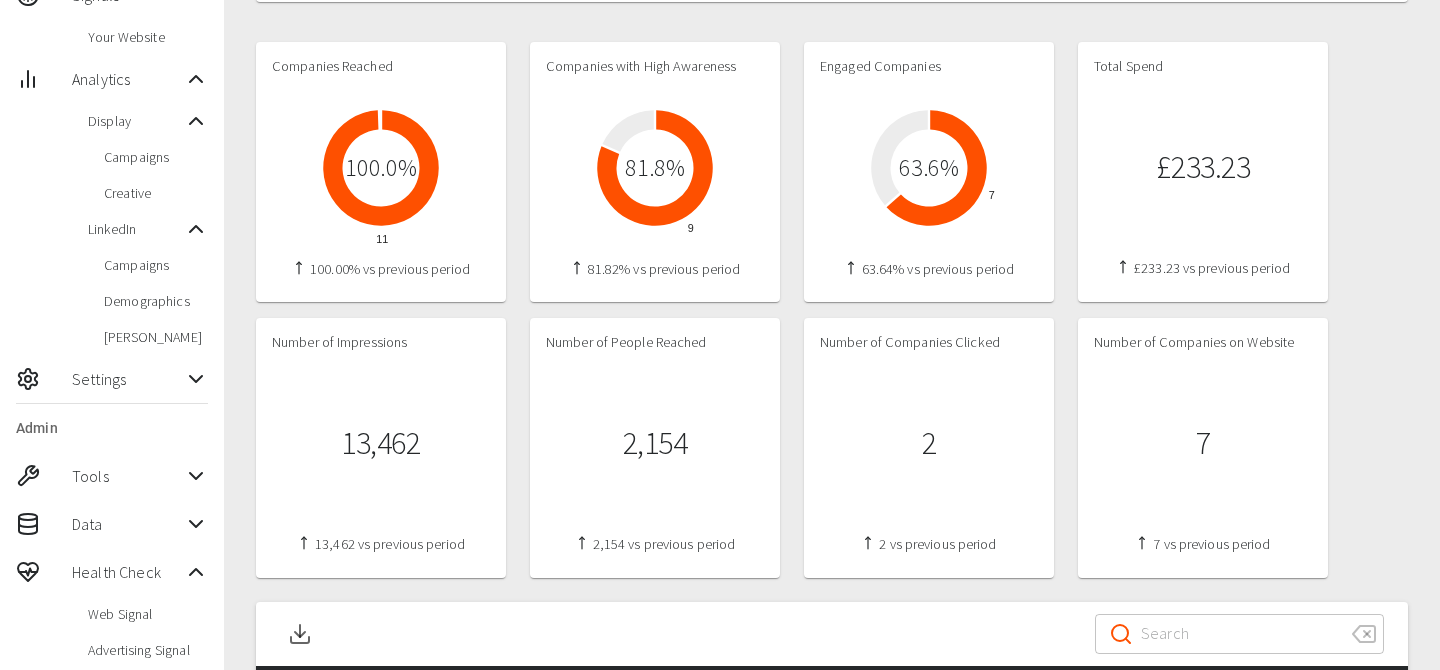click on "Engaged Companies   7     63.6 % 63.64% vs previous period" at bounding box center (929, 172) 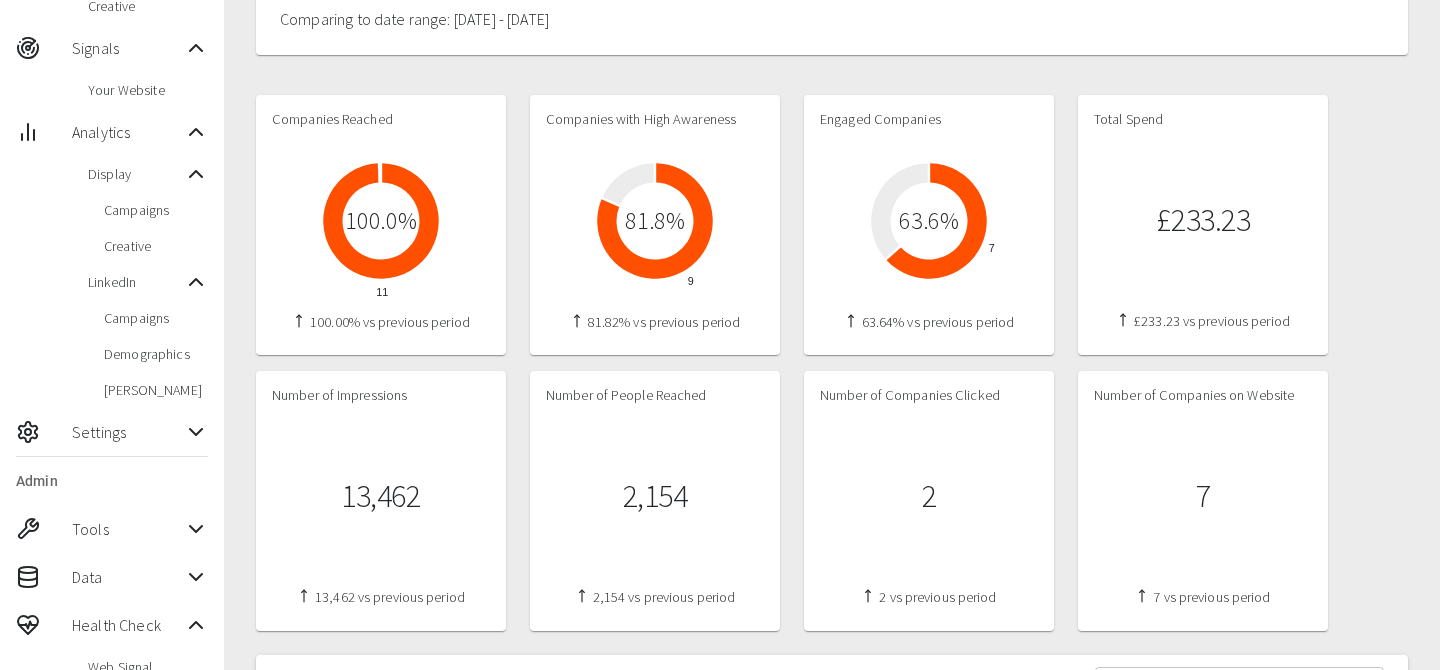 scroll, scrollTop: 105, scrollLeft: 0, axis: vertical 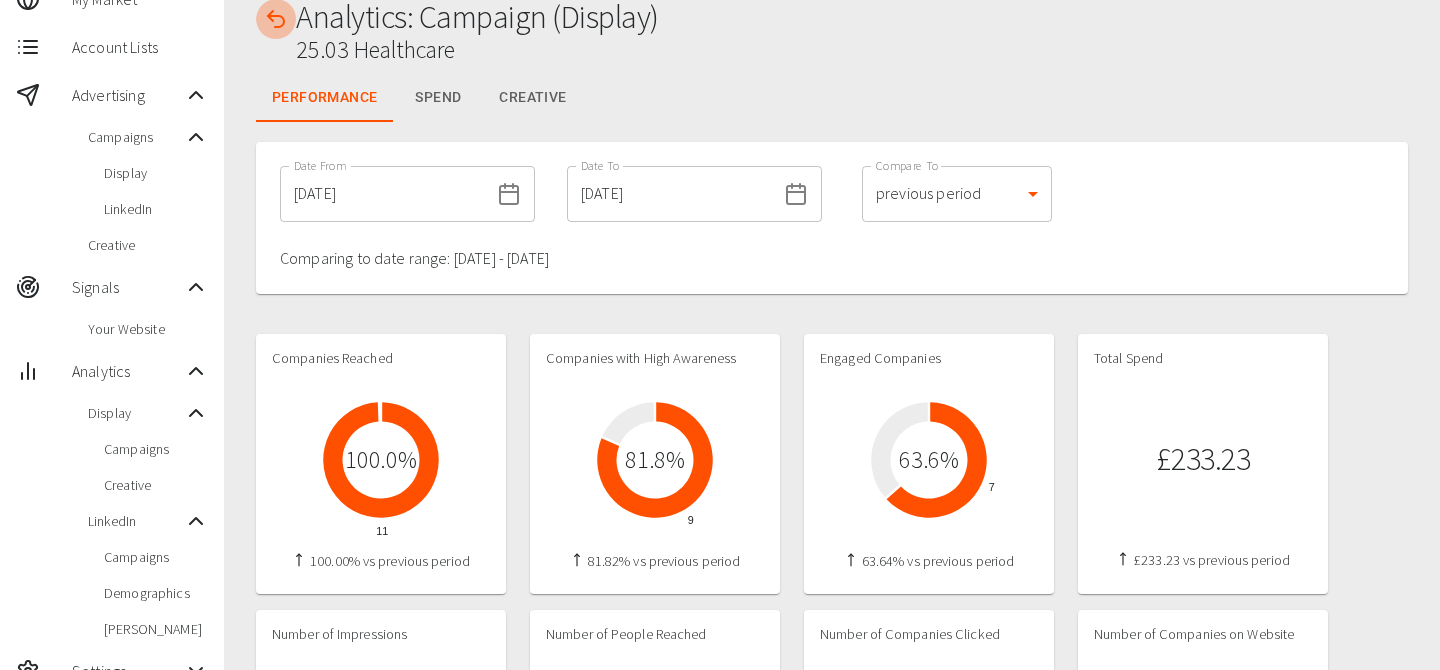click at bounding box center [276, 19] 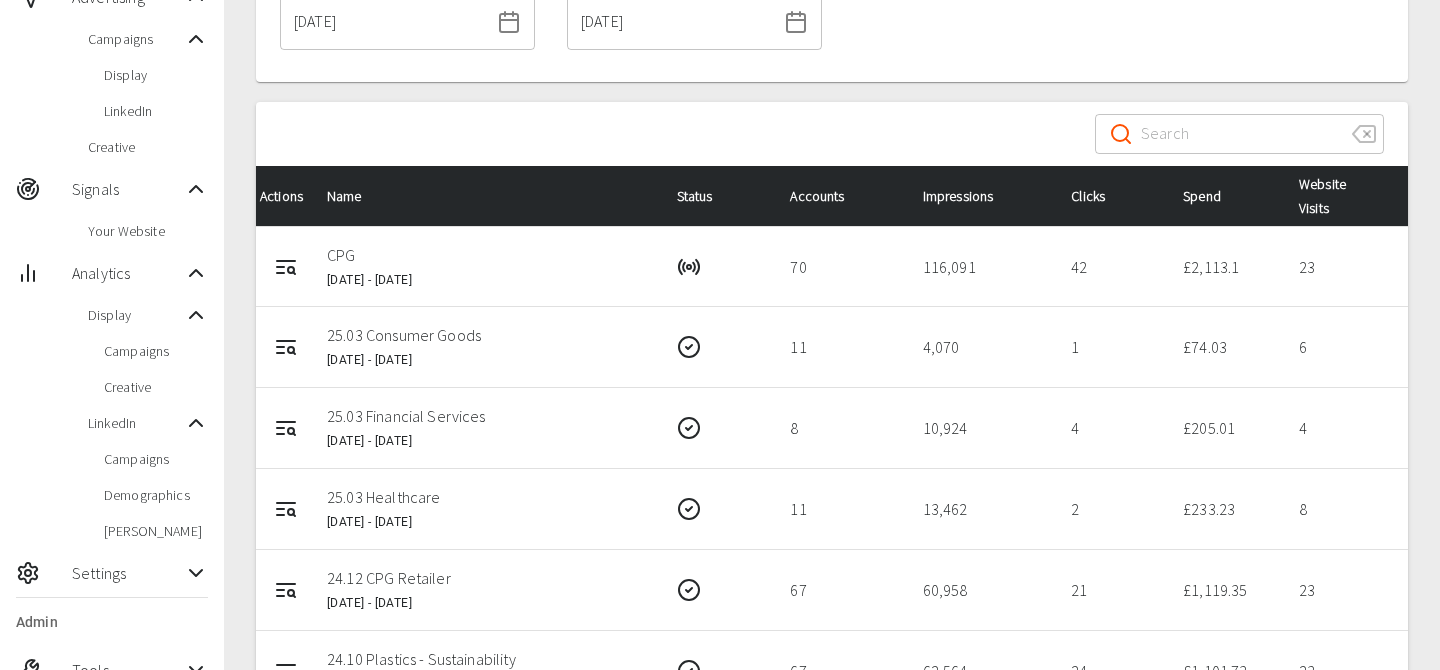 scroll, scrollTop: 247, scrollLeft: 0, axis: vertical 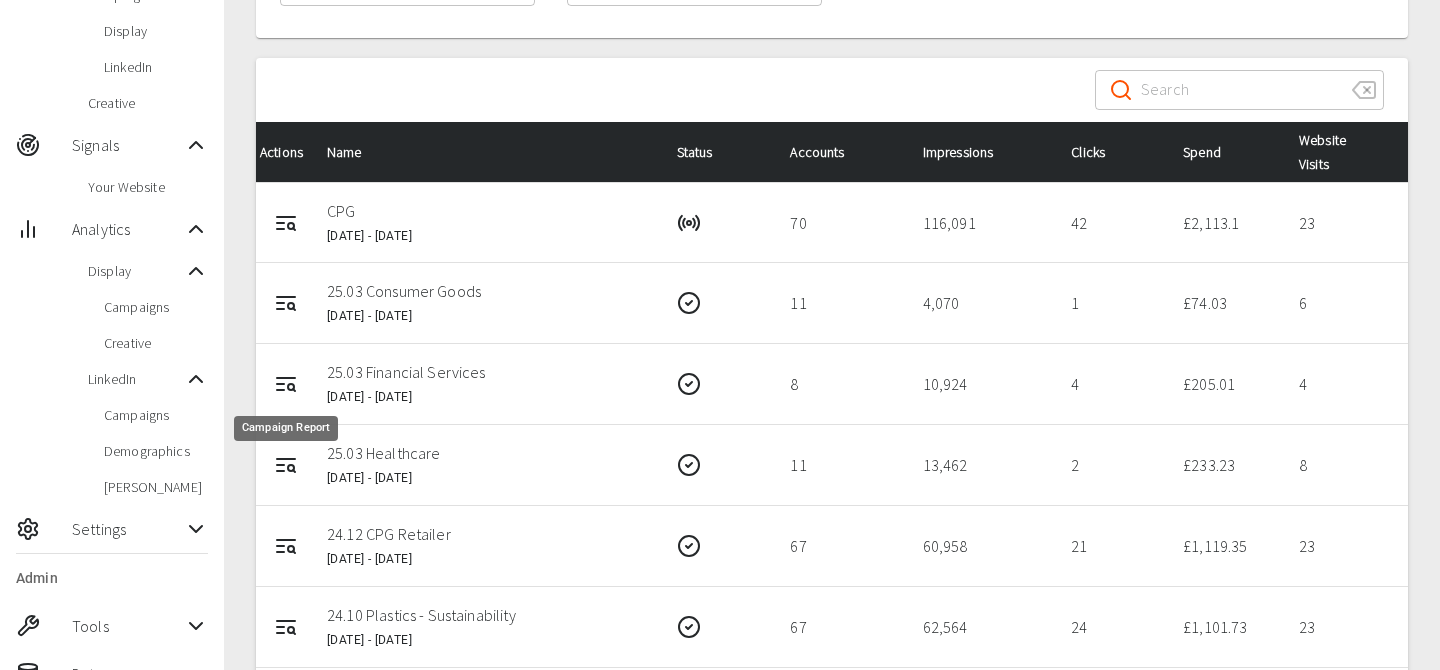 click 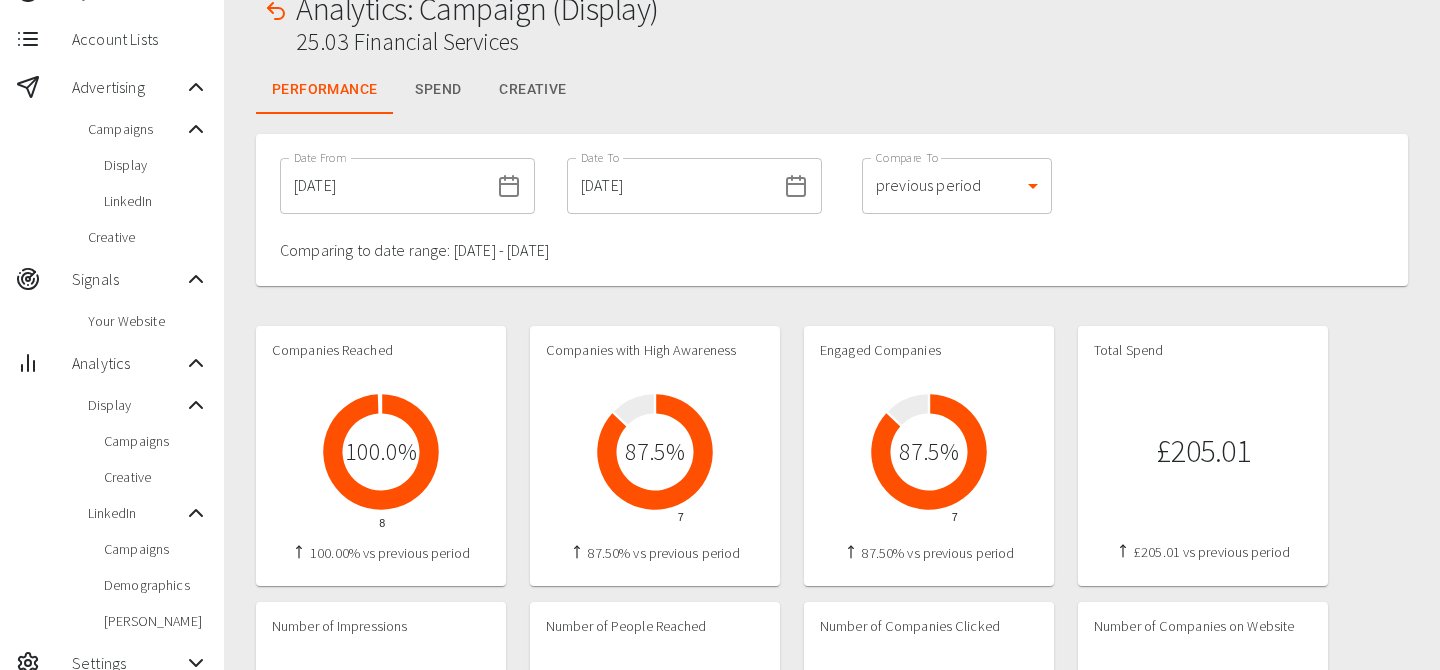 scroll, scrollTop: 0, scrollLeft: 0, axis: both 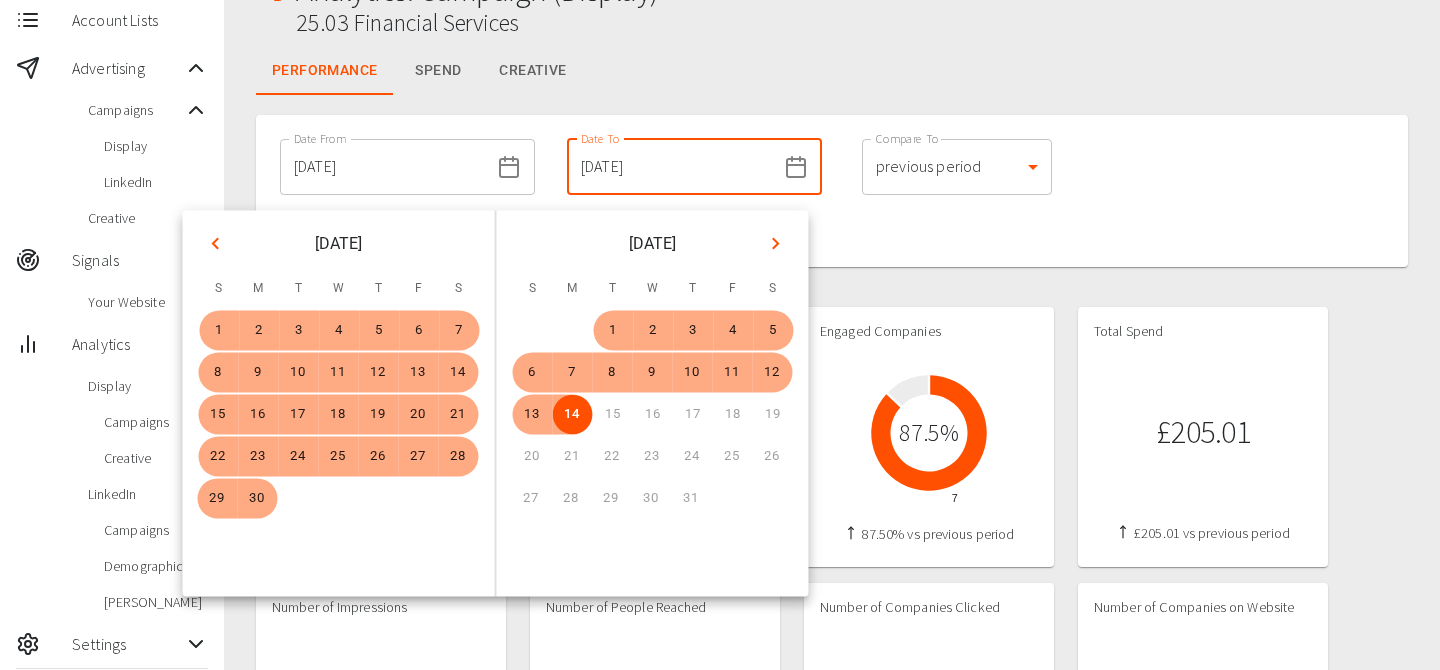 click on "[DATE]" at bounding box center (671, 167) 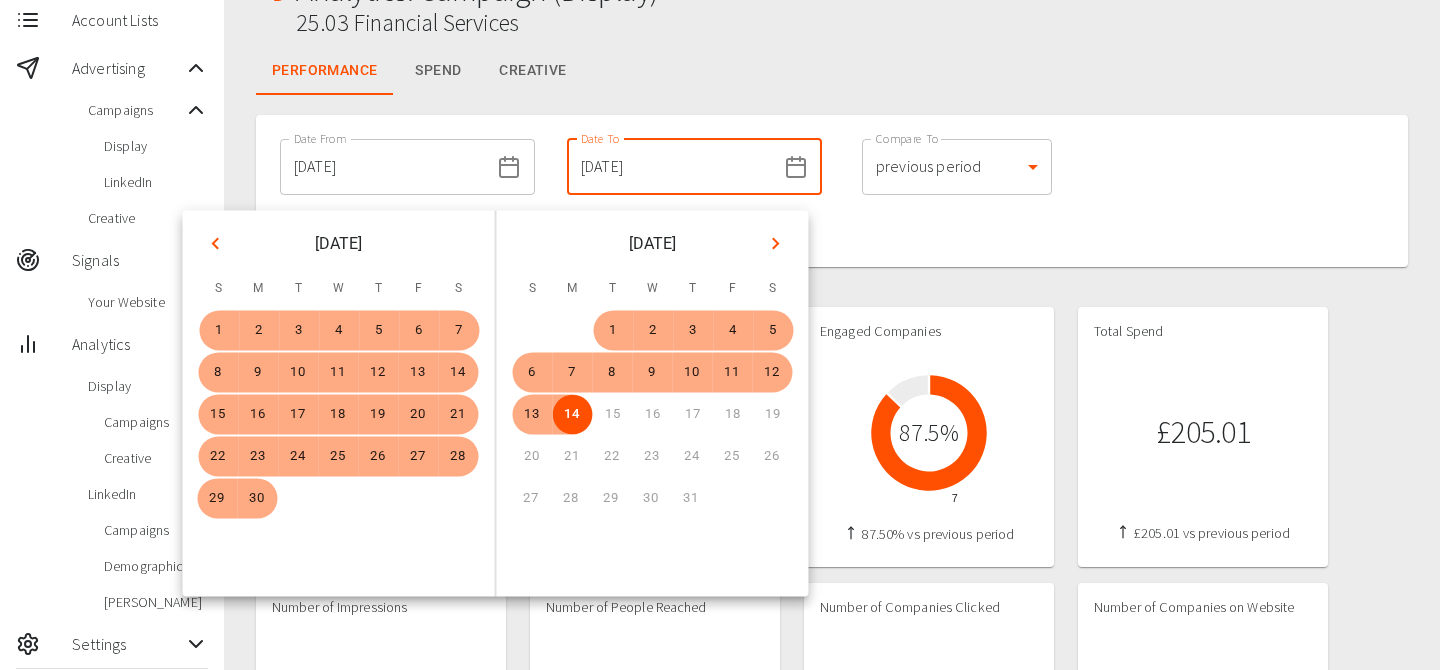 click 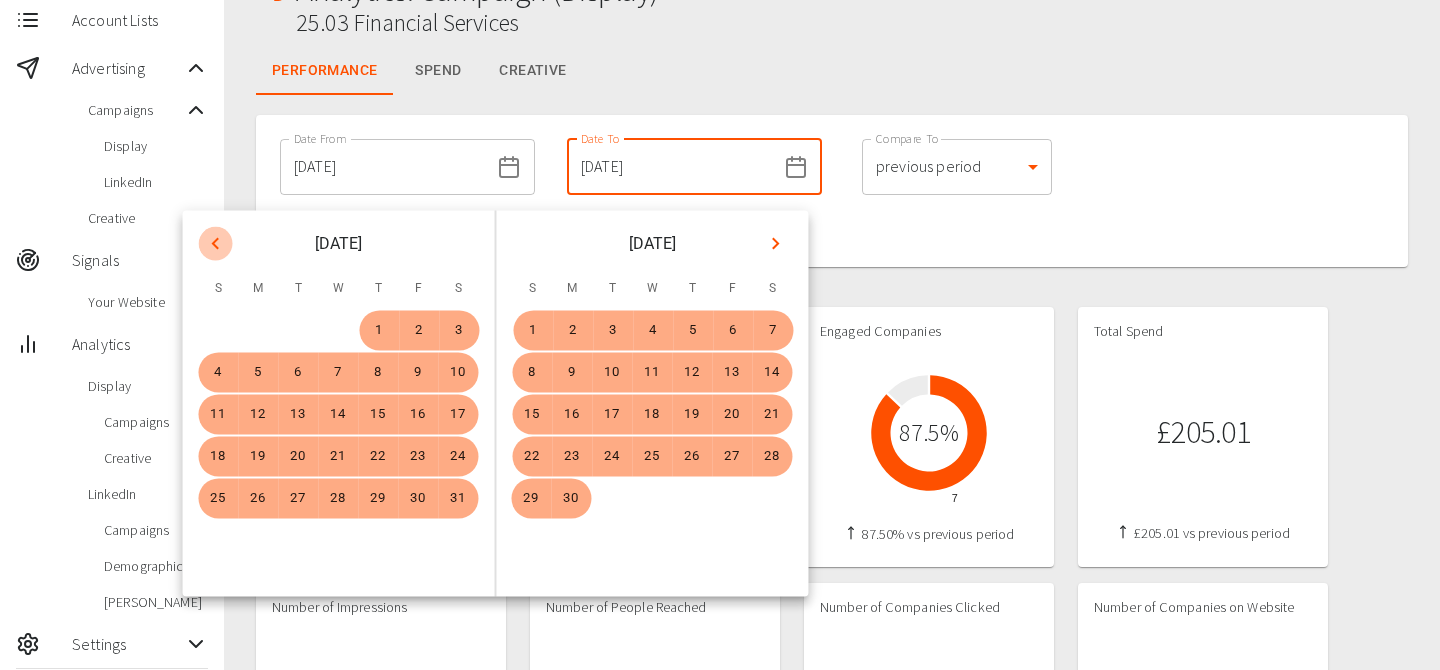 click 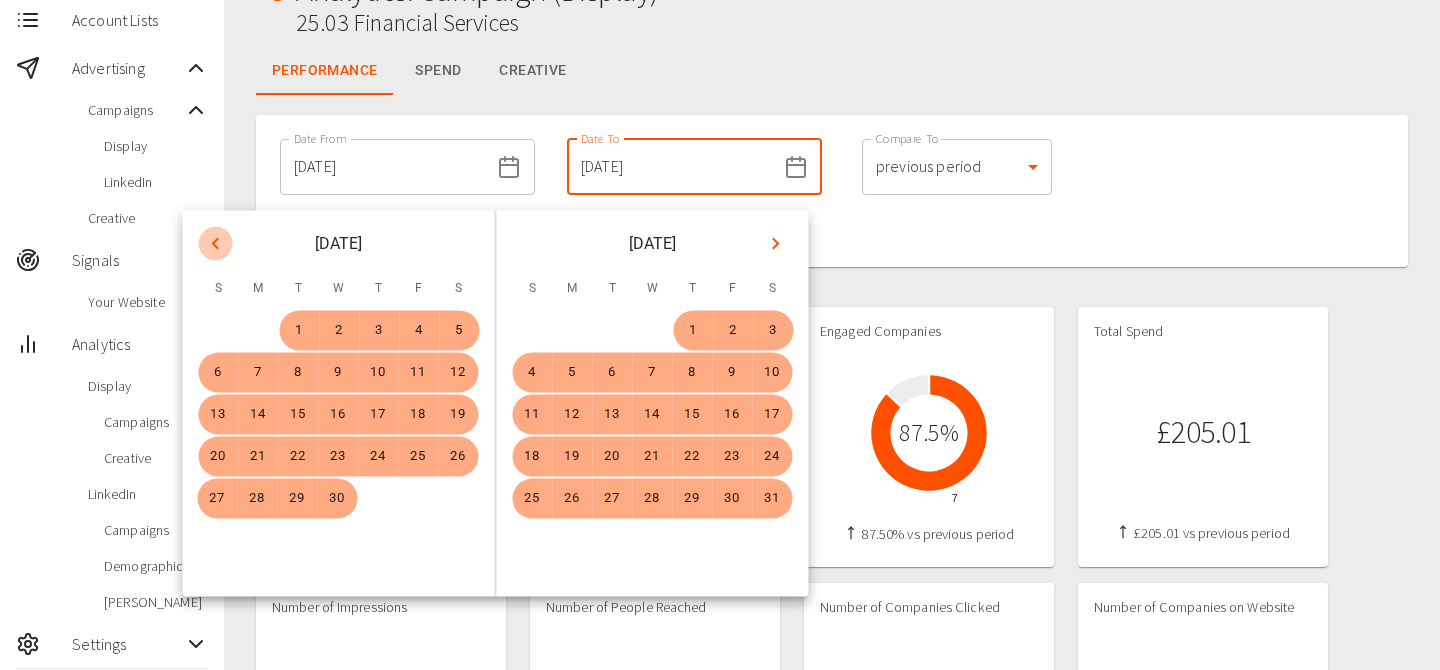 click 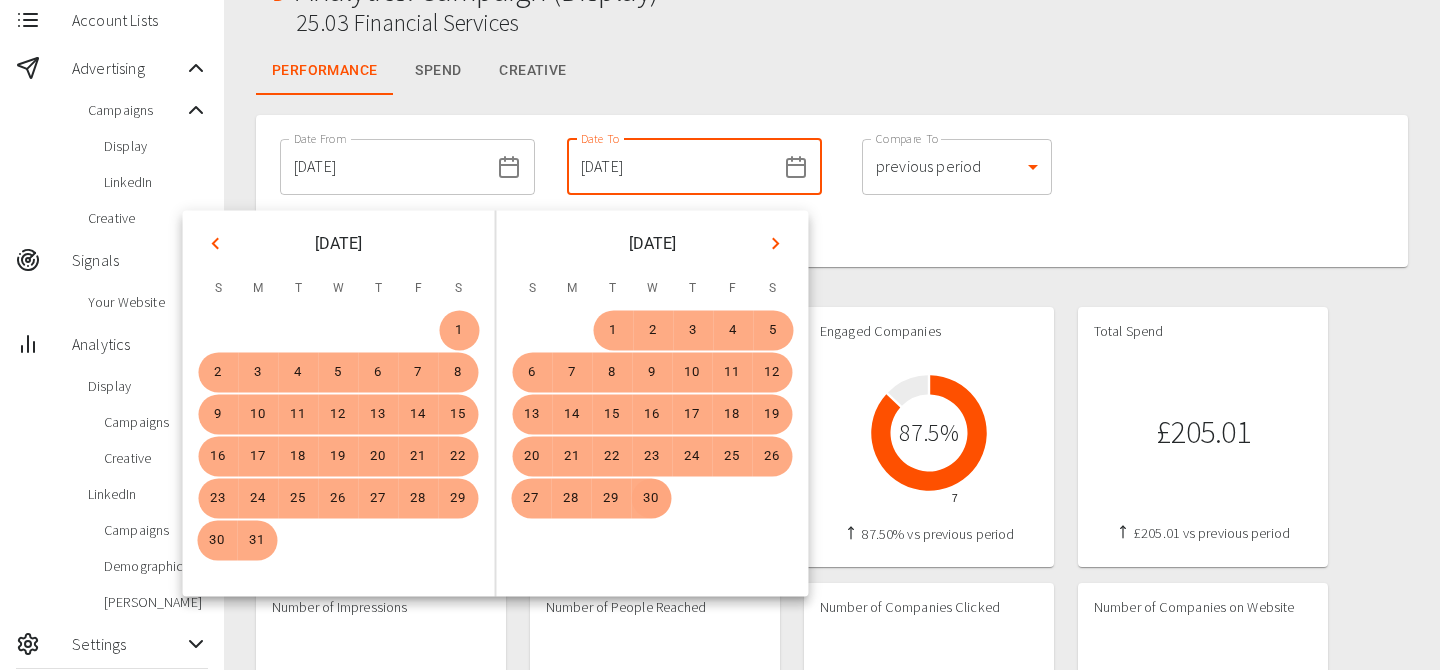 click on "30" at bounding box center (652, 499) 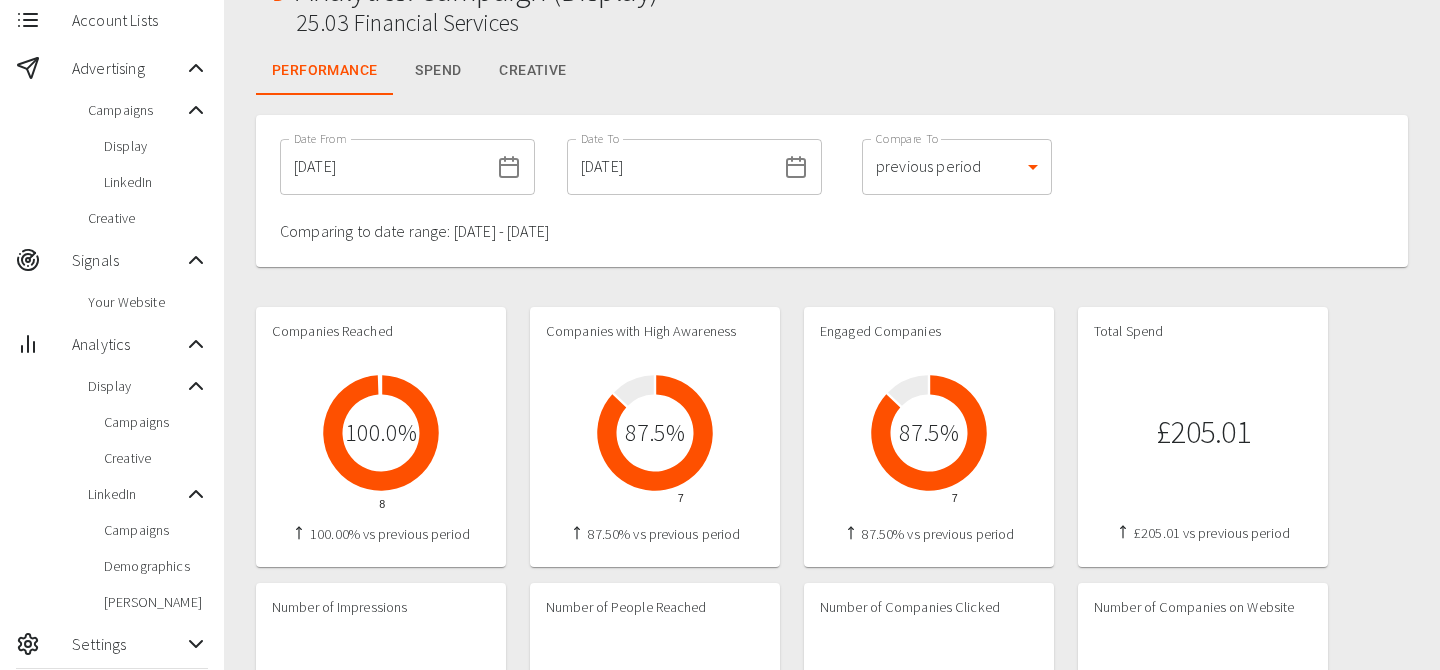 click on "Date From 01/01/2025 Date From Date To 30/04/2025 Date To Compare To previous period  1 Compare To Comparing to date range:   04/09/2024   -   01/01/2025" at bounding box center (832, 191) 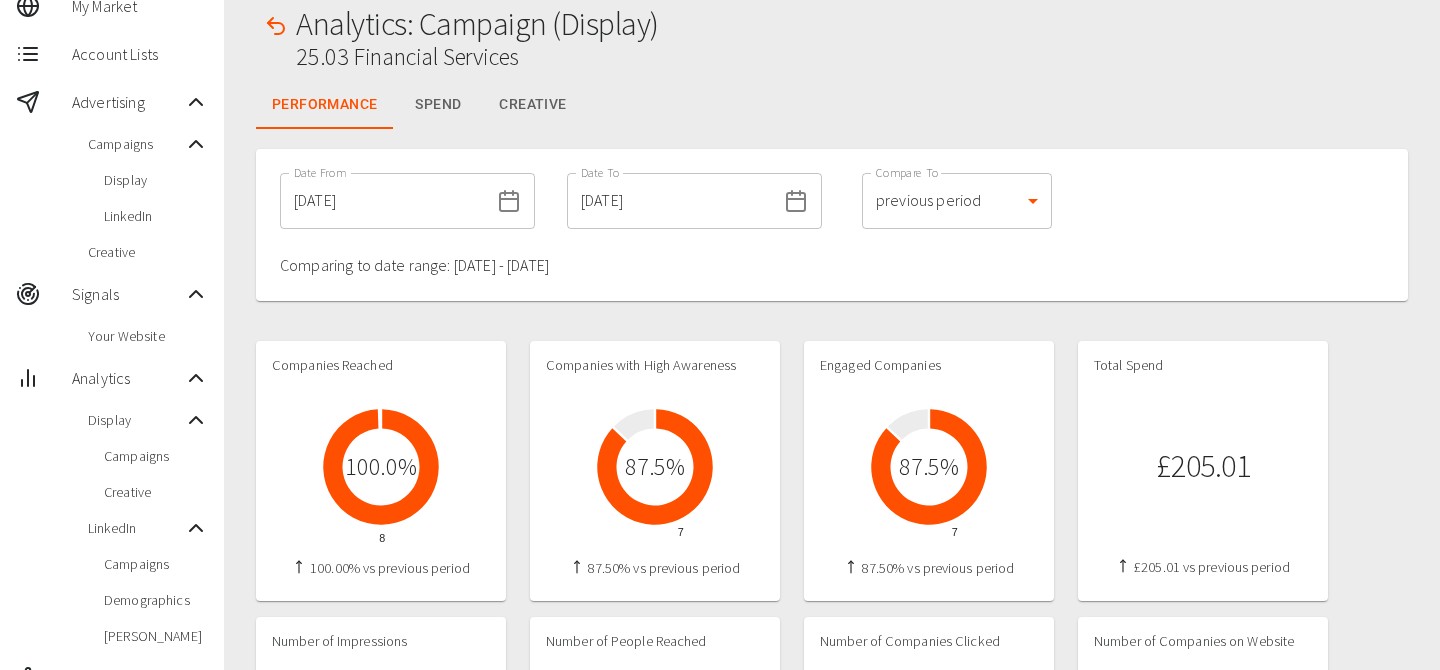 scroll, scrollTop: 6, scrollLeft: 0, axis: vertical 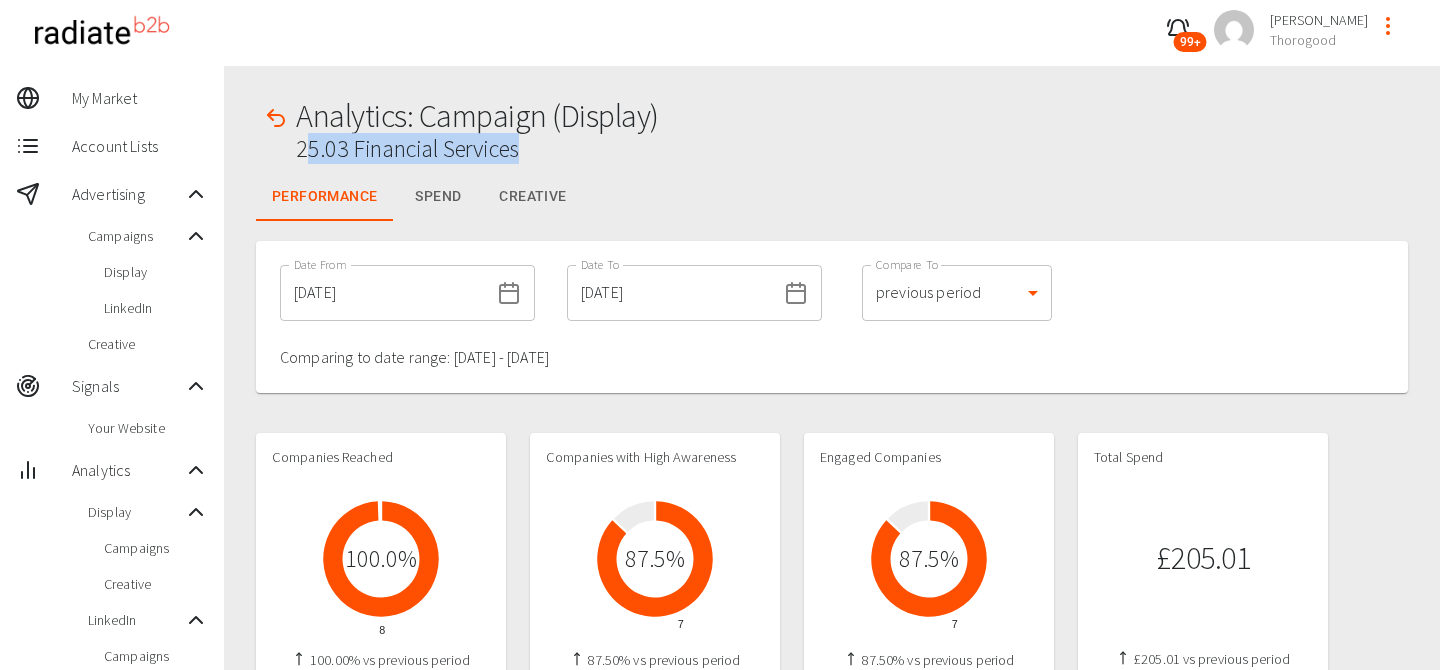 drag, startPoint x: 303, startPoint y: 147, endPoint x: 531, endPoint y: 160, distance: 228.37032 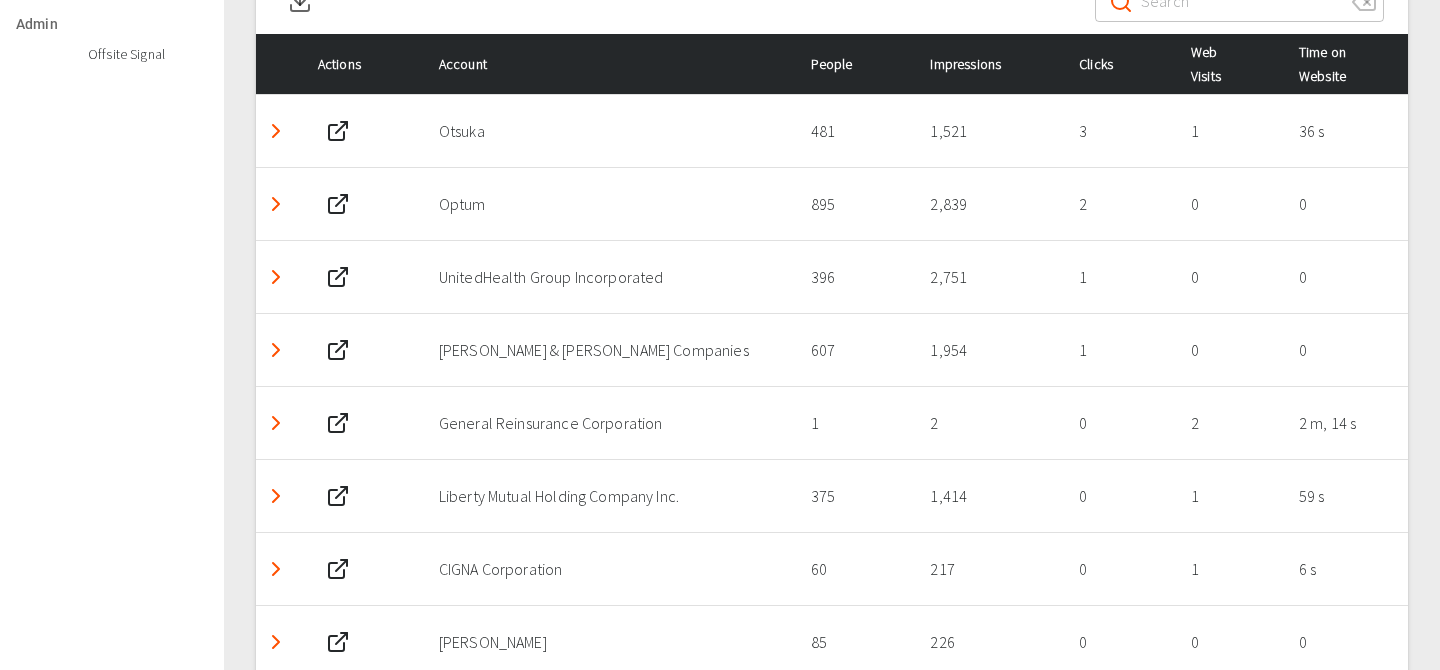 scroll, scrollTop: 1027, scrollLeft: 0, axis: vertical 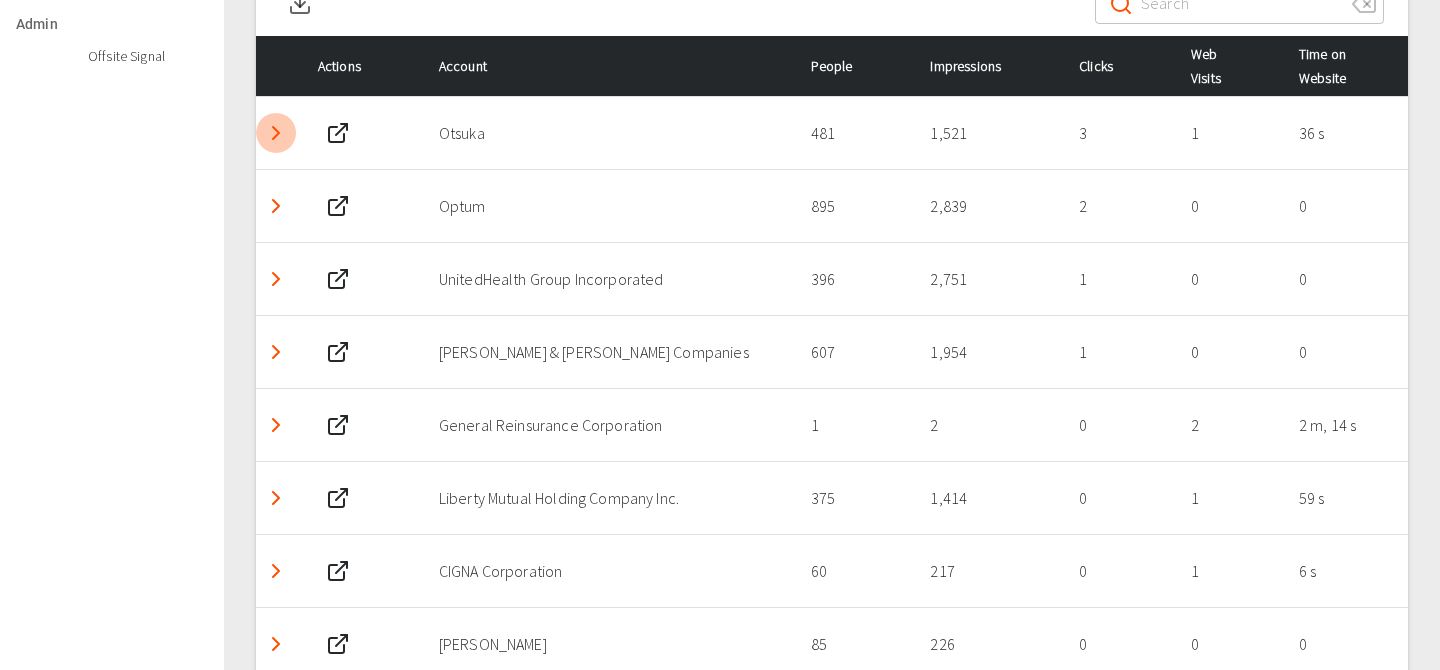 click 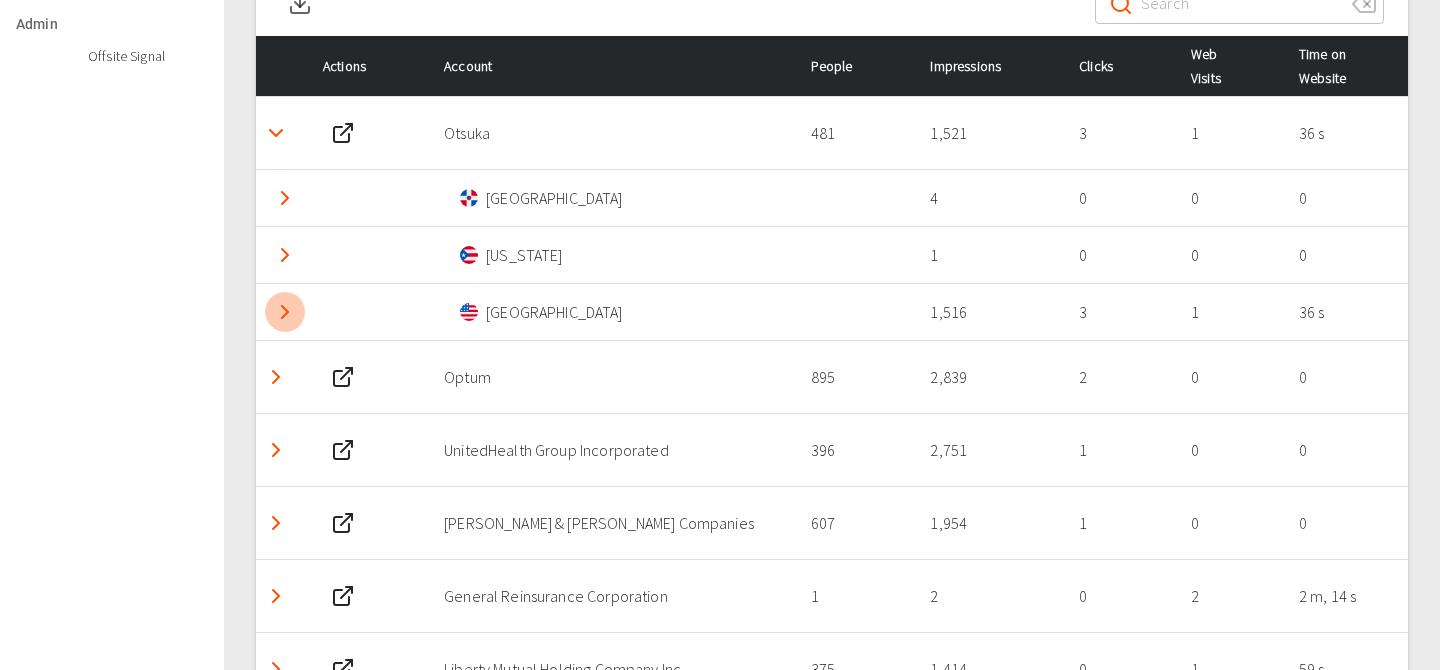 click 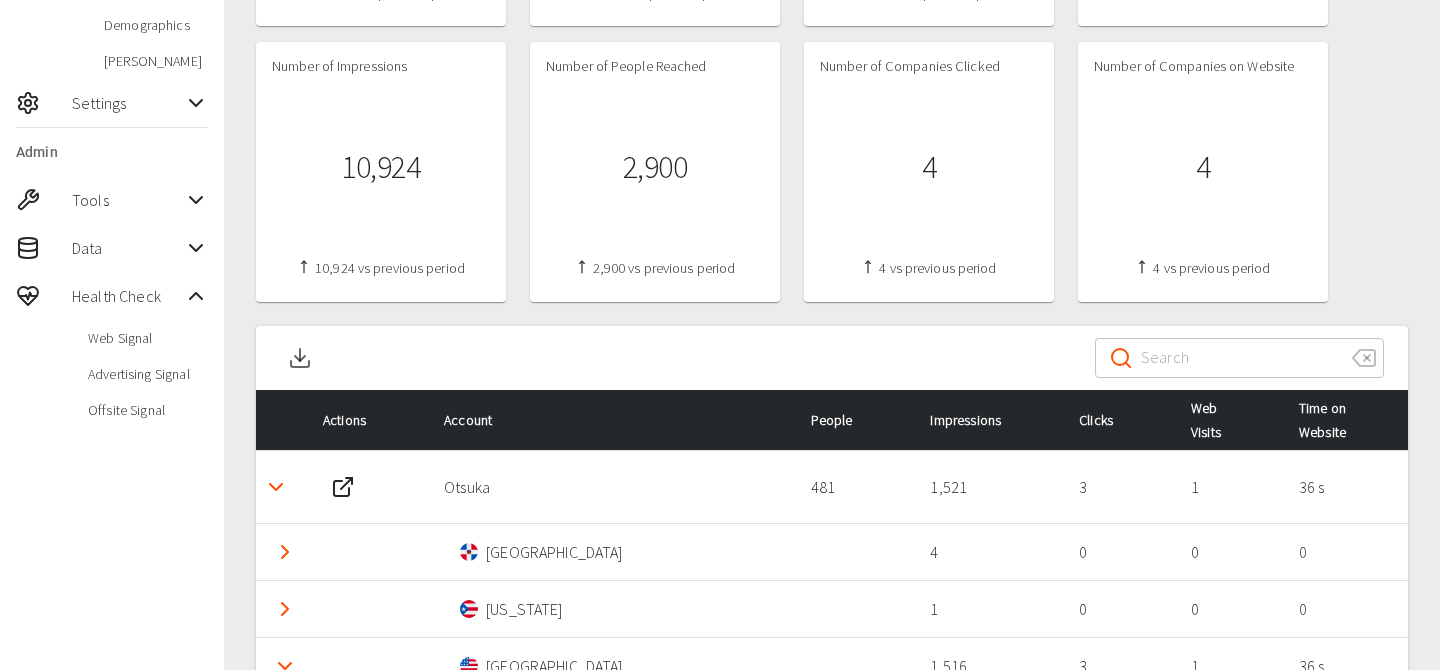scroll, scrollTop: 706, scrollLeft: 0, axis: vertical 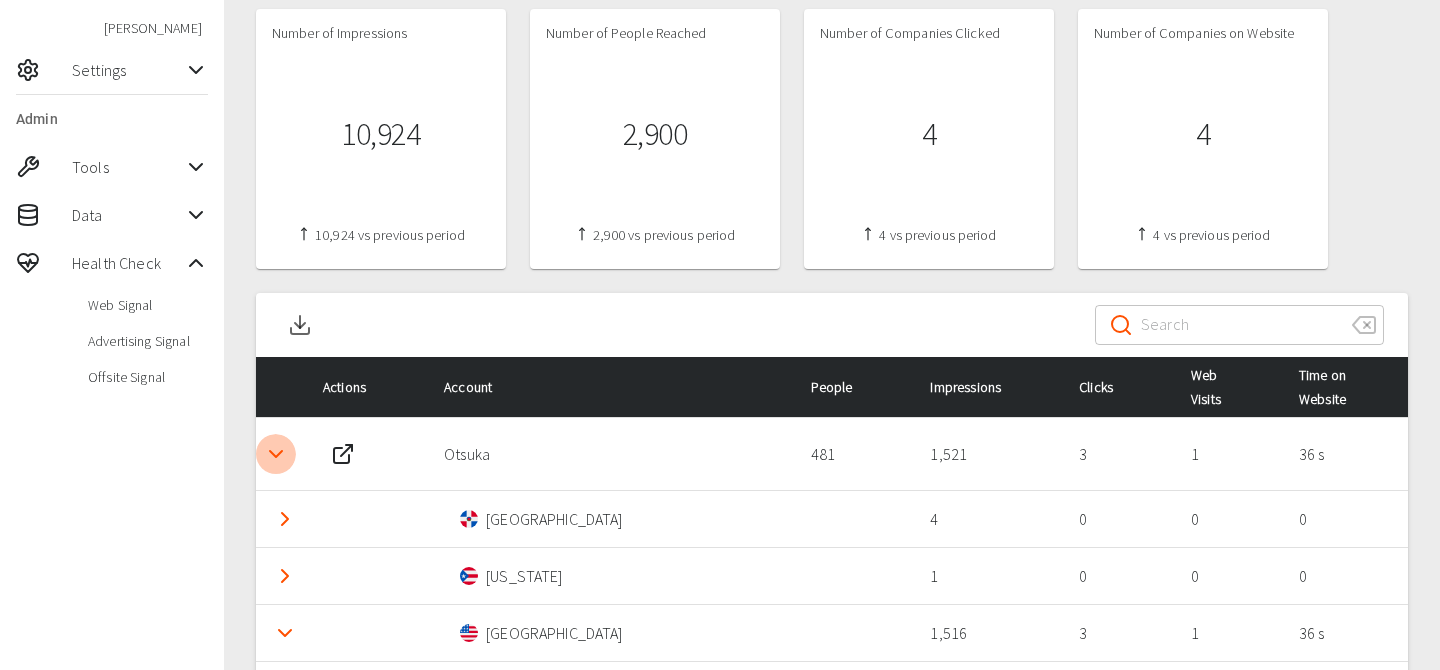 click 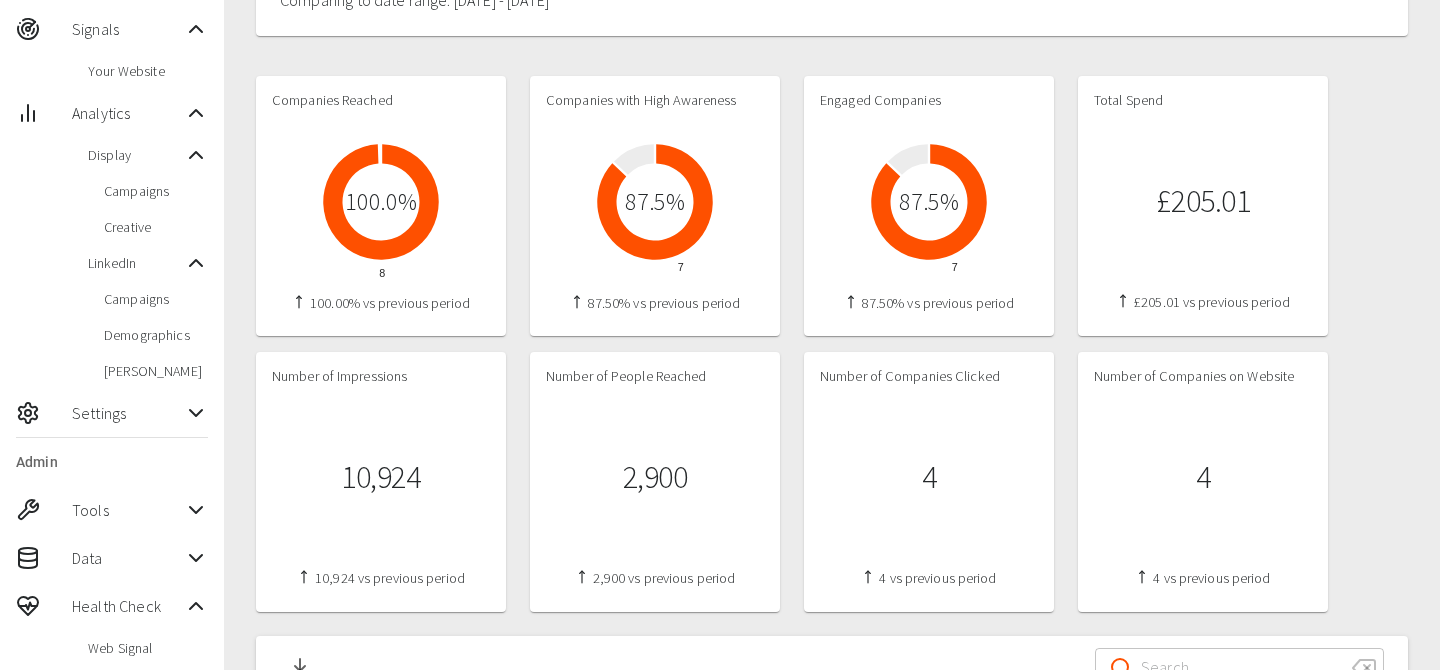 scroll, scrollTop: 0, scrollLeft: 0, axis: both 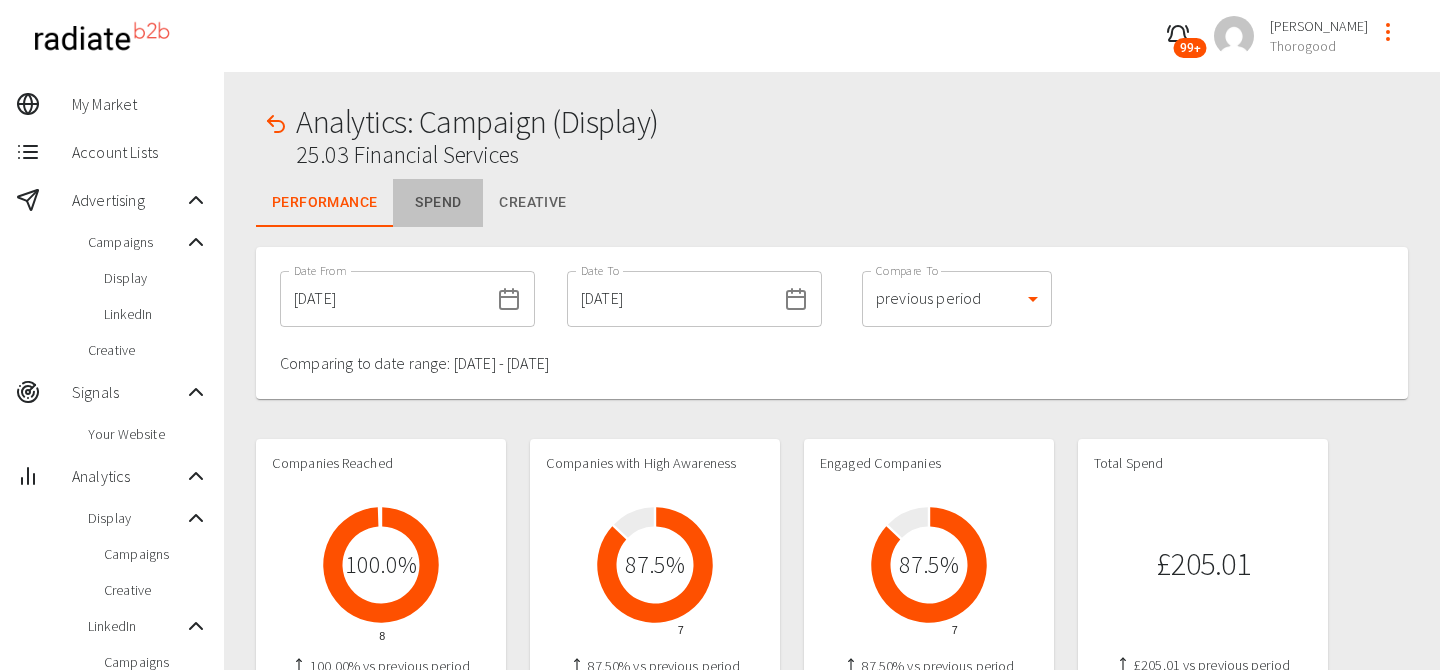 click on "Spend" at bounding box center [438, 203] 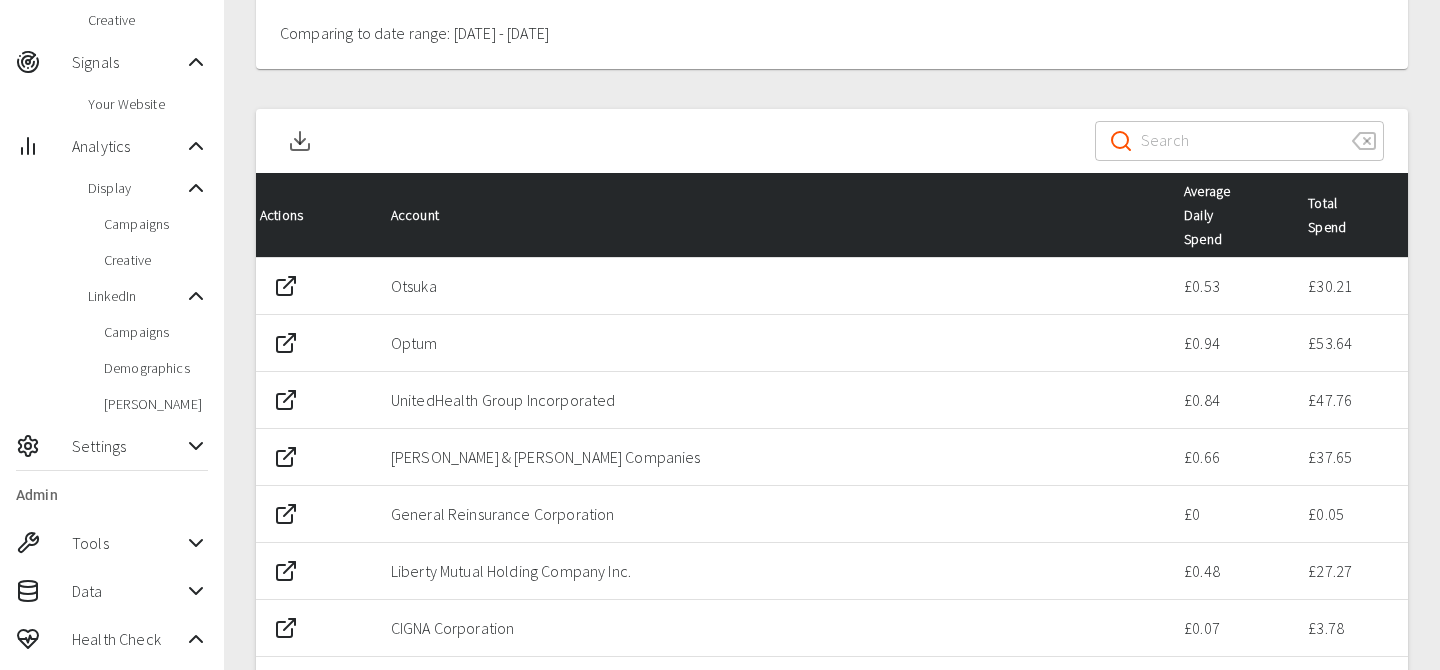 scroll, scrollTop: 332, scrollLeft: 0, axis: vertical 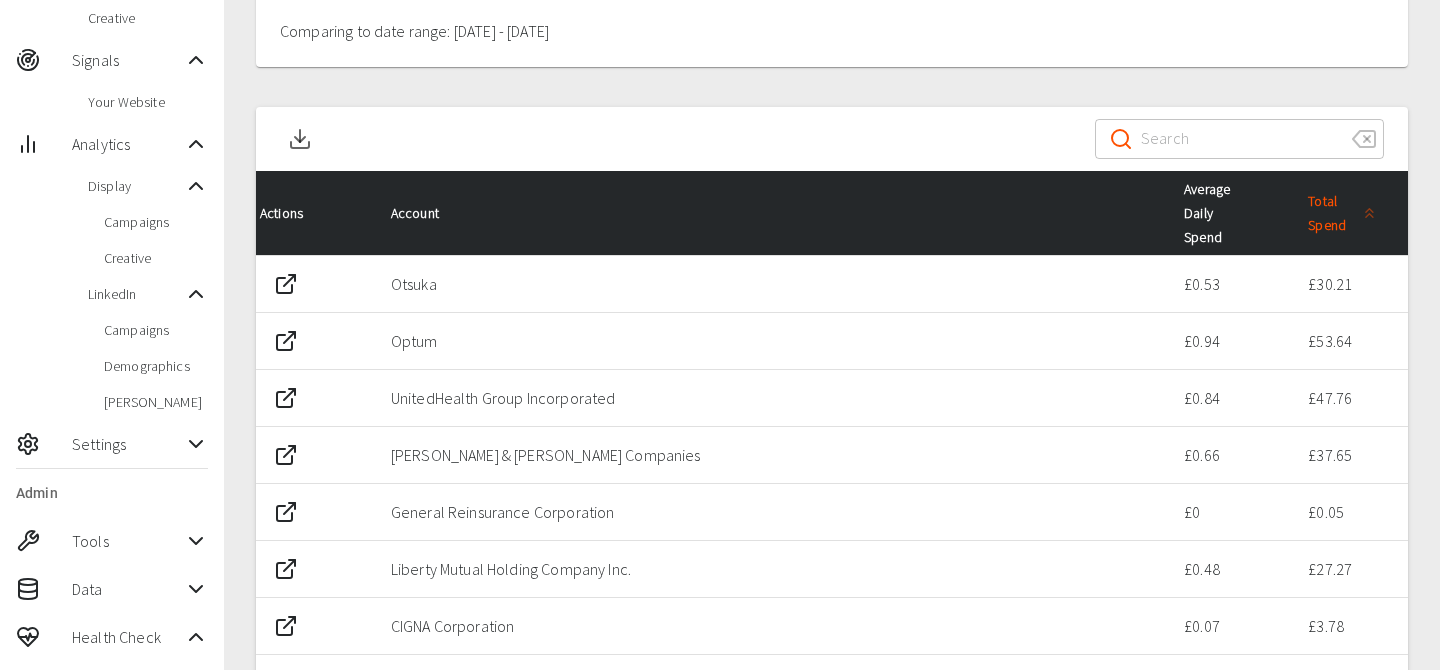 click on "Total Spend" at bounding box center (1345, 213) 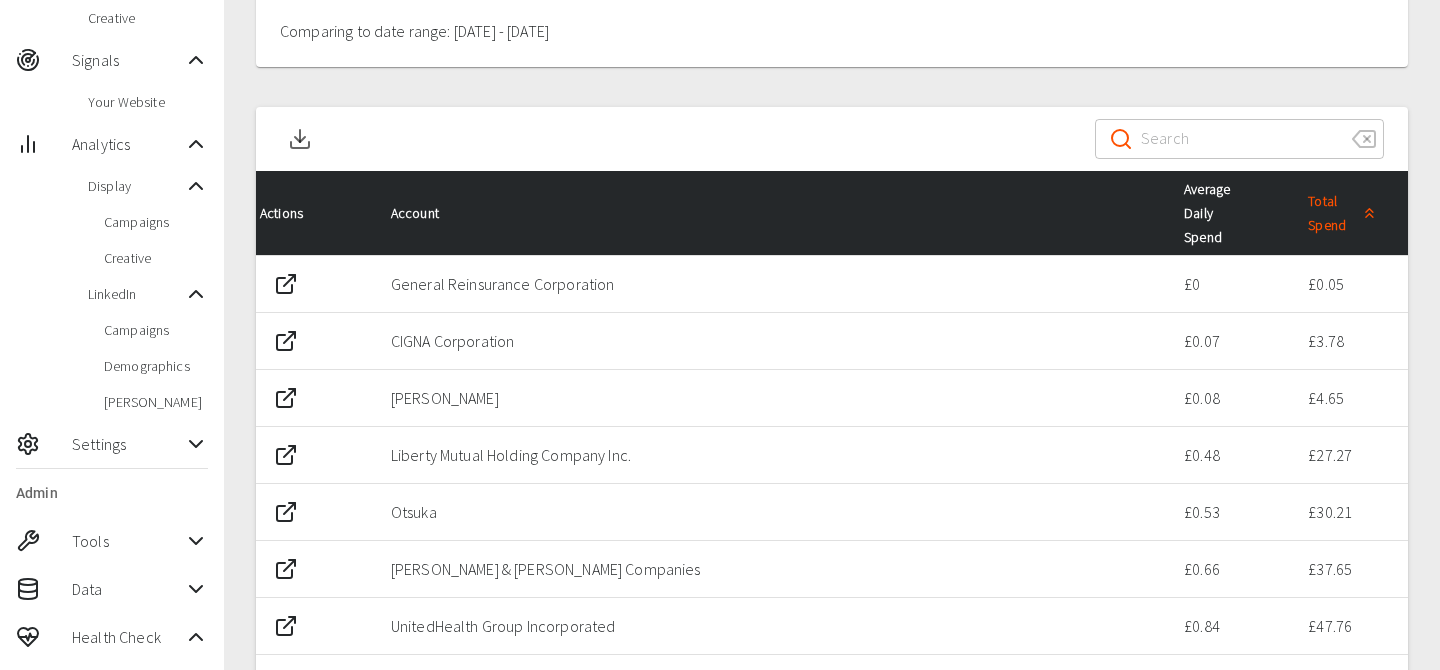 click on "Total Spend" at bounding box center (1345, 213) 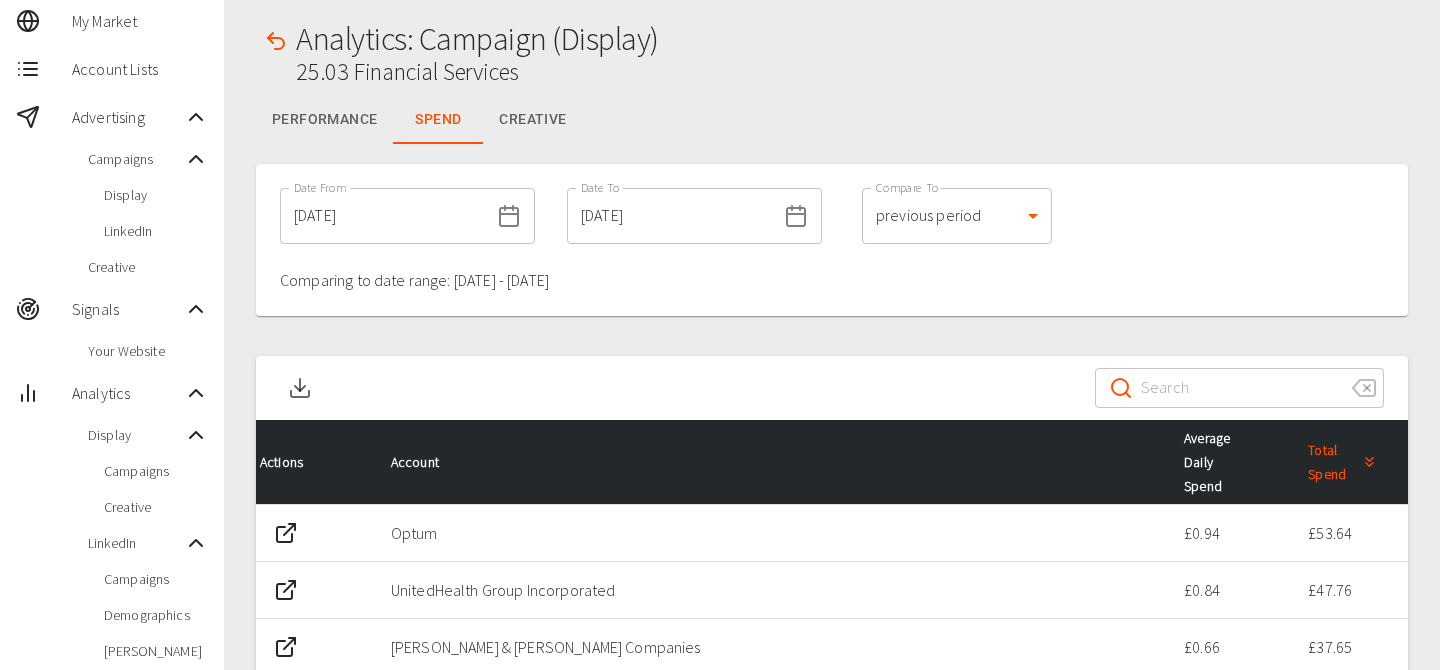 scroll, scrollTop: 40, scrollLeft: 0, axis: vertical 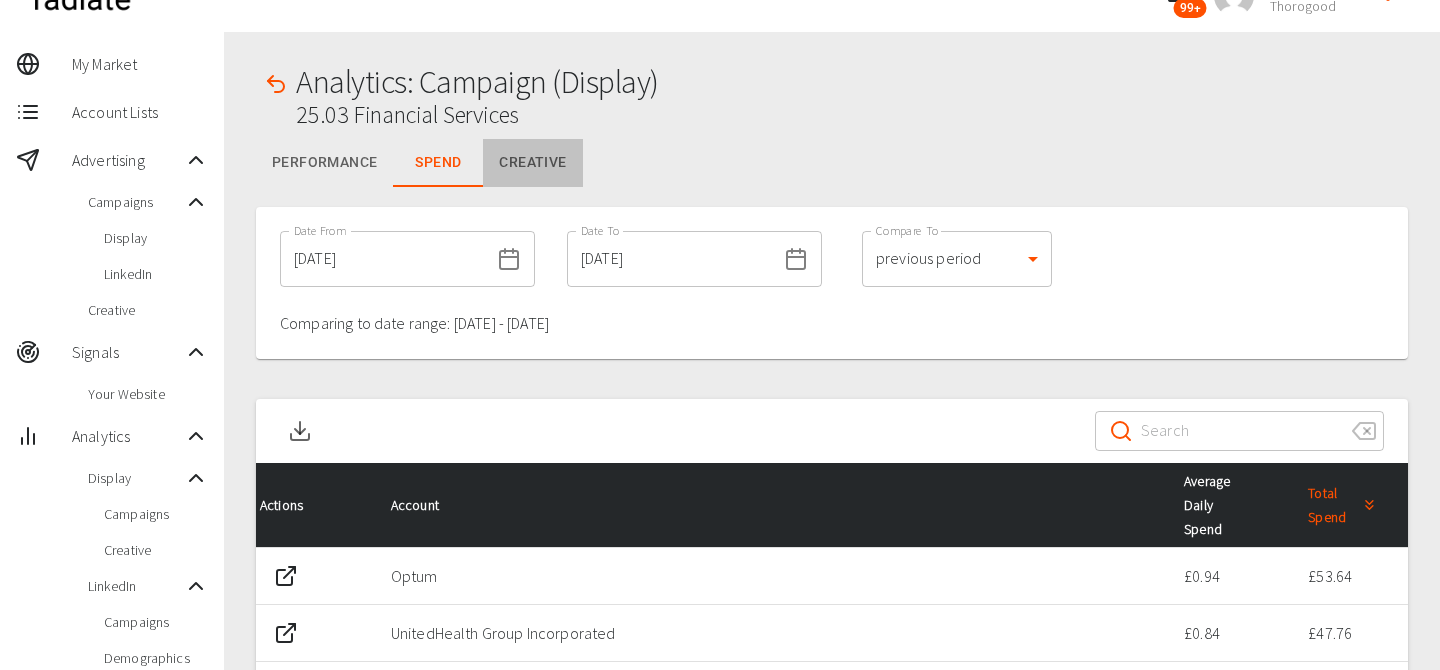 click on "Creative" at bounding box center (532, 163) 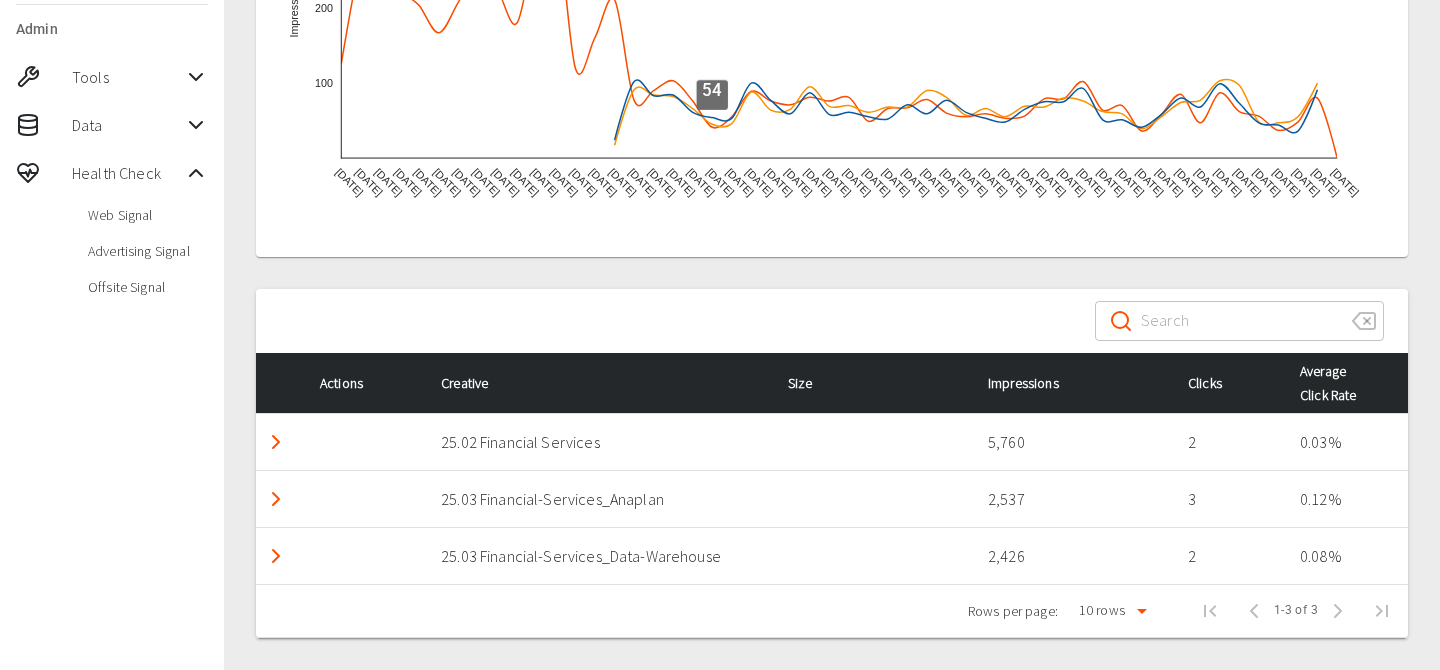 scroll, scrollTop: 796, scrollLeft: 0, axis: vertical 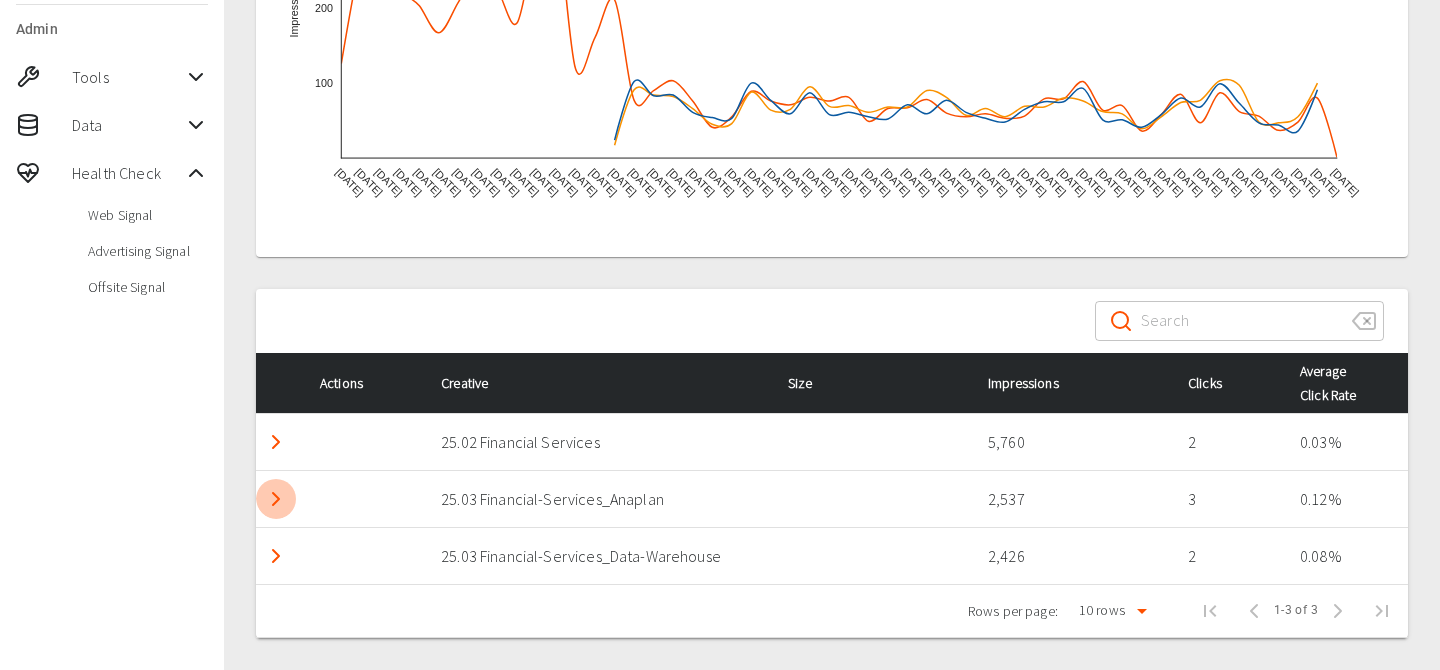 click 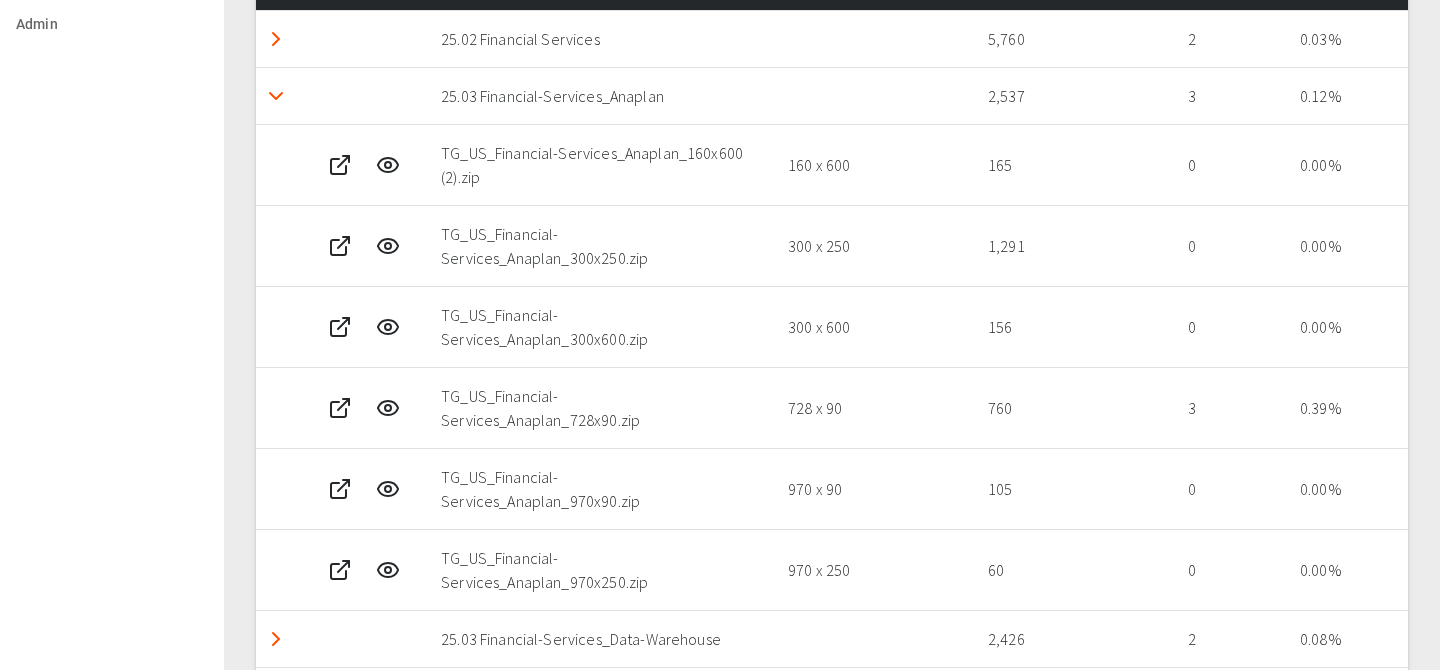 scroll, scrollTop: 1200, scrollLeft: 0, axis: vertical 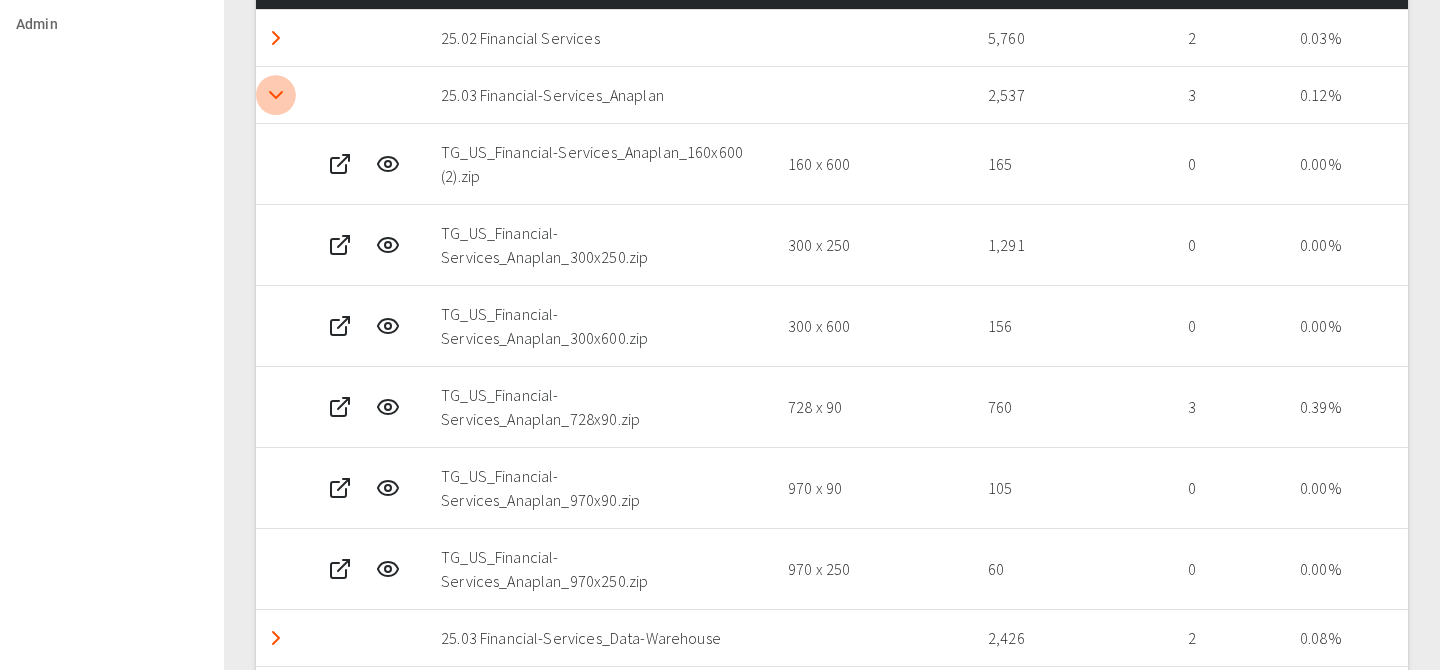 click 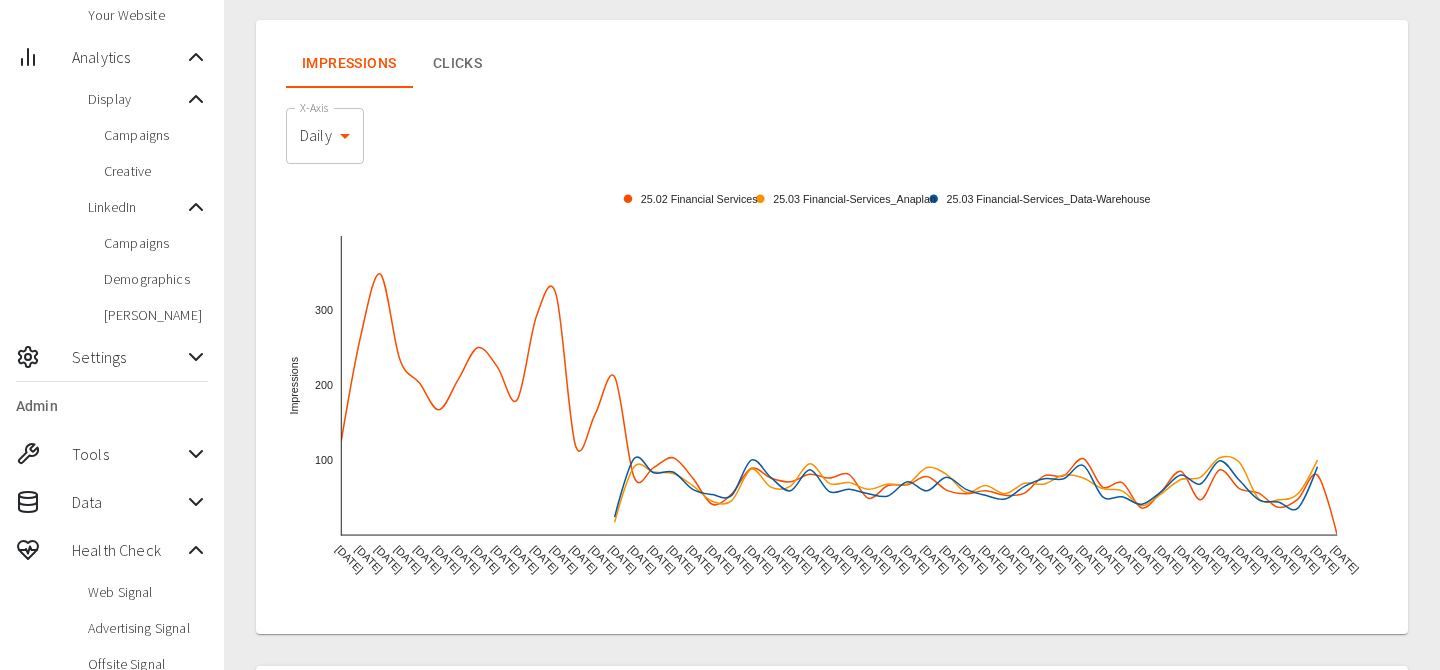 scroll, scrollTop: 0, scrollLeft: 0, axis: both 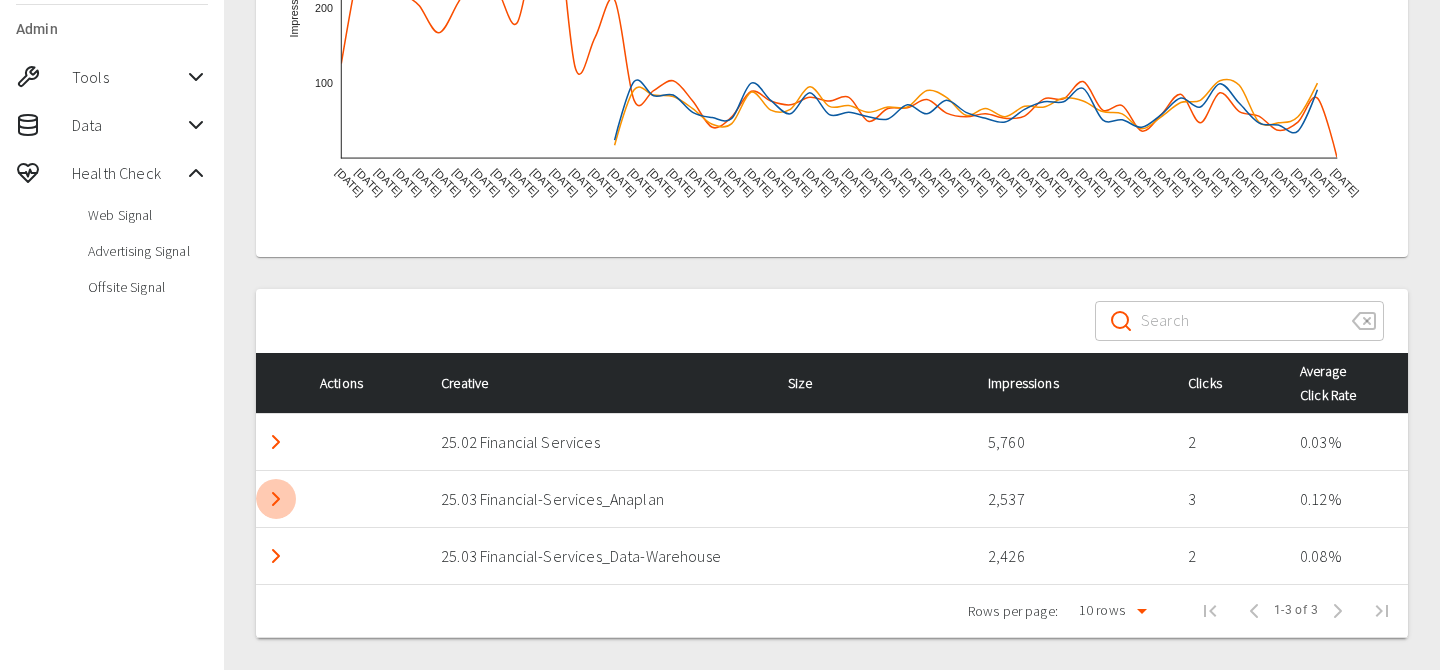 click 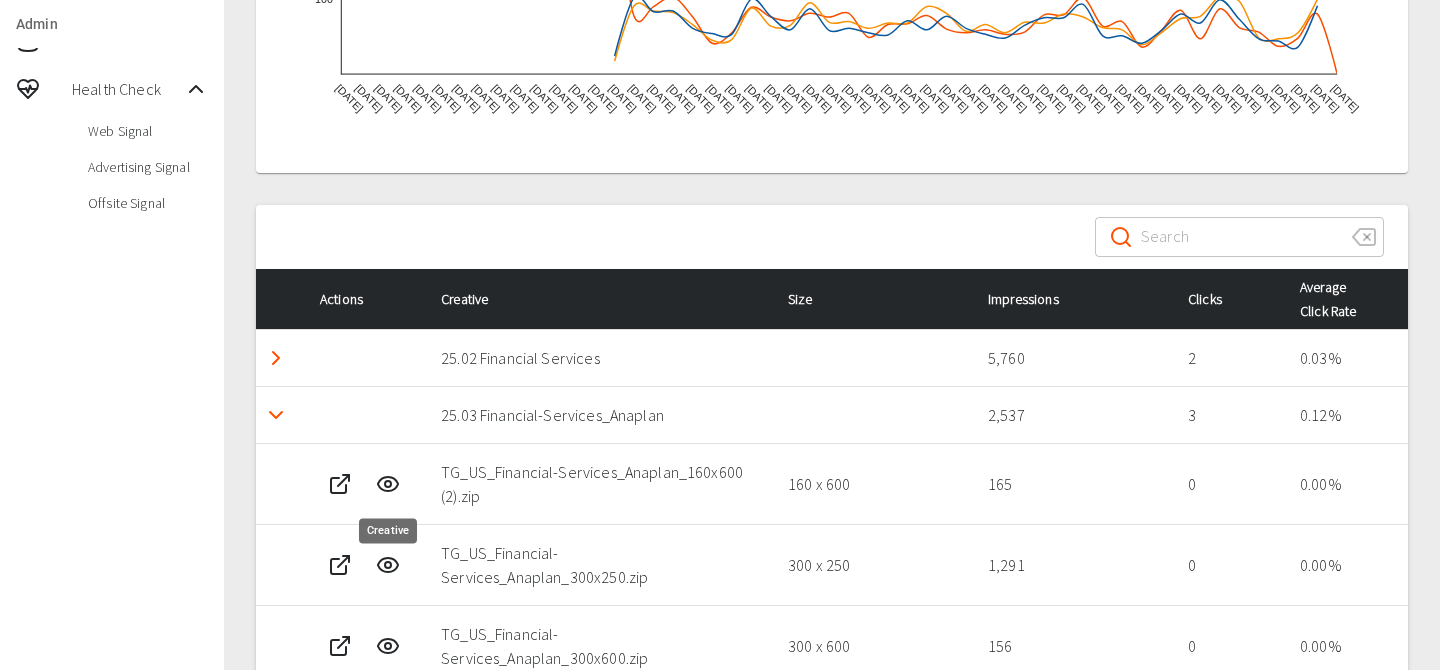 scroll, scrollTop: 949, scrollLeft: 0, axis: vertical 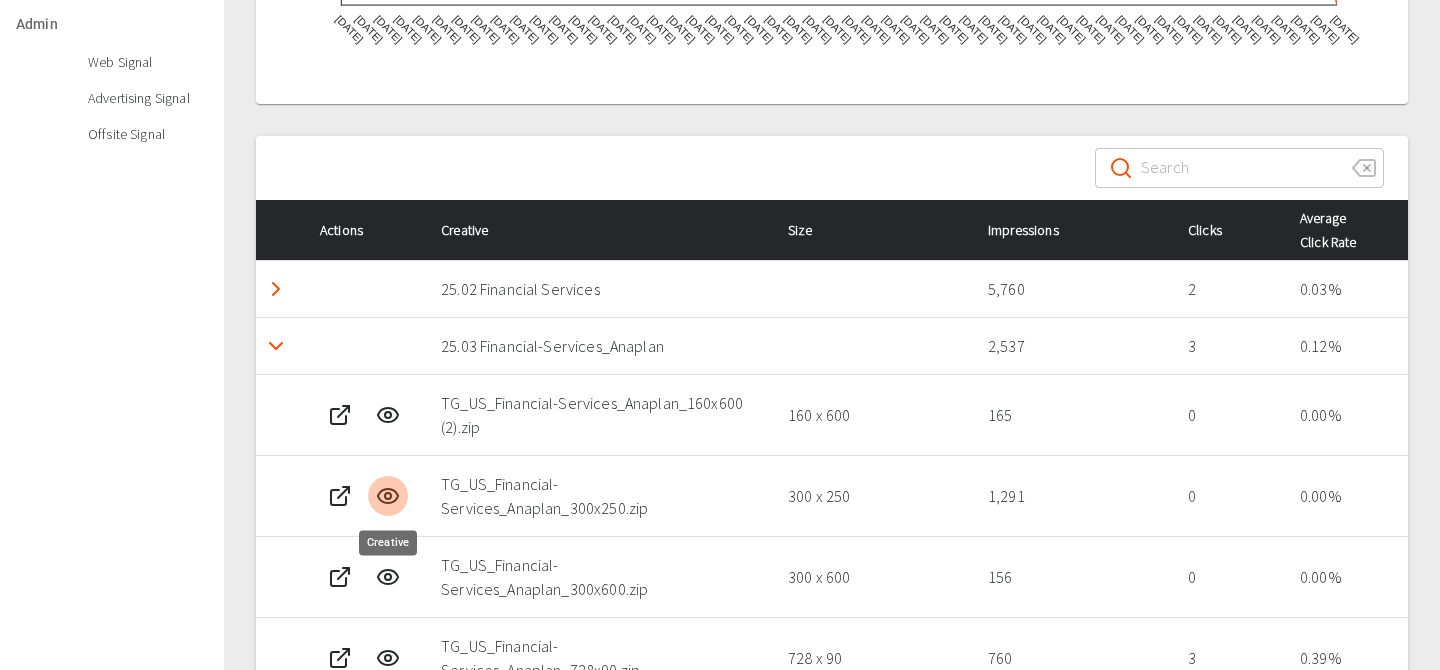click 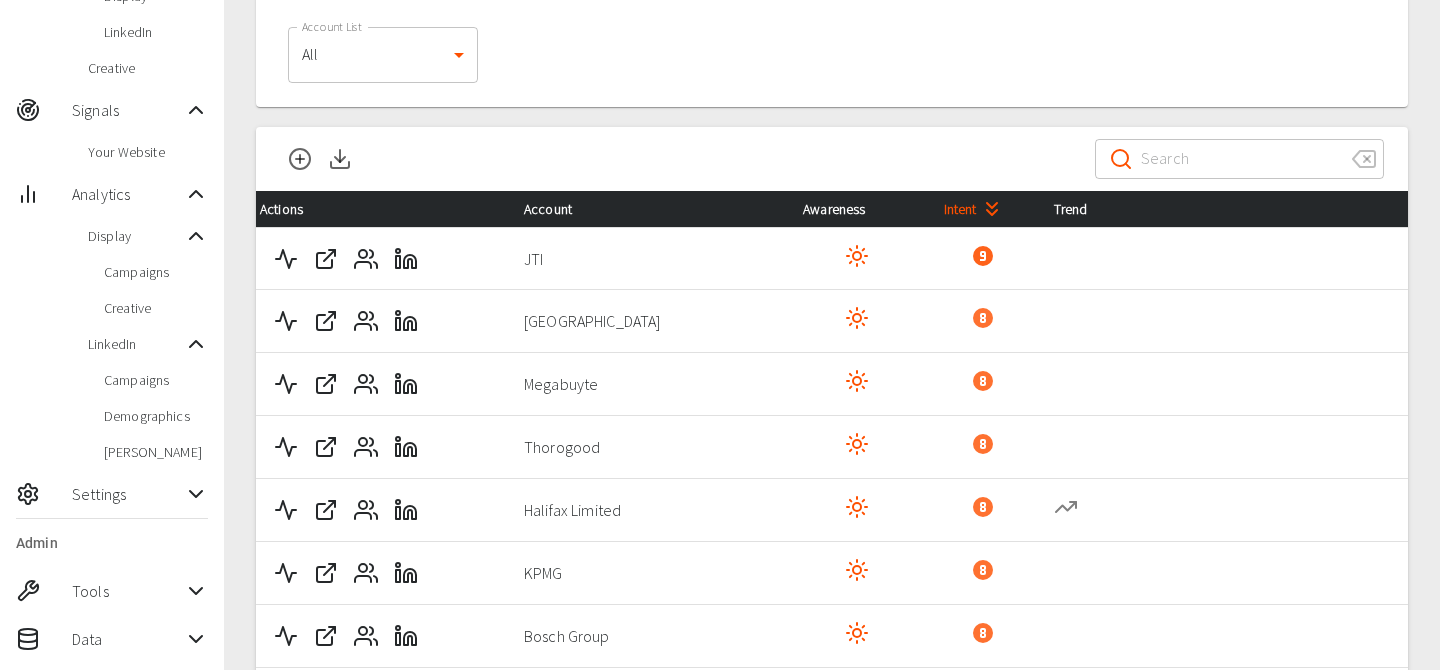 scroll, scrollTop: 0, scrollLeft: 0, axis: both 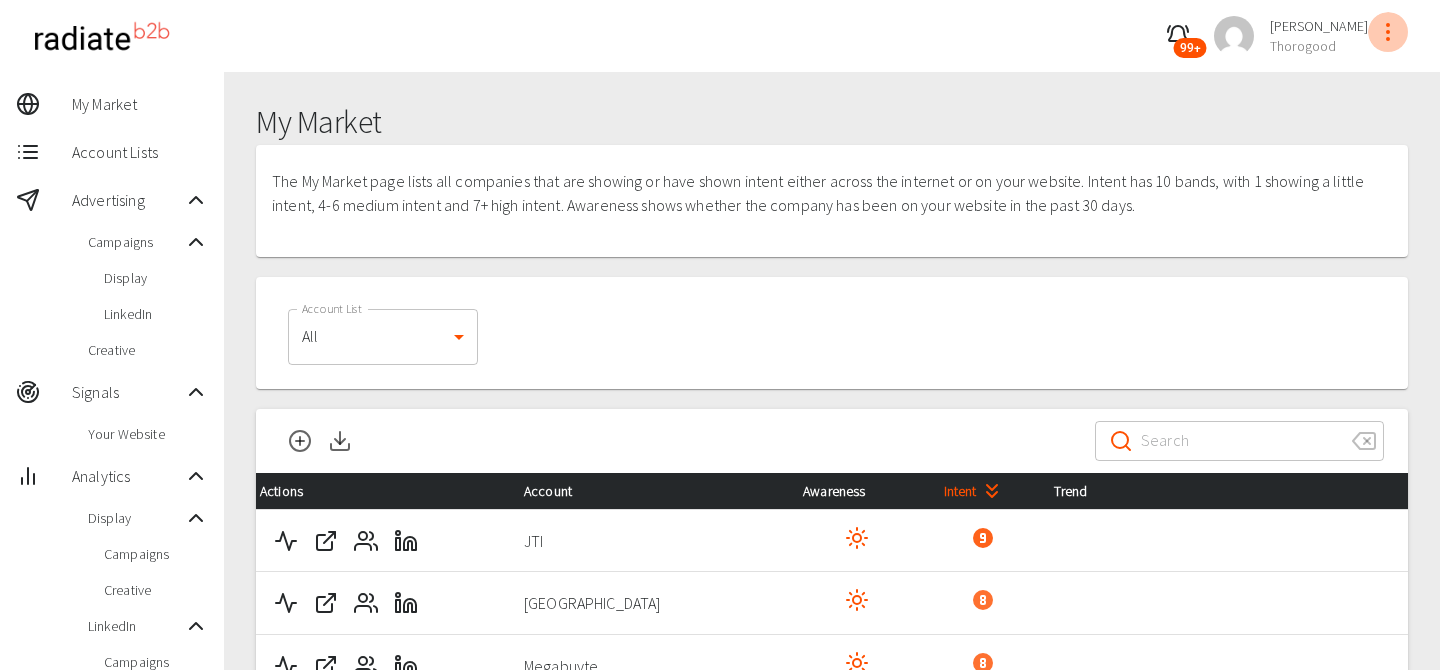 click 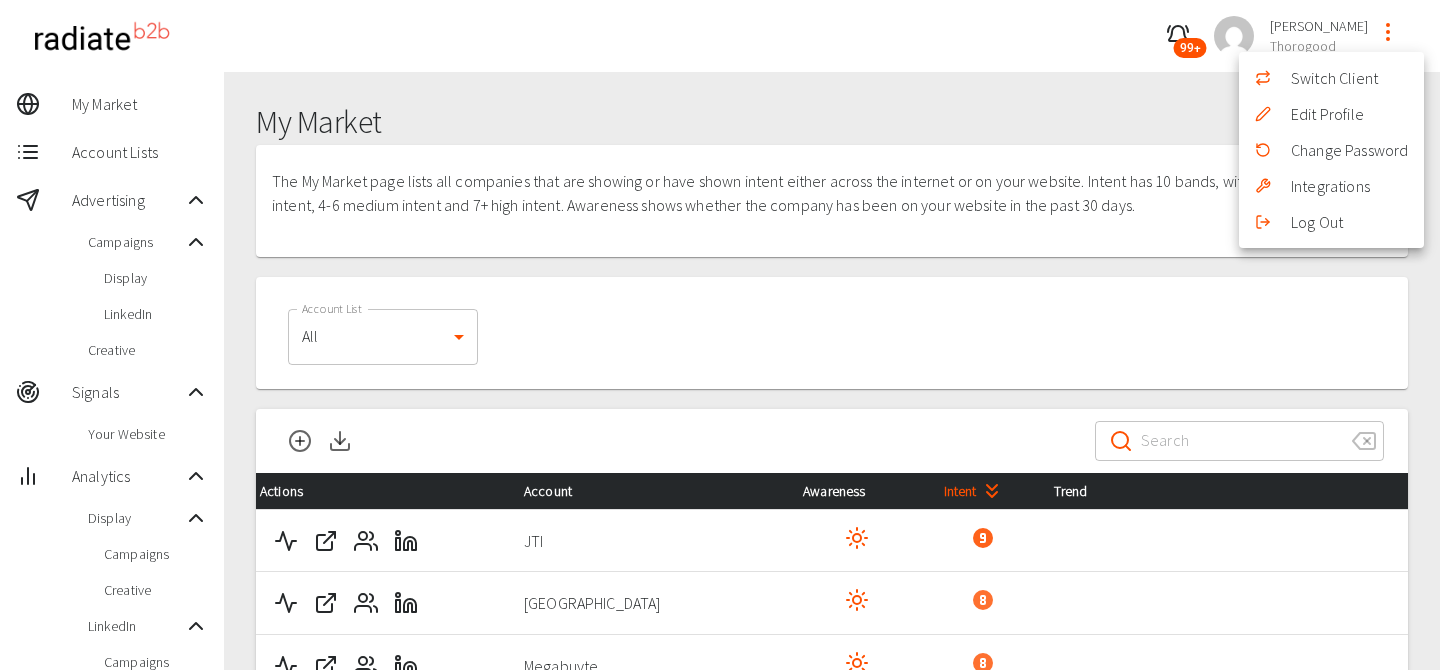 click on "Switch Client" at bounding box center (1331, 78) 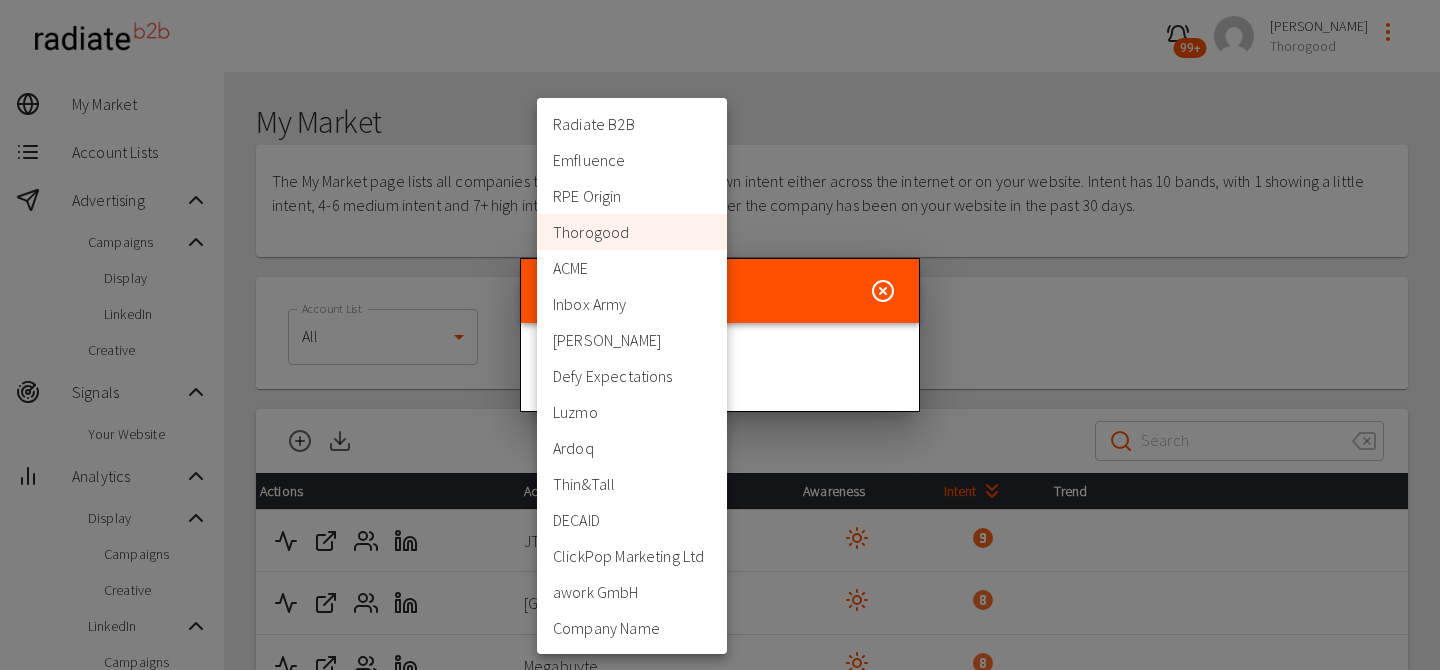 click on "99+ Riaz Kanani Thorogood My Market Account Lists Advertising Campaigns Display LinkedIn Creative Signals Your Website Analytics Display Campaigns Creative LinkedIn Campaigns Demographics Trevor Settings Admin Tools Data Health Check My Market The My Market page lists all companies that are showing or have shown intent either across the internet or on your website. Intent has 10 bands, with 1 showing a little intent, 4-6 medium intent and 7+ high intent. Awareness shows whether the company has been on your website in the past 30 days. Account List All 0 Account List Export file is processing. You'll receive a notification when it's ready. ​ ​ Actions Account Awareness Intent Trend JTI Coimbatore Institute of Technology Megabuyte Thorogood Halifax Limited KPMG Bosch Group Corpdata Ltd Azura Search West Star Aviation Rows per page: 10 rows  10 1–10 of 118 1-10 of 118 Switch Client Organisation Thorogood 332 Organisation Radiate B2B Emfluence RPE Origin Thorogood ACME Inbox Army McQuaig Defy Expectations" at bounding box center [720, 611] 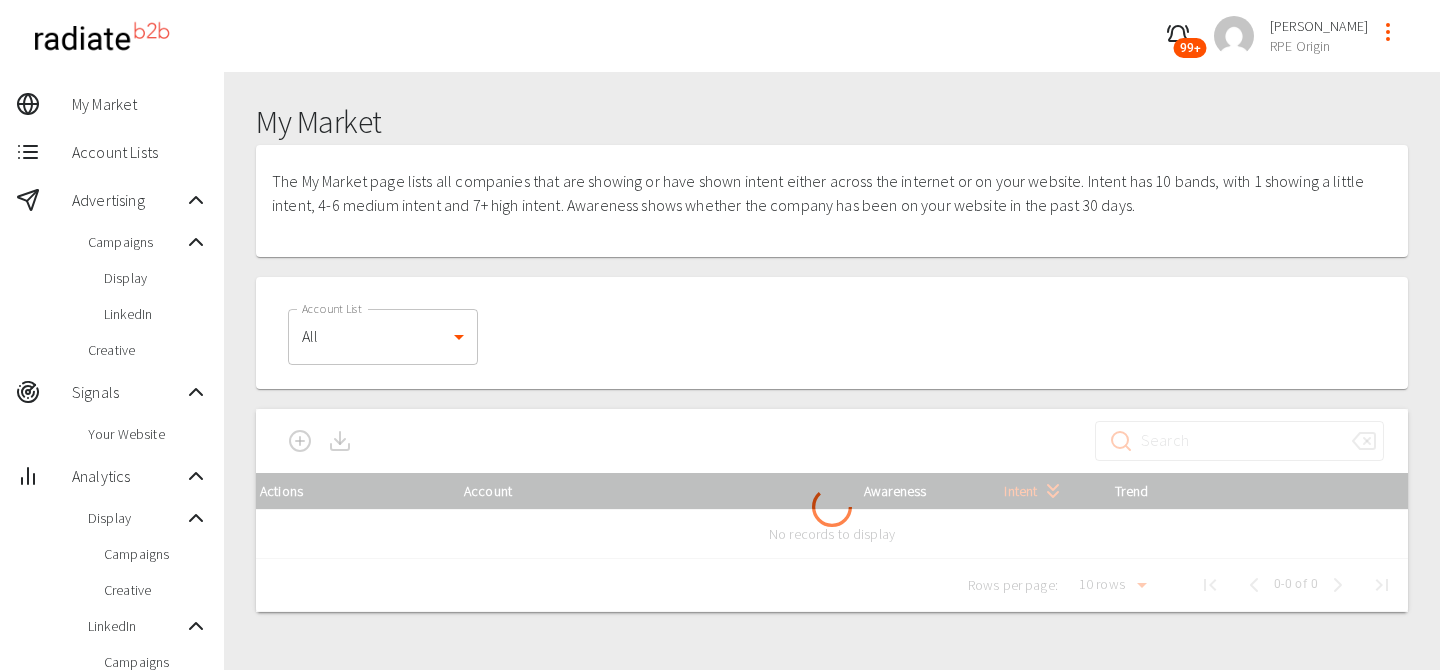 click on "Account List All 0 Account List" at bounding box center [832, 333] 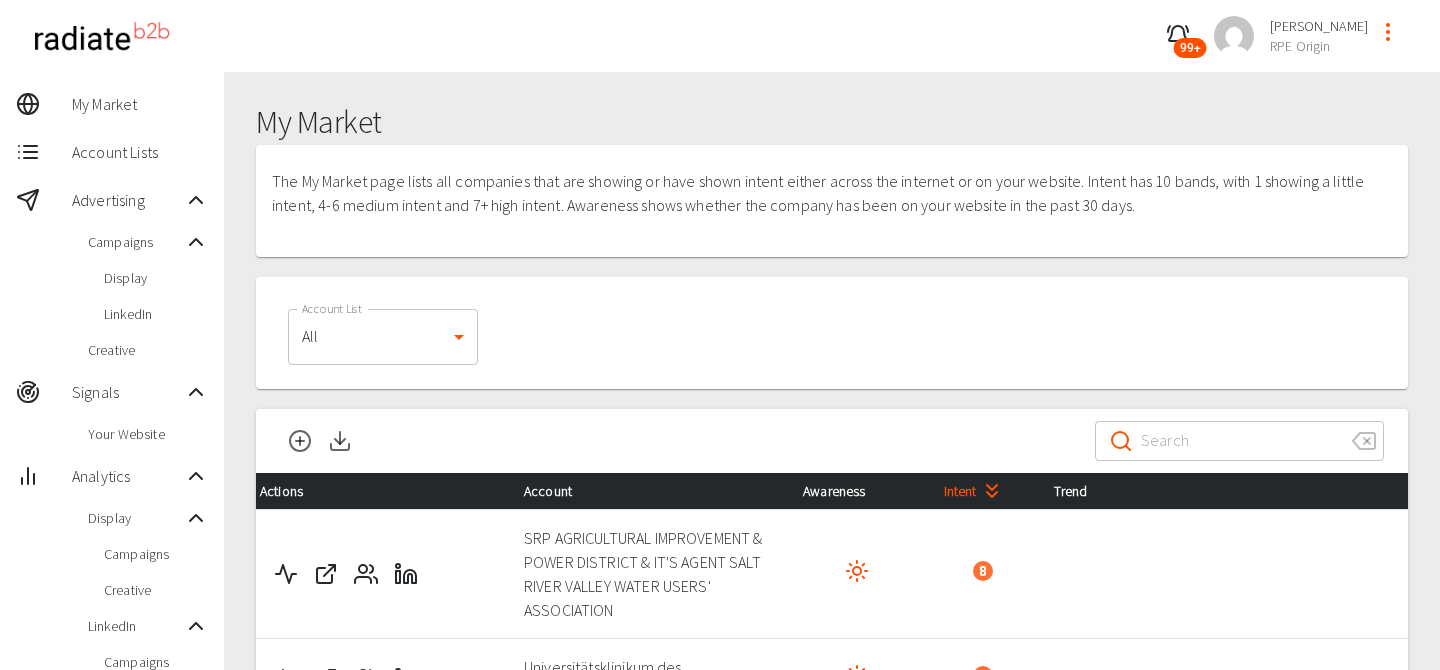 scroll, scrollTop: 2, scrollLeft: 0, axis: vertical 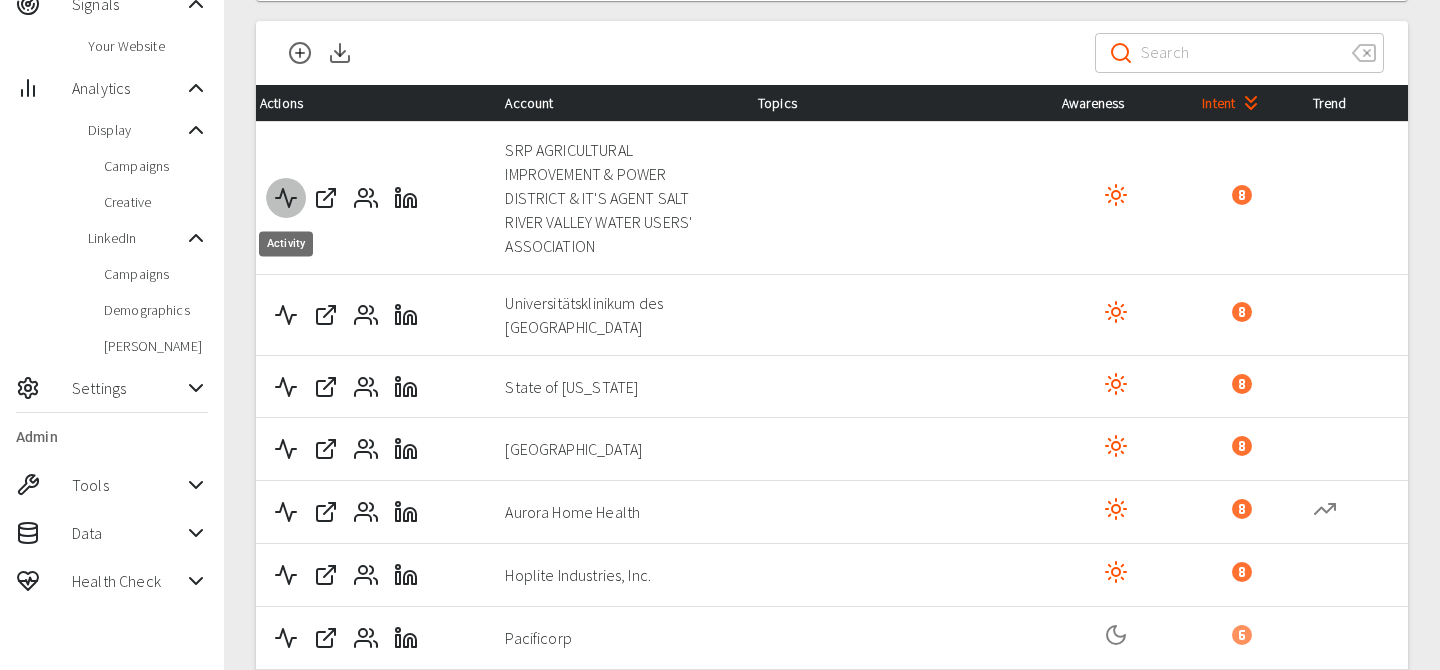 click 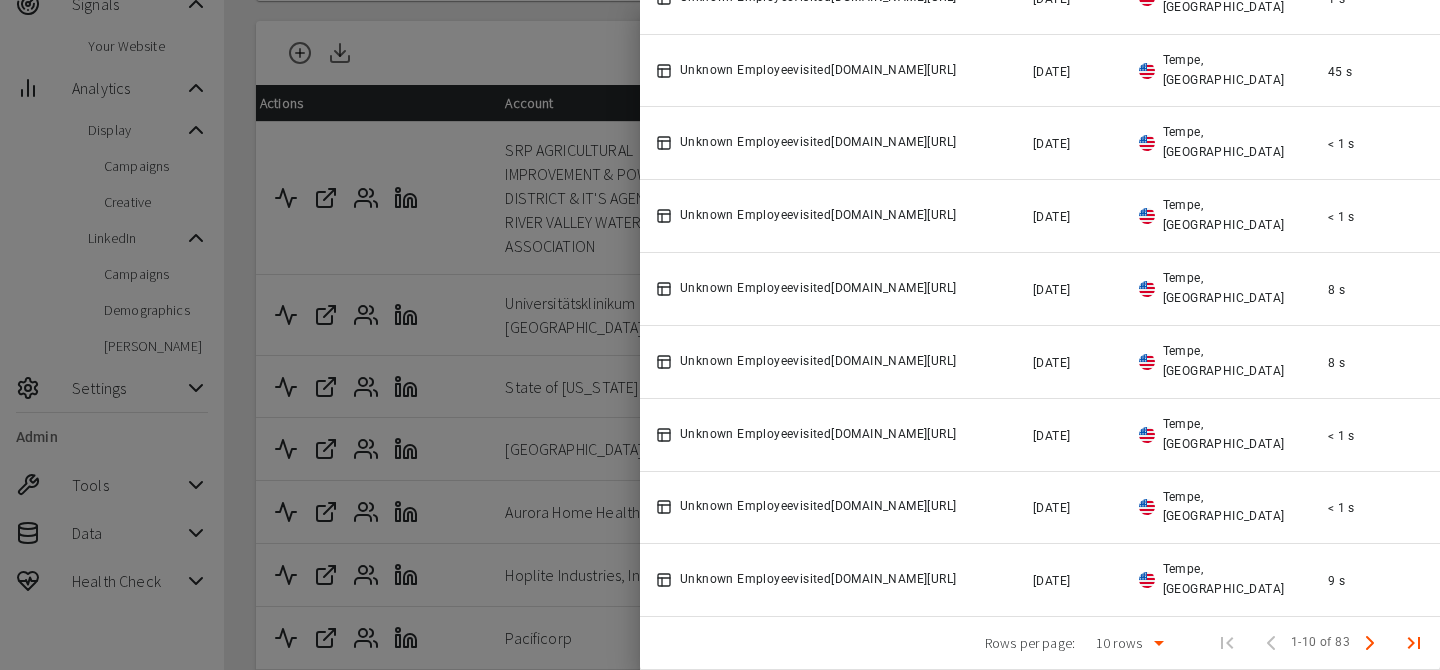 scroll, scrollTop: 0, scrollLeft: 0, axis: both 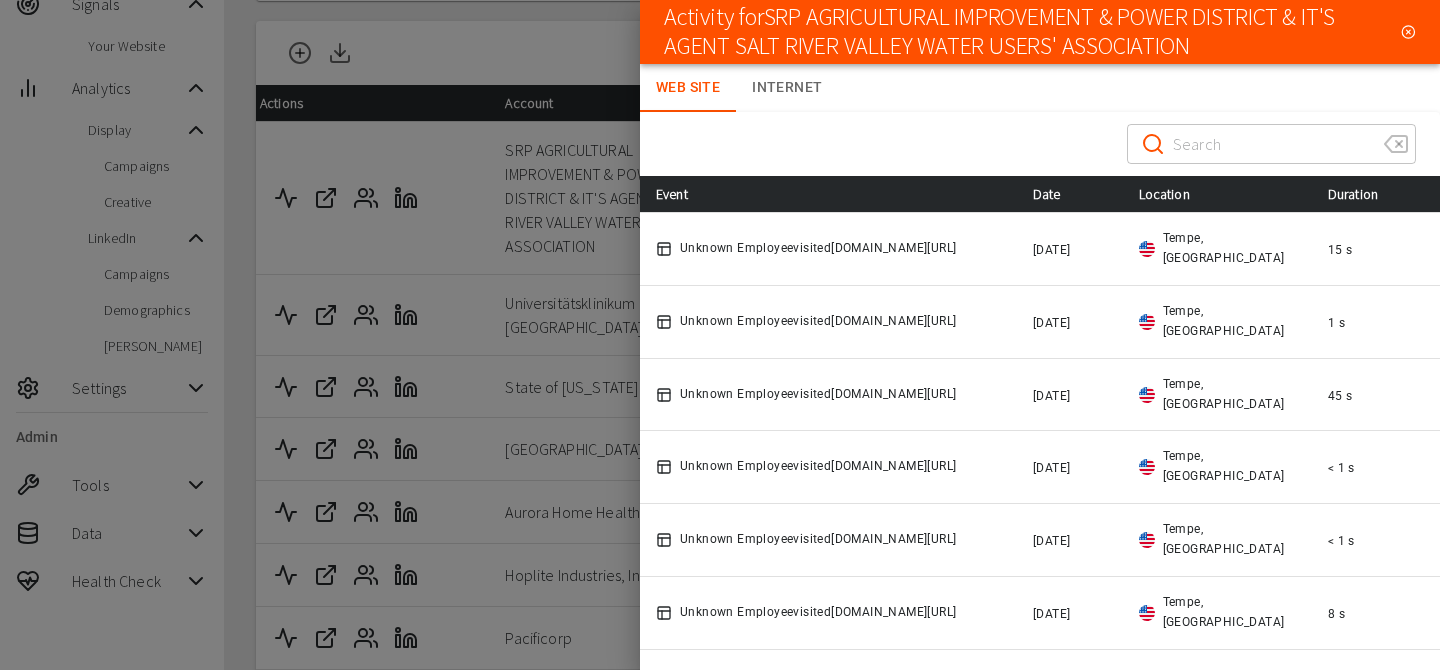 click 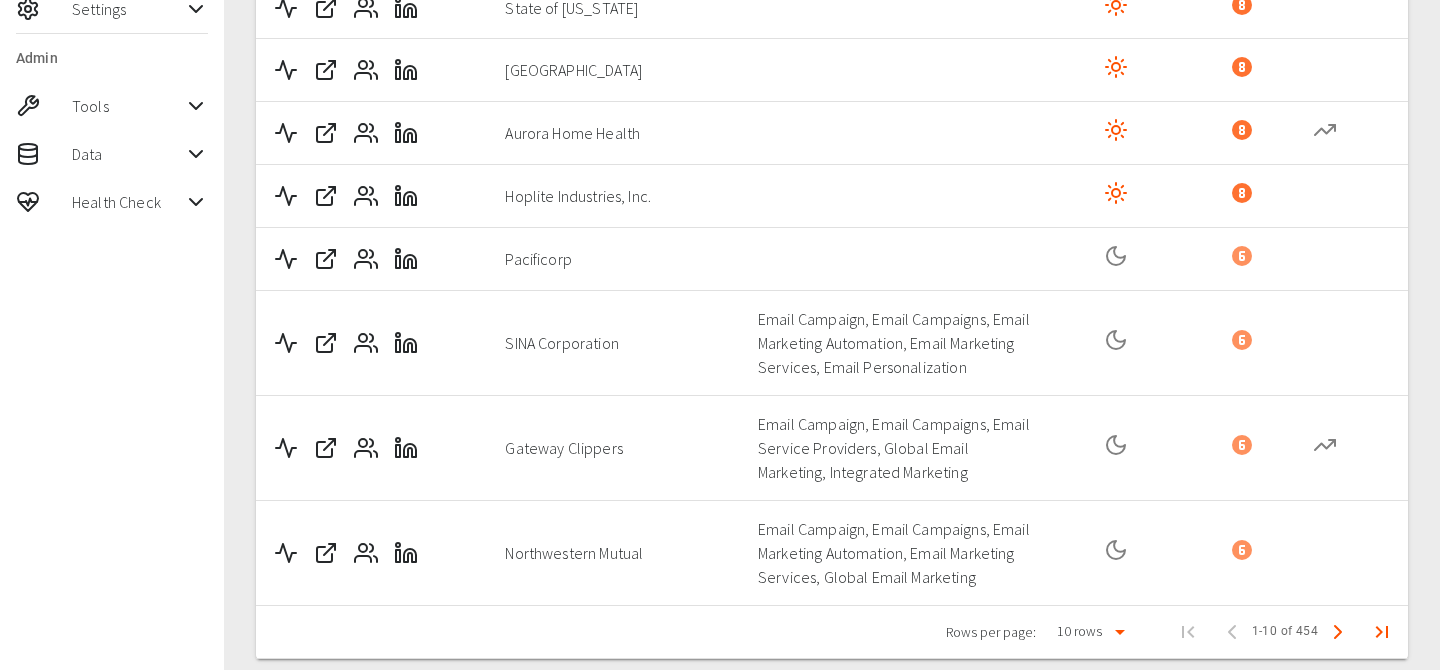 scroll, scrollTop: 771, scrollLeft: 0, axis: vertical 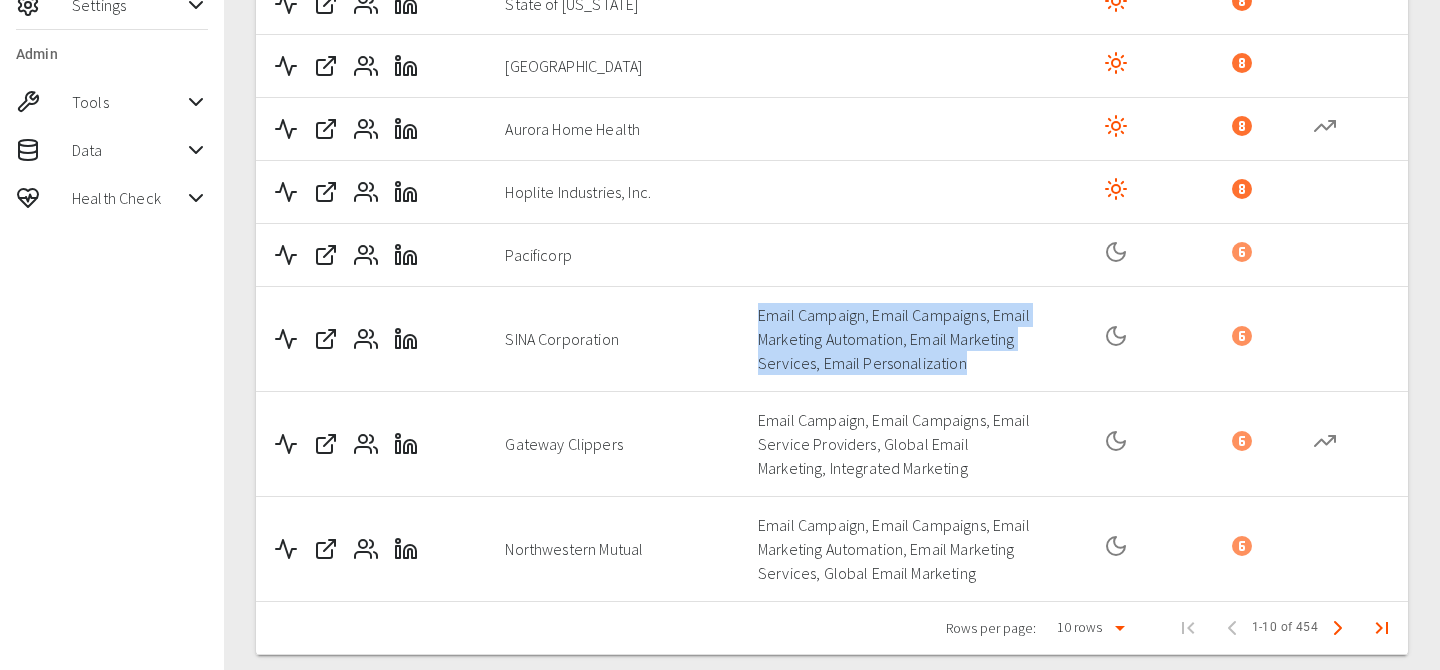 drag, startPoint x: 758, startPoint y: 318, endPoint x: 868, endPoint y: 389, distance: 130.92365 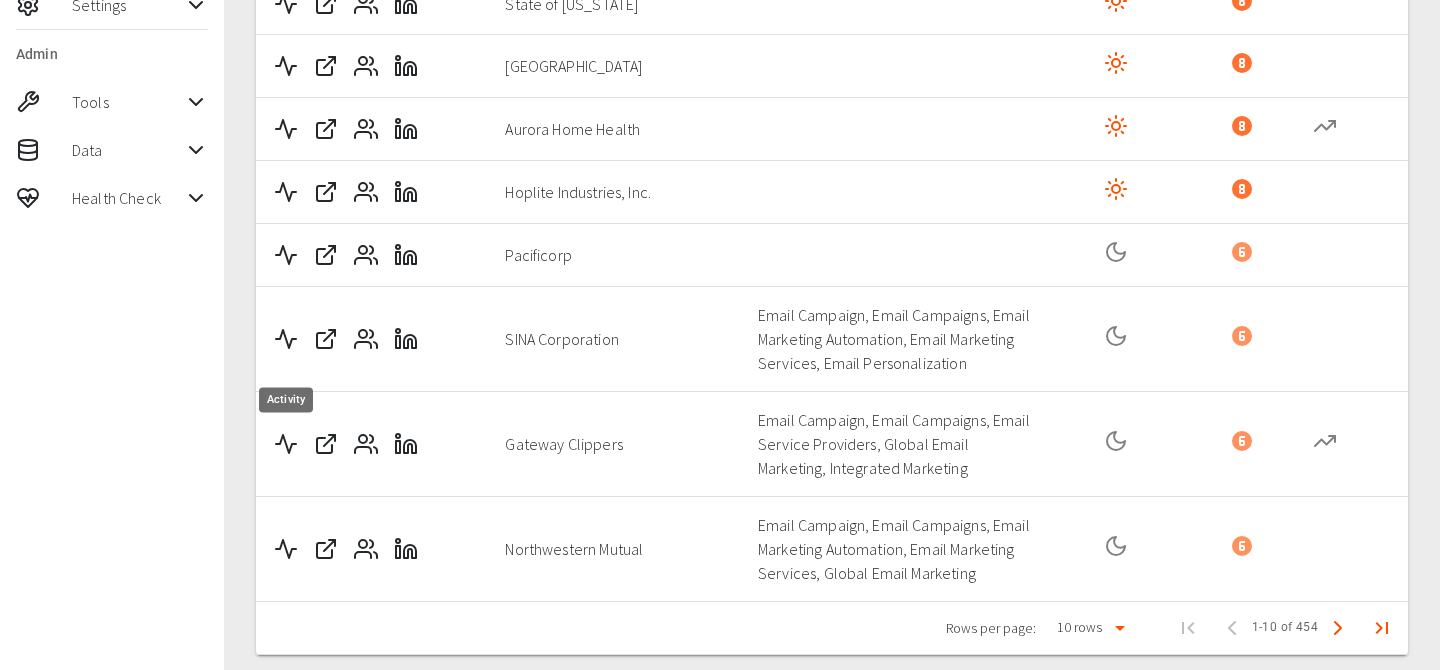 click 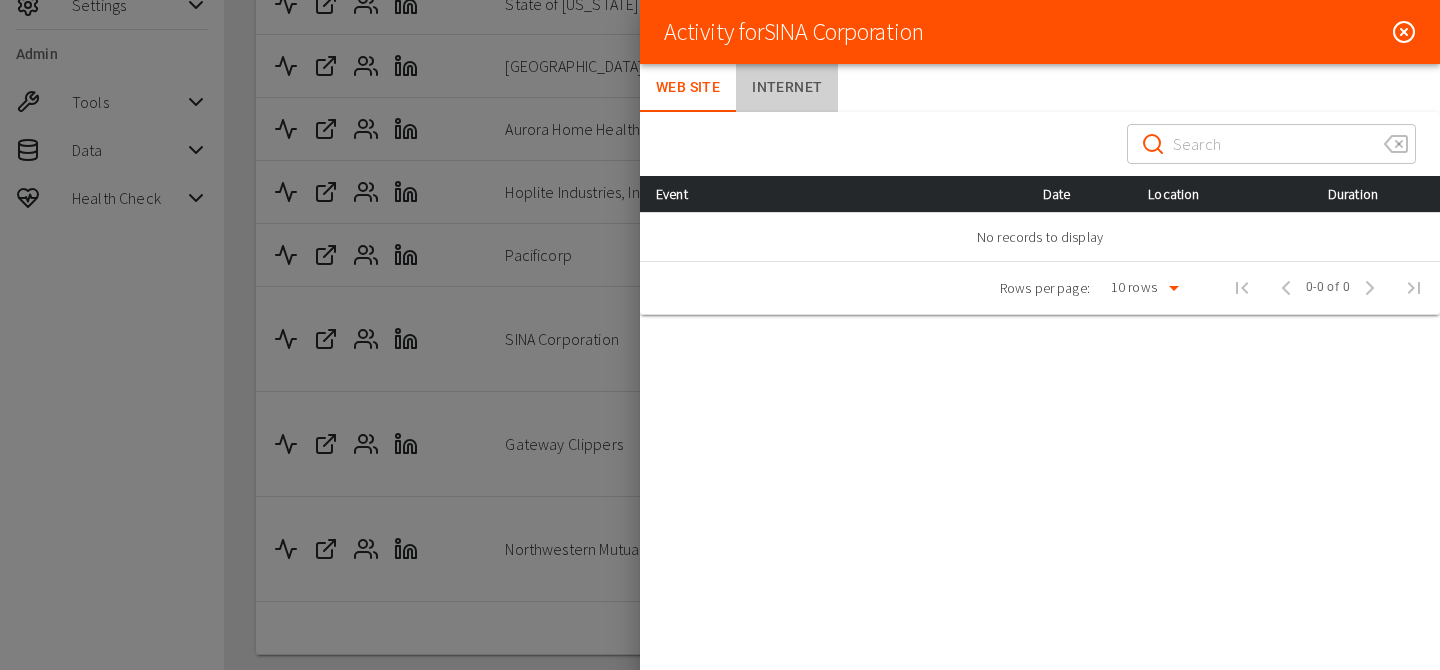 click on "Internet" at bounding box center (787, 88) 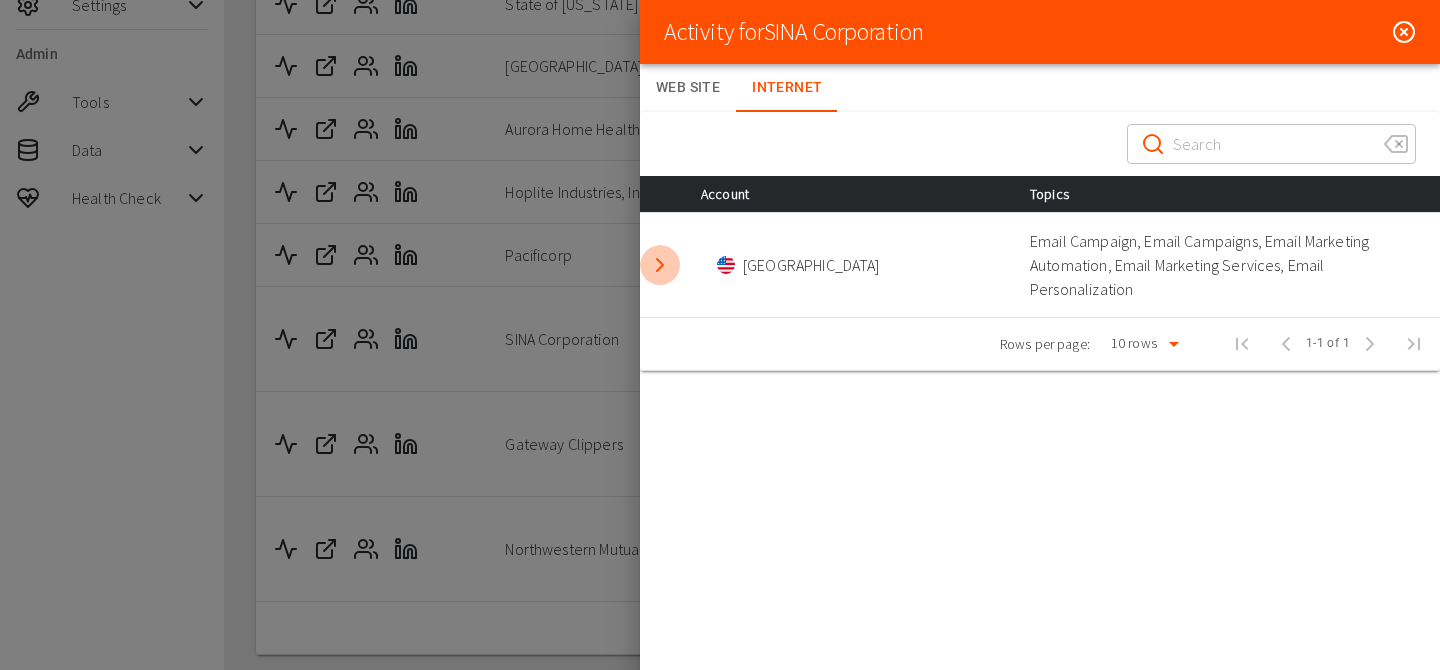 click 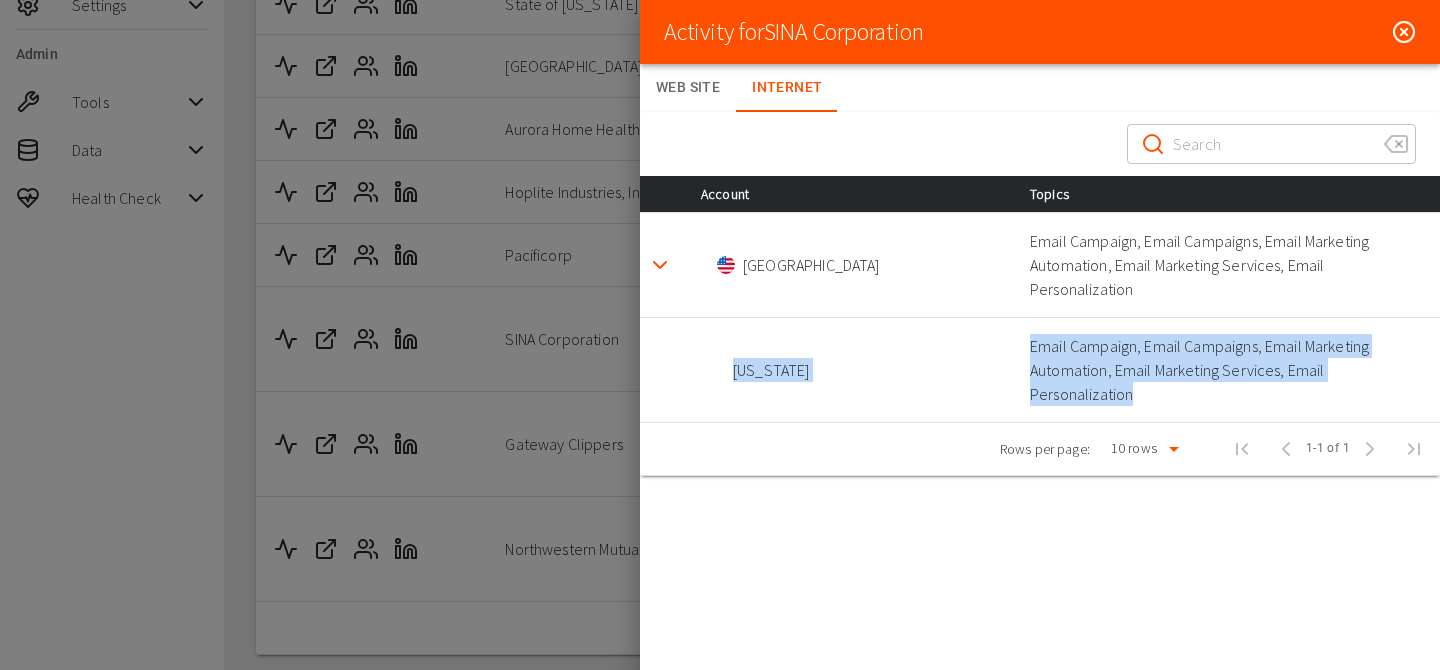 drag, startPoint x: 1416, startPoint y: 349, endPoint x: 973, endPoint y: 317, distance: 444.15427 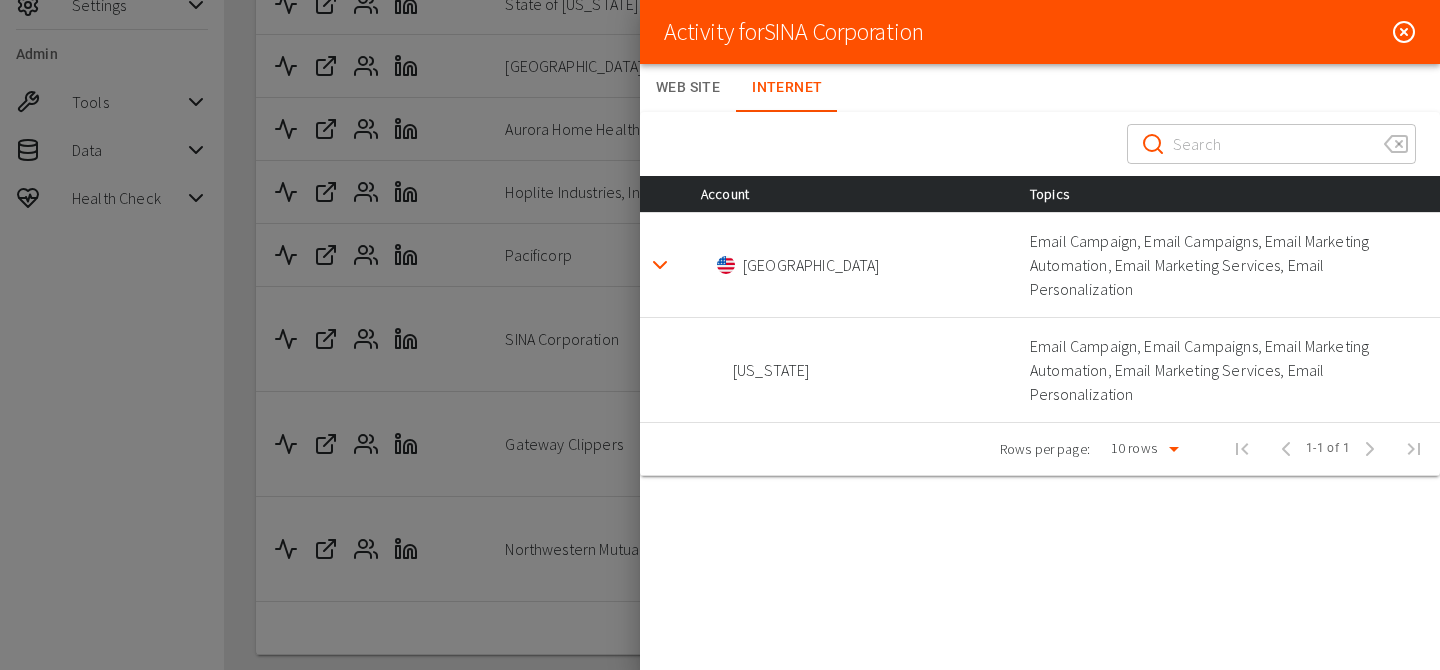 drag, startPoint x: 716, startPoint y: 332, endPoint x: 865, endPoint y: 331, distance: 149.00336 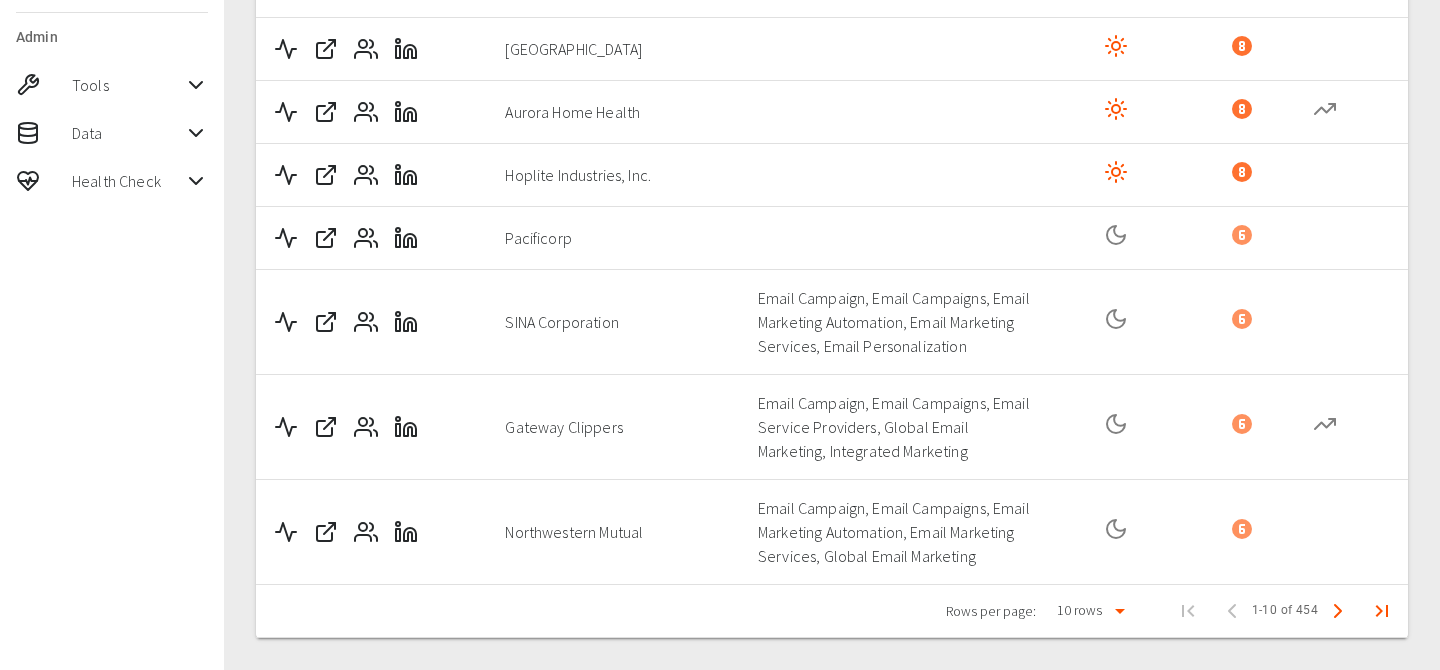 scroll, scrollTop: 838, scrollLeft: 0, axis: vertical 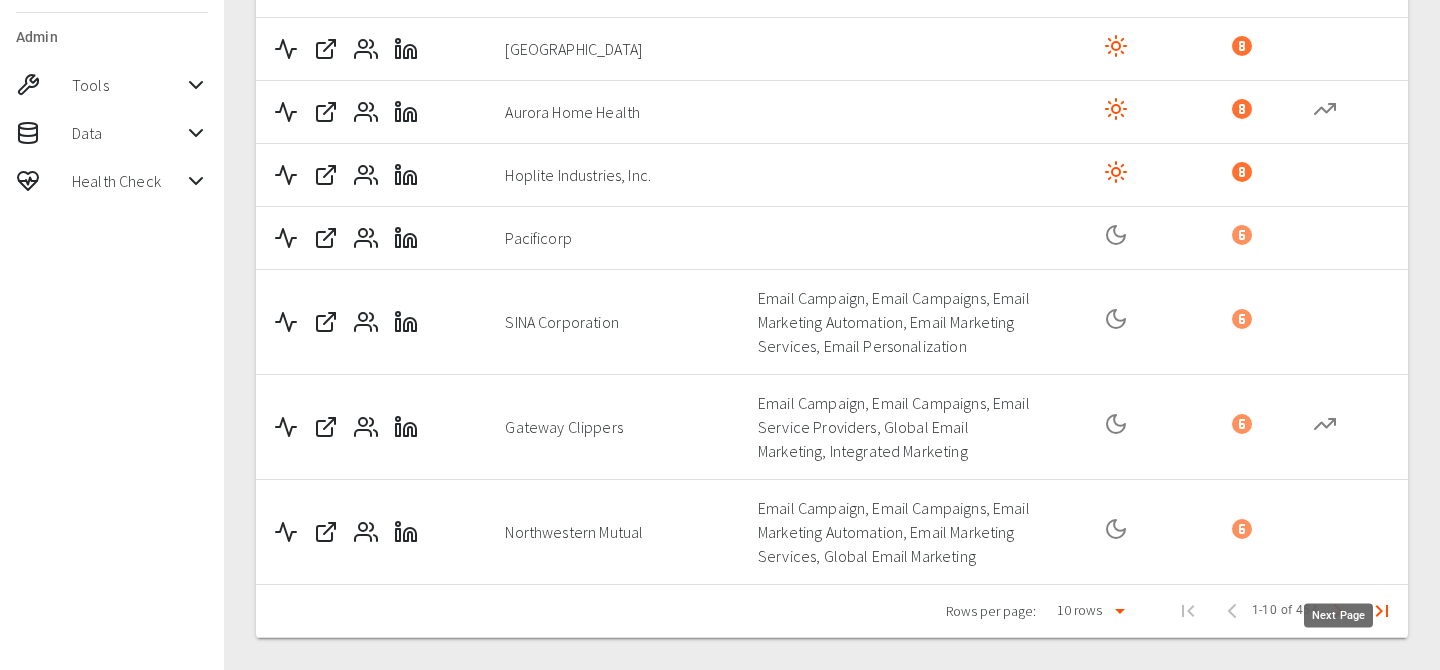 click 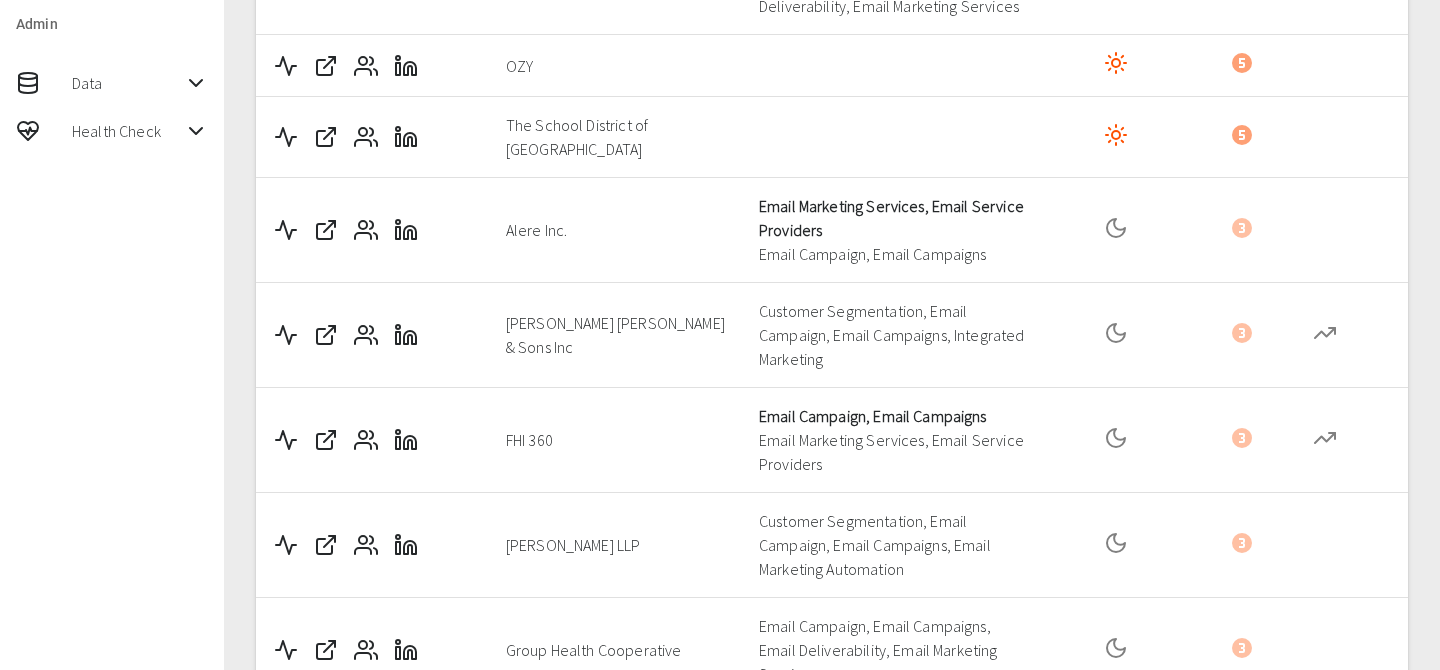 click 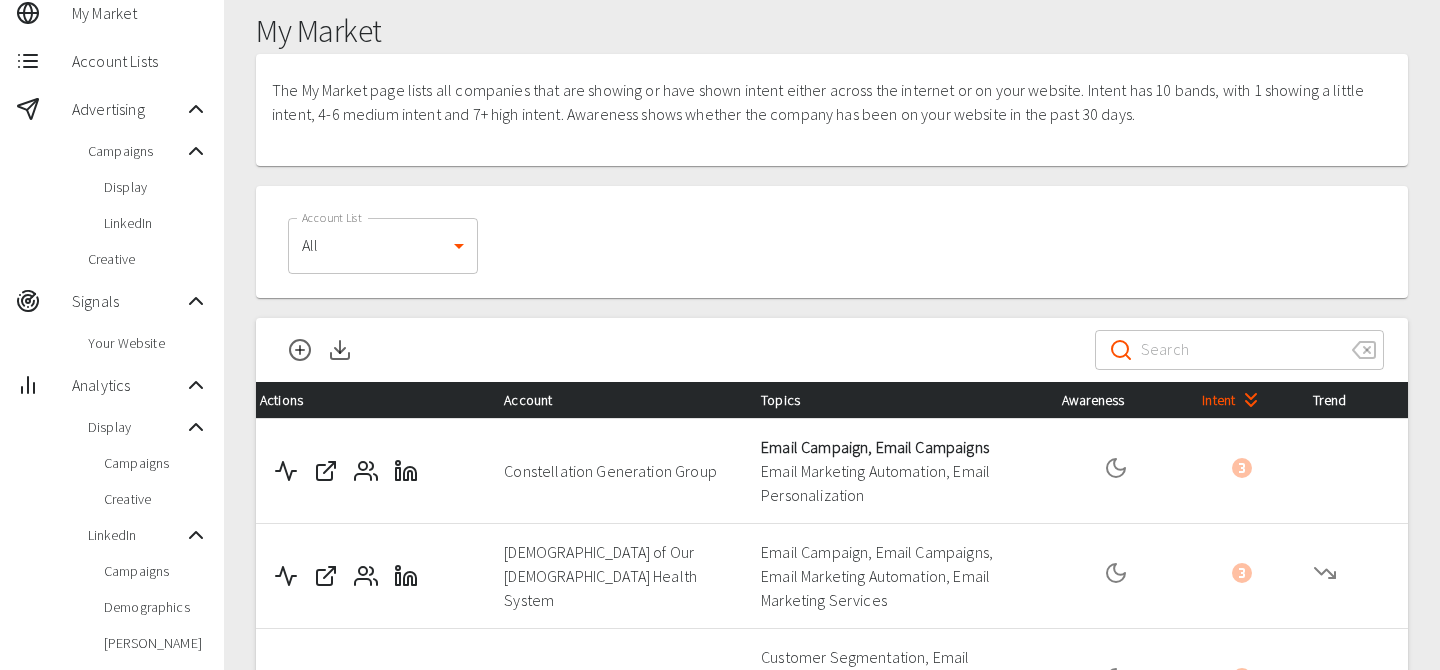 scroll, scrollTop: 0, scrollLeft: 0, axis: both 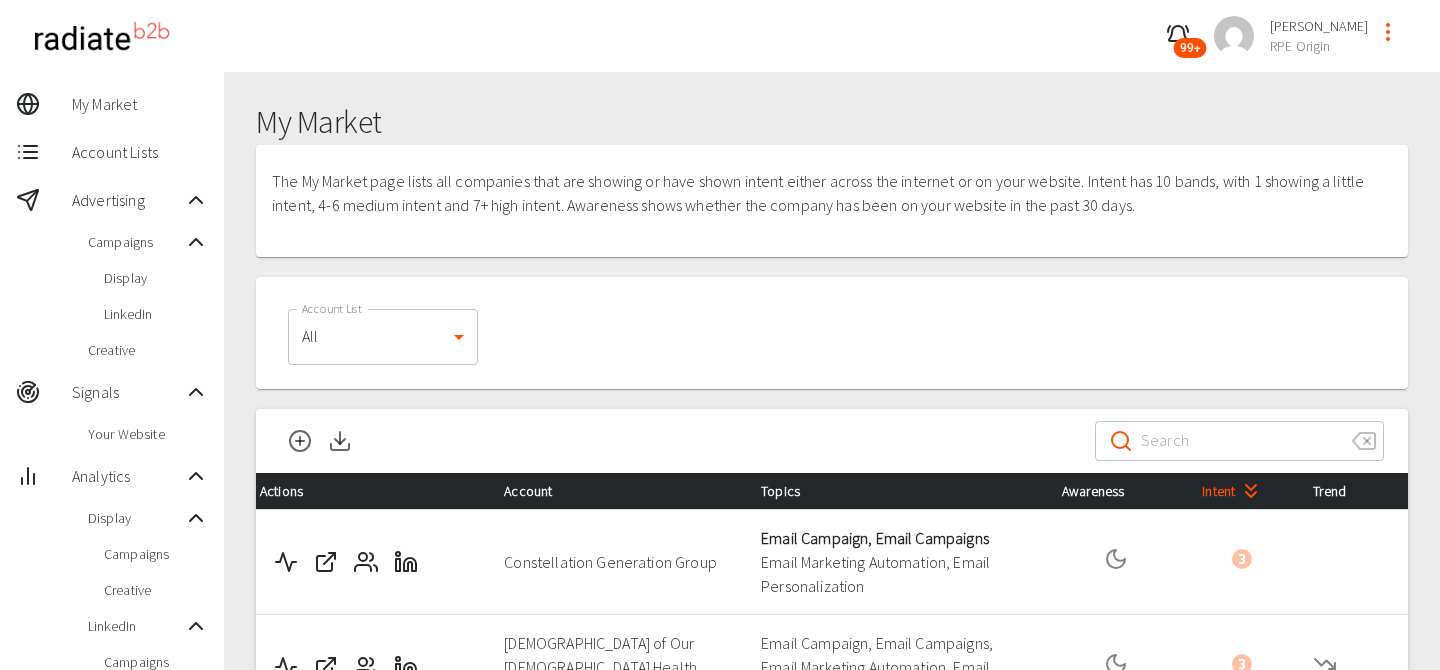 click on "99+ Riaz Kanani RPE Origin My Market Account Lists Advertising Campaigns Display LinkedIn Creative Signals Your Website Analytics Display Campaigns Creative LinkedIn Campaigns Demographics Trevor Settings Admin Tools Data Health Check My Market The My Market page lists all companies that are showing or have shown intent either across the internet or on your website. Intent has 10 bands, with 1 showing a little intent, 4-6 medium intent and 7+ high intent. Awareness shows whether the company has been on your website in the past 30 days. Account List All 0 Account List Export file is processing. You'll receive a notification when it's ready. ​ ​ Actions Account Topics Awareness Intent Trend Constellation Generation Group Email Campaign, Email Campaigns Email Marketing Automation, Email Personalization Franciscan Missionaries of Our Lady Health System Email Campaign, Email Campaigns, Email Marketing Automation, Email Marketing Services Bose The University of Chicago Medical Center WellSpan Health Unum UK 10" at bounding box center [720, 789] 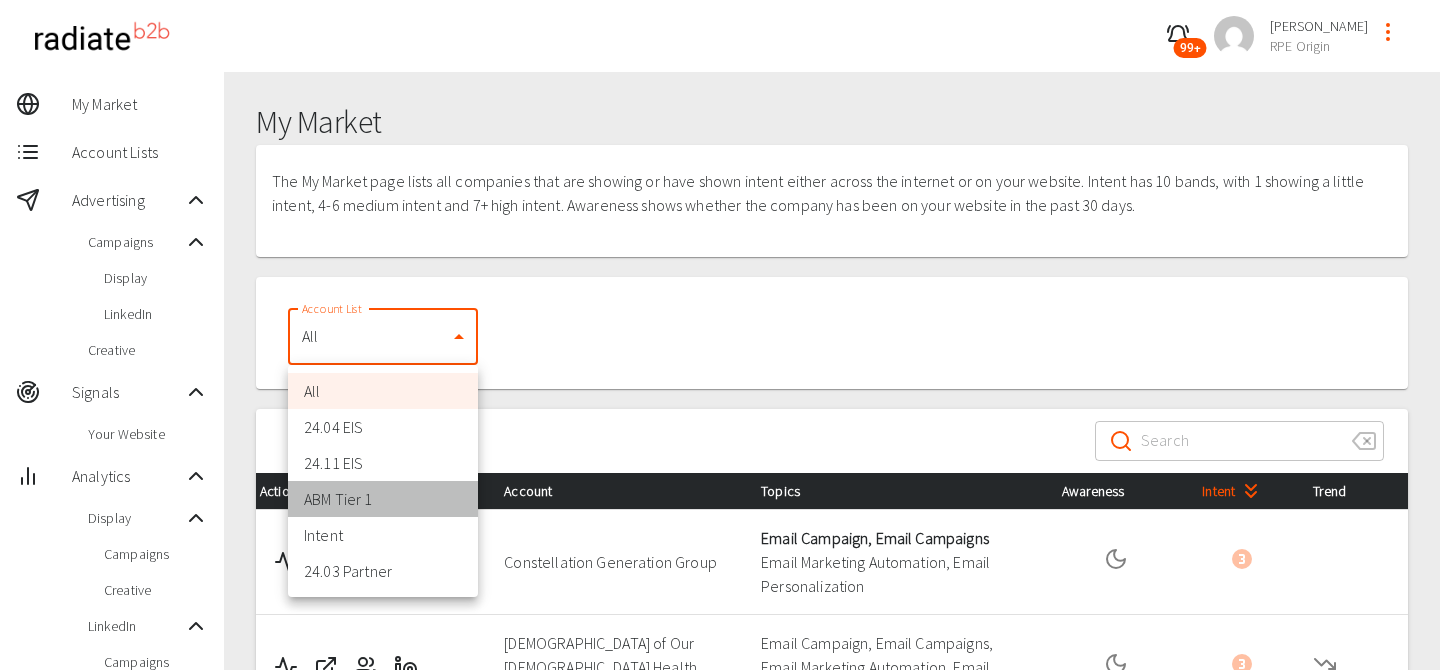 click on "ABM Tier 1" at bounding box center (383, 499) 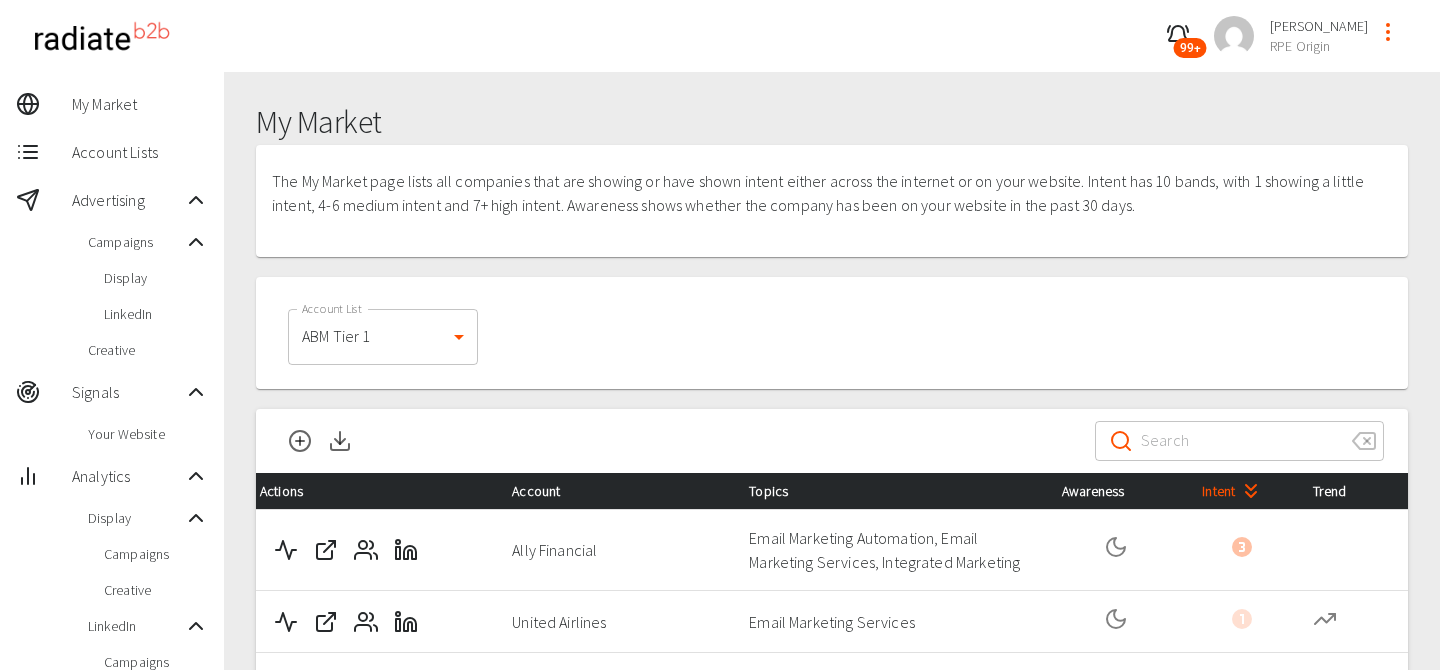 click on "Account List ABM Tier 1 694 Account List" at bounding box center [832, 333] 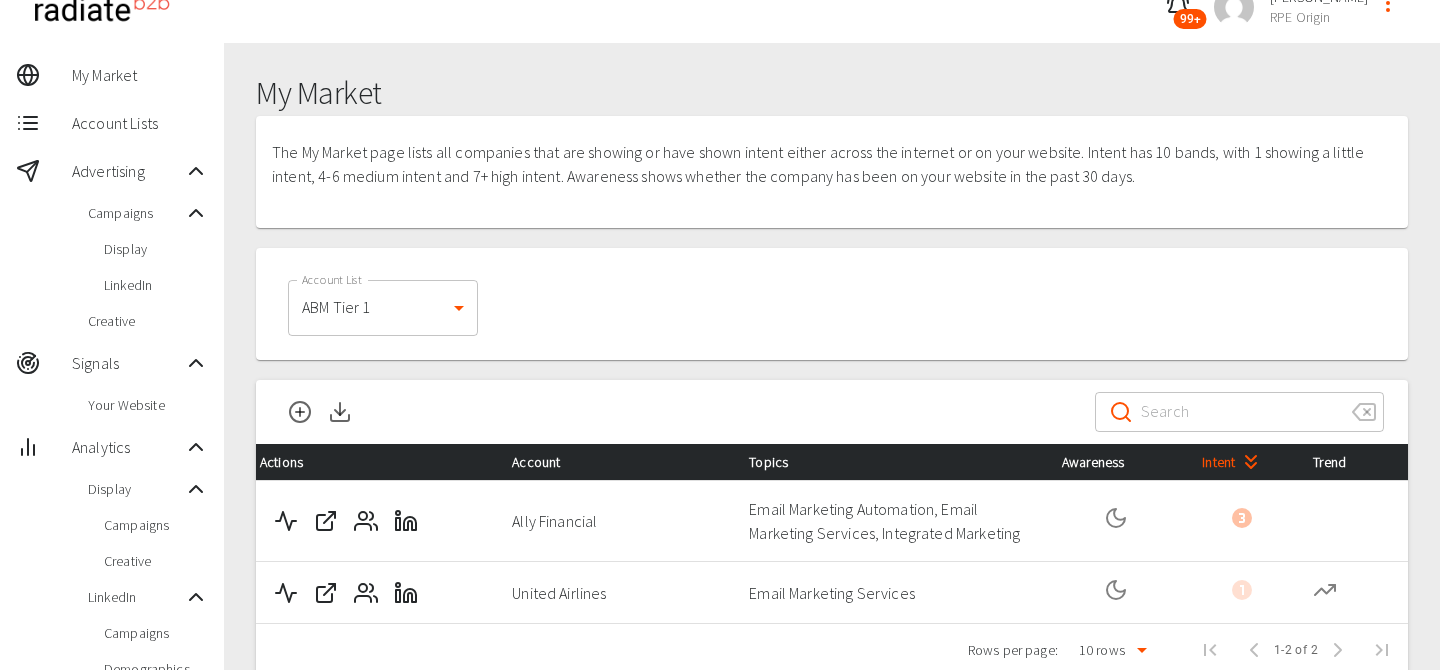 scroll, scrollTop: 58, scrollLeft: 0, axis: vertical 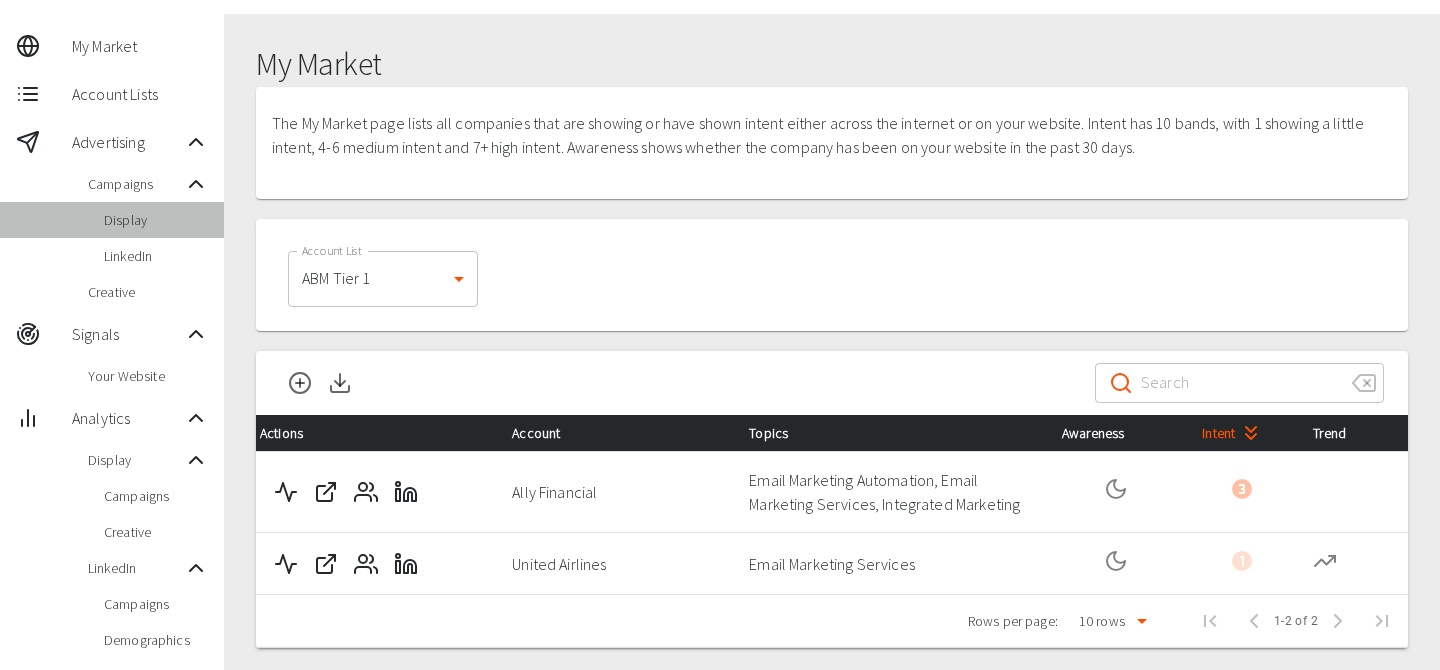 click on "Display" at bounding box center (156, 220) 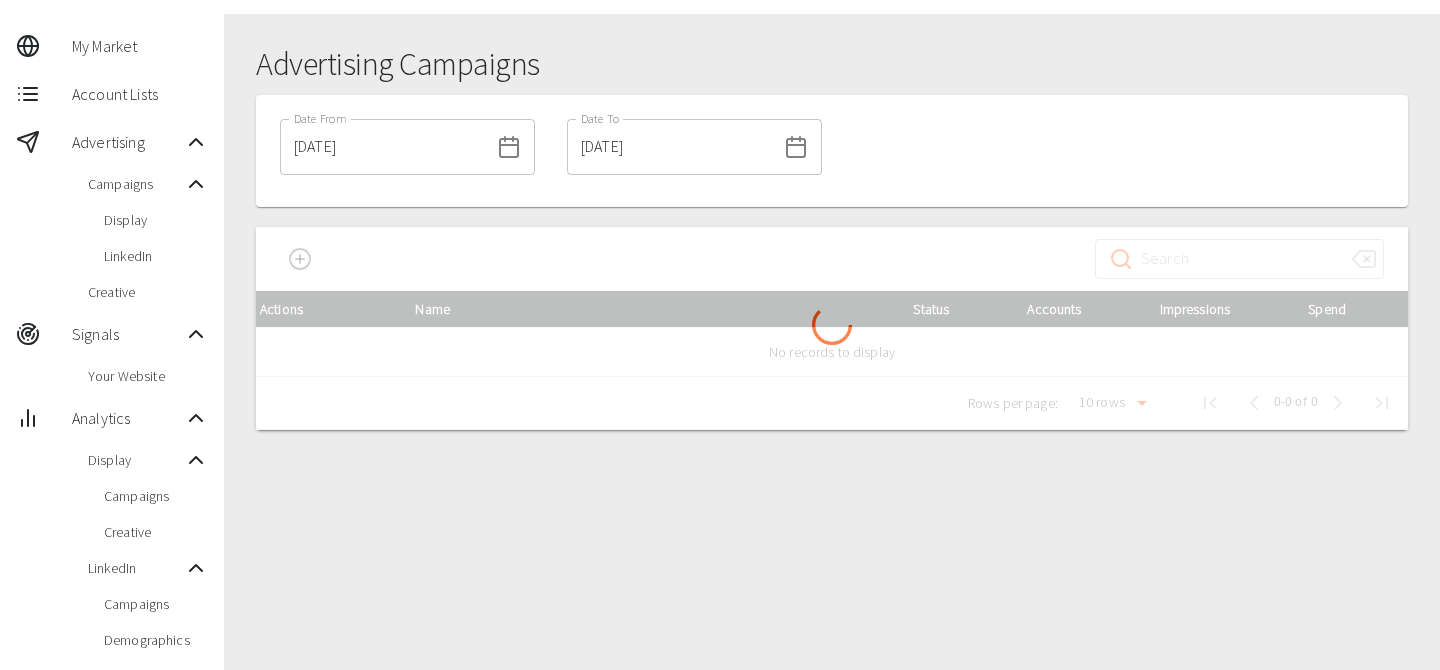 scroll, scrollTop: 0, scrollLeft: 0, axis: both 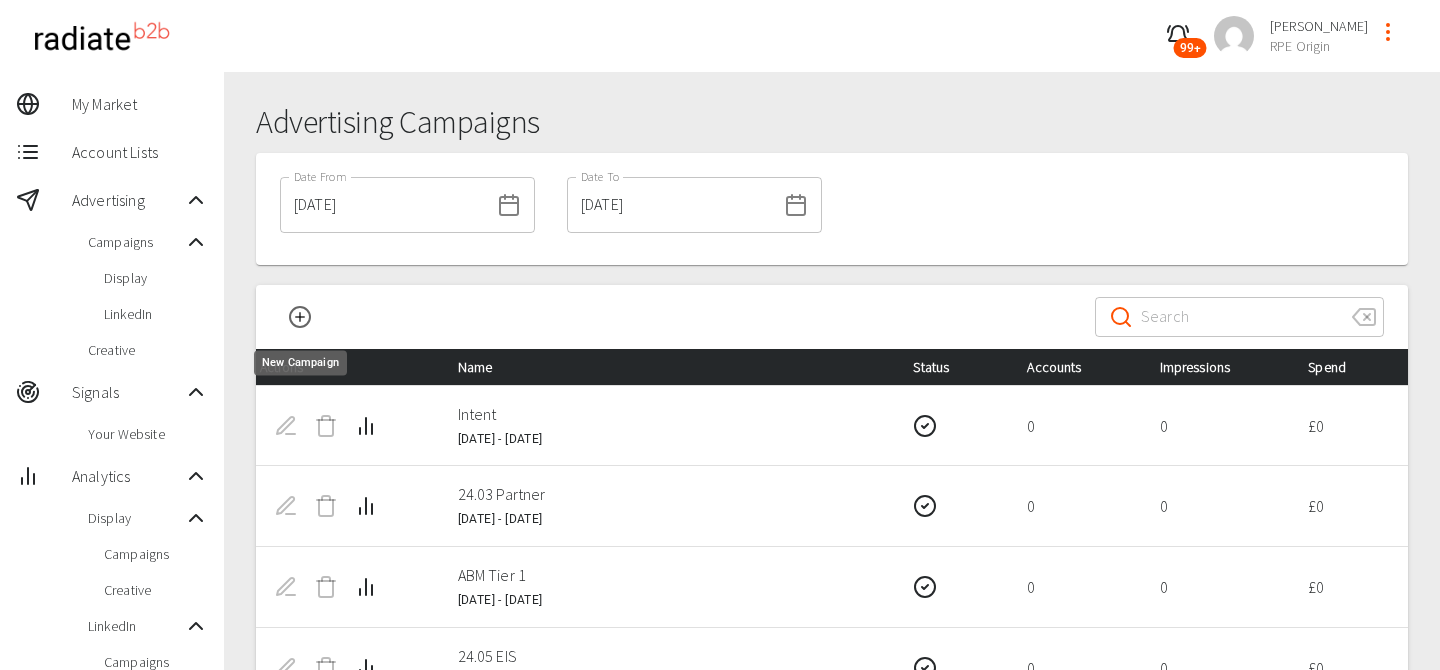 click 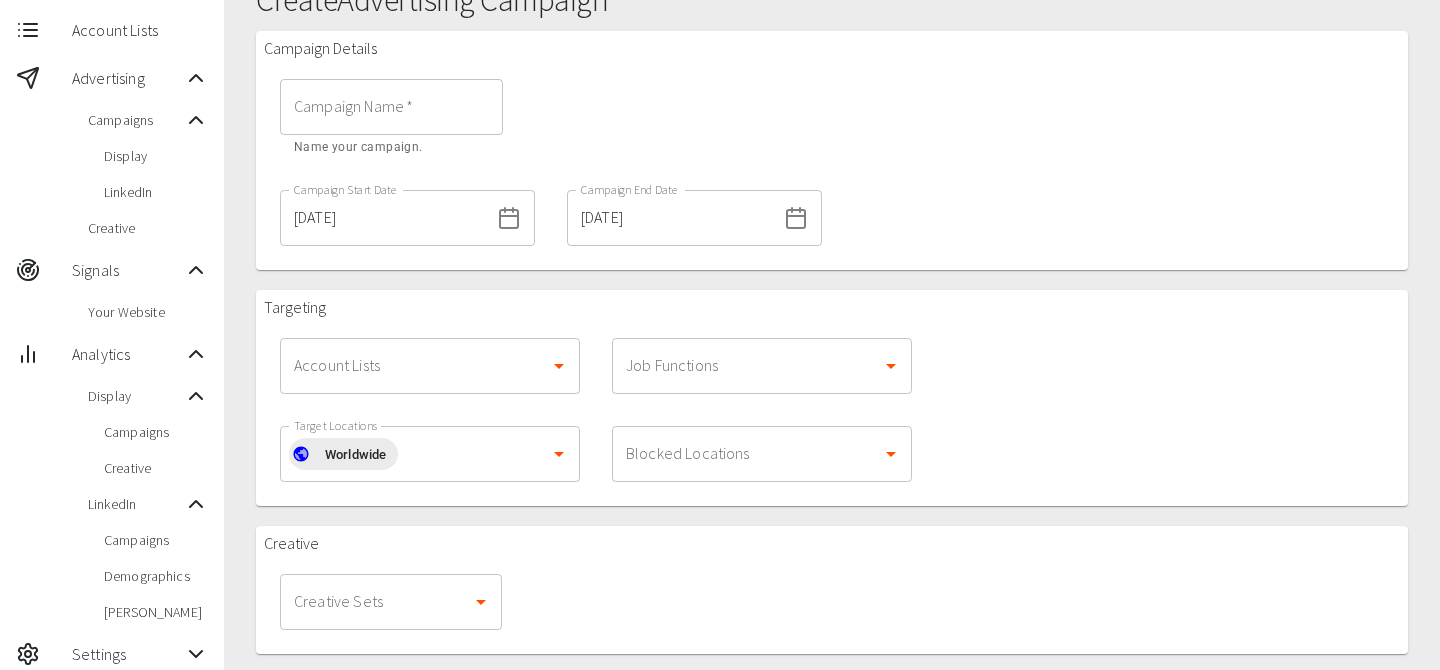 scroll, scrollTop: 125, scrollLeft: 0, axis: vertical 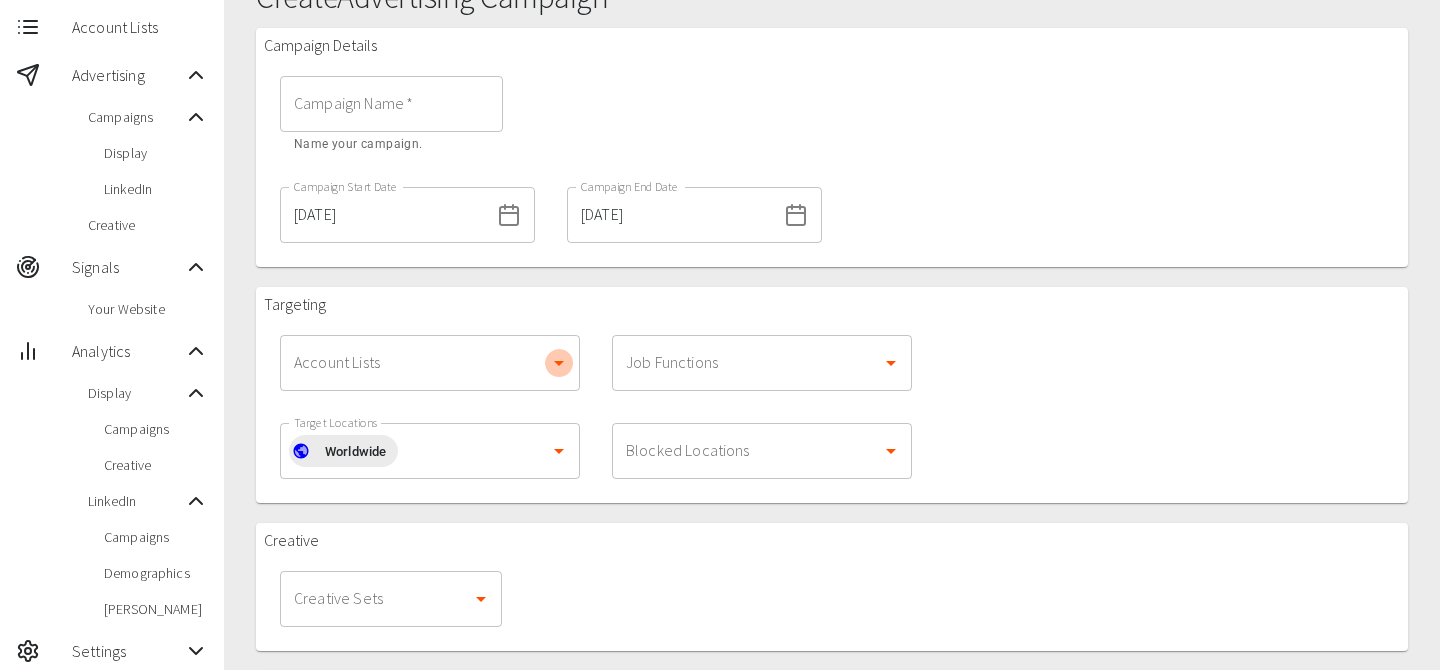click 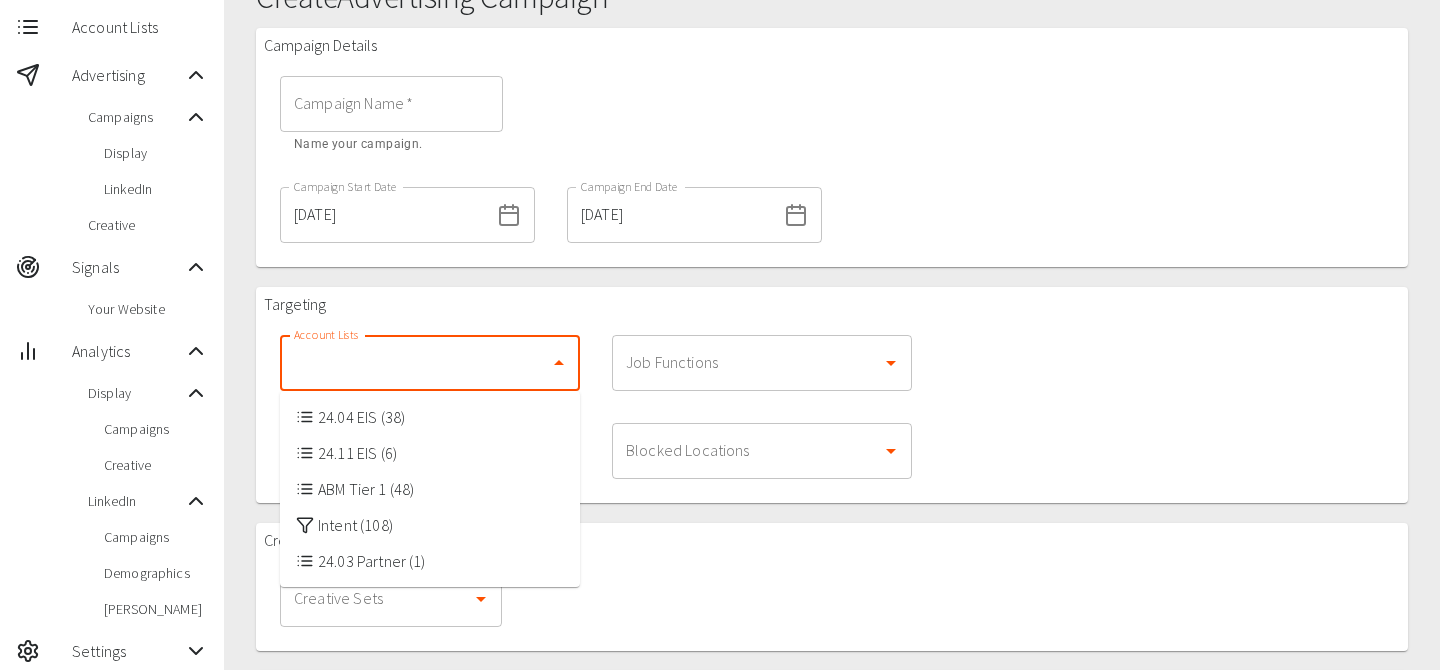 click on "ABM Tier 1 (48)" at bounding box center [430, 489] 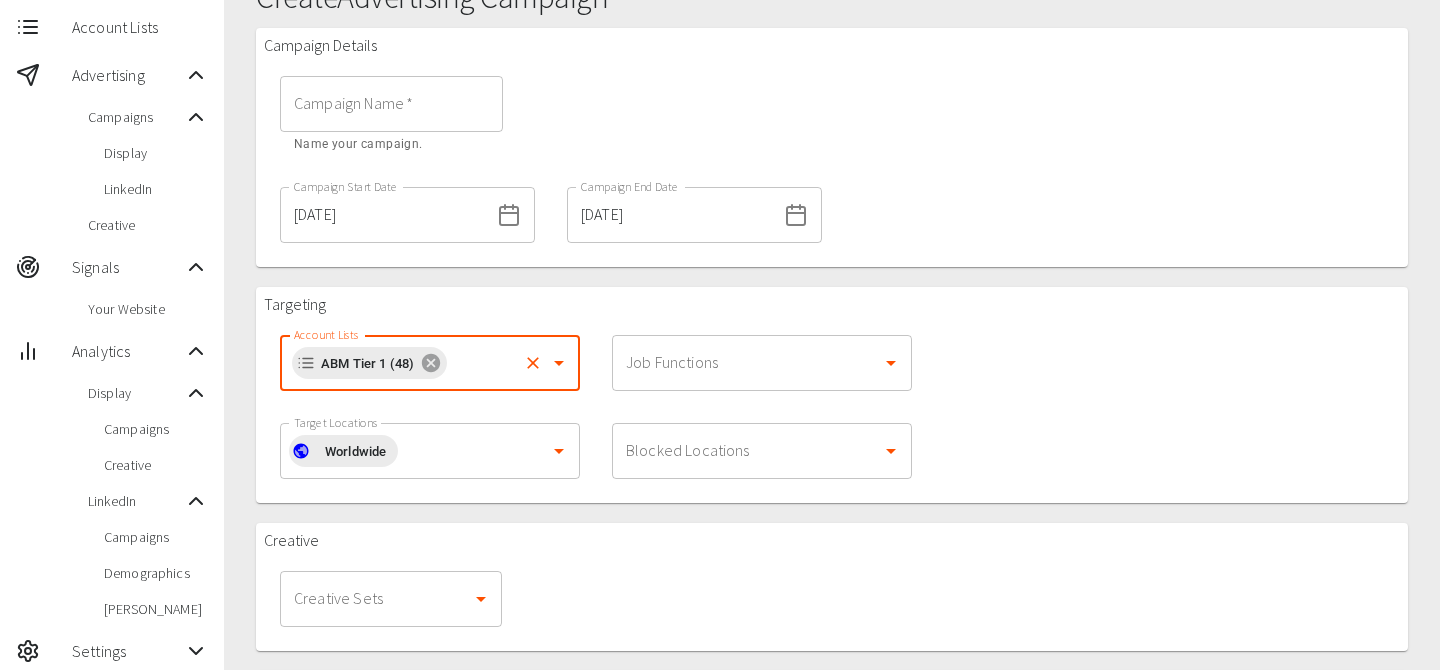 click 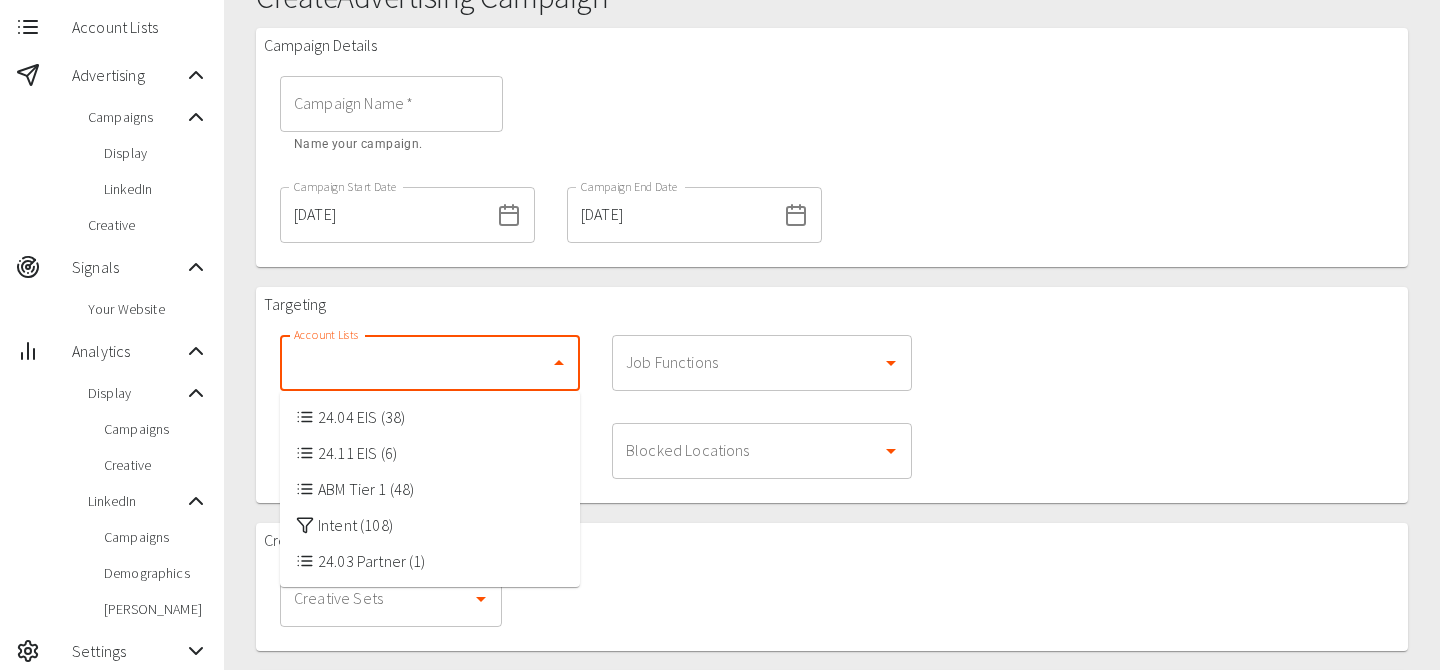 click on "Account Lists" at bounding box center (415, 363) 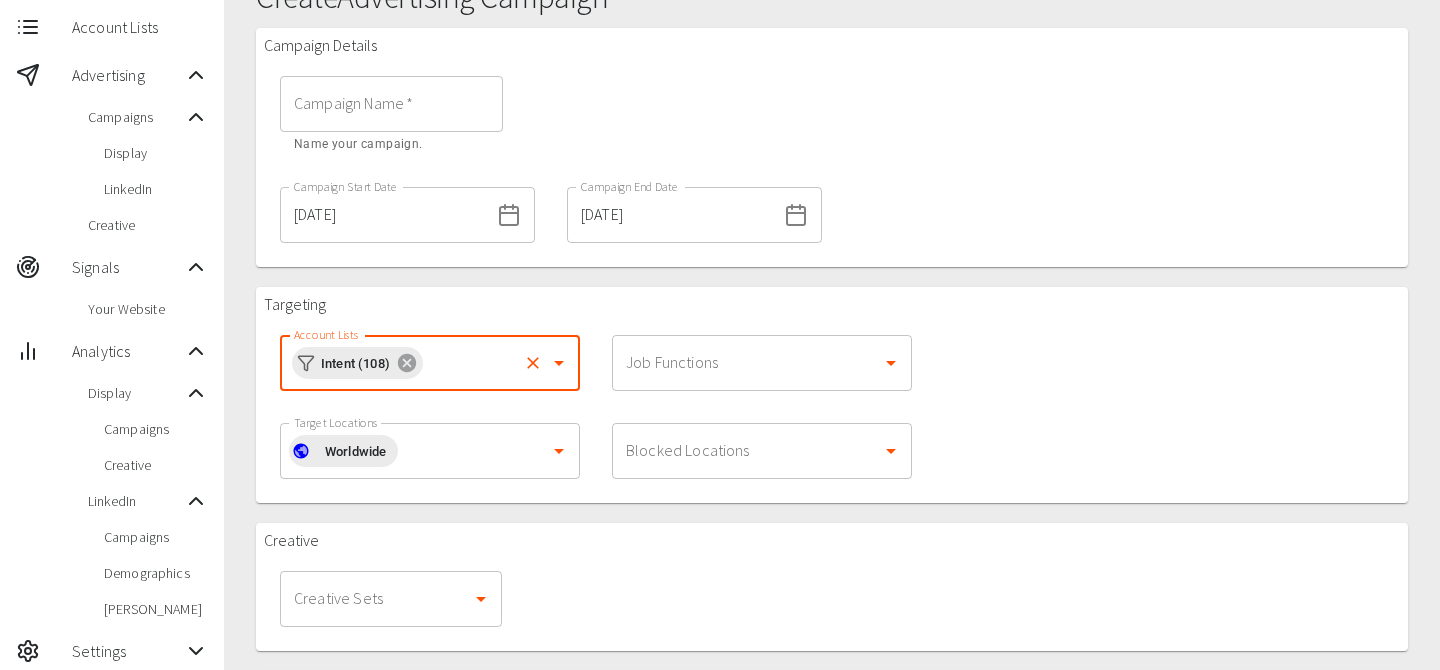 click 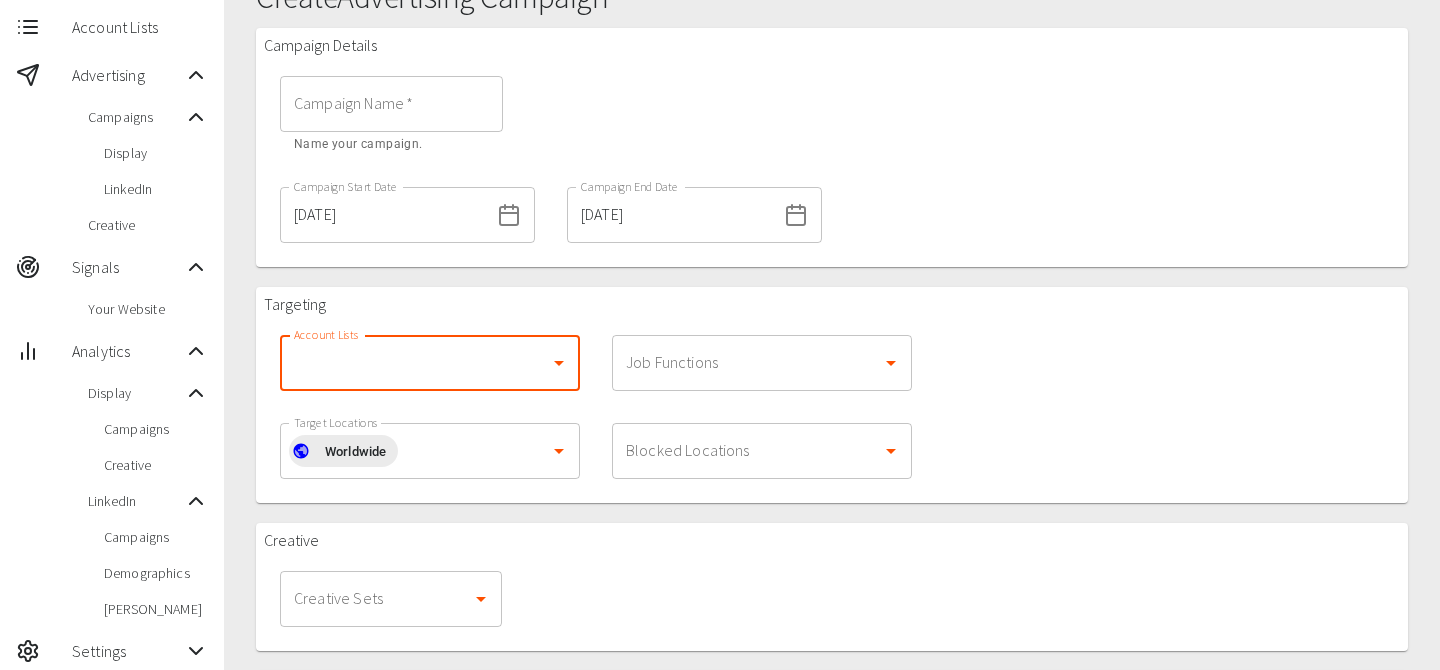 click on "Account Lists" at bounding box center [415, 363] 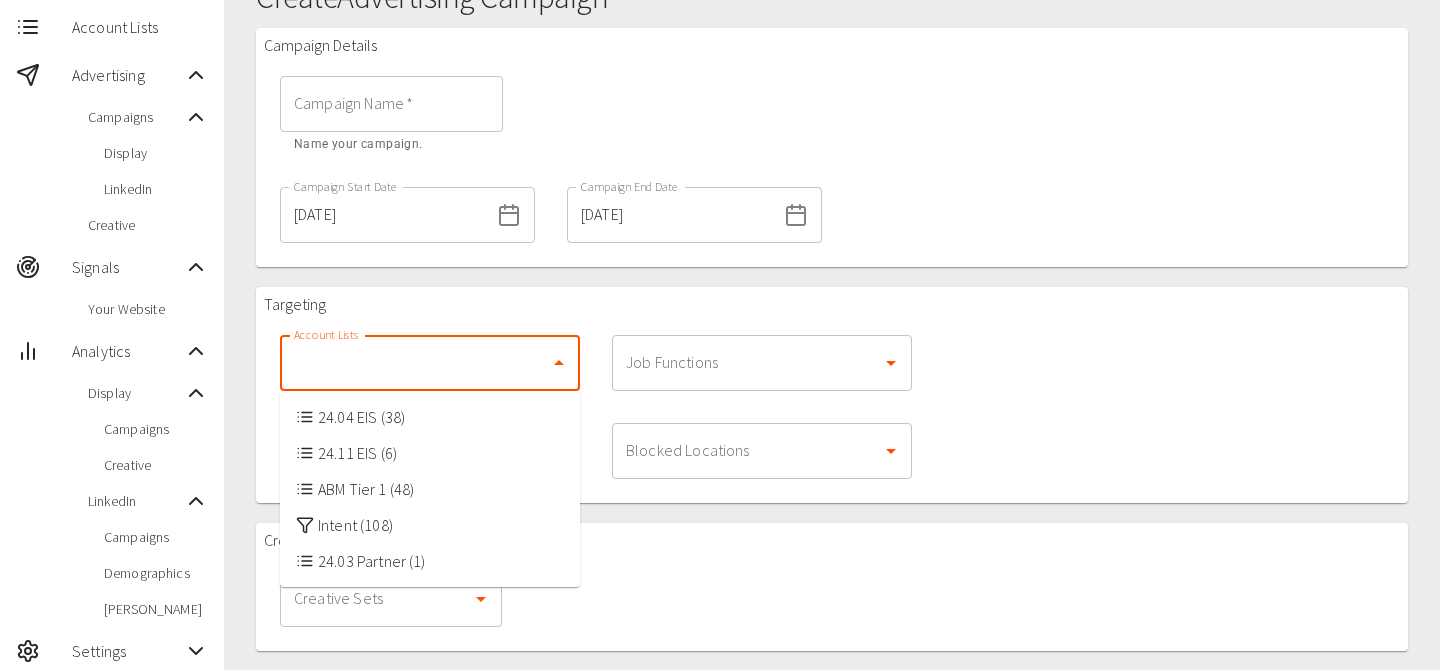 click on "ABM Tier 1 (48)" at bounding box center (430, 489) 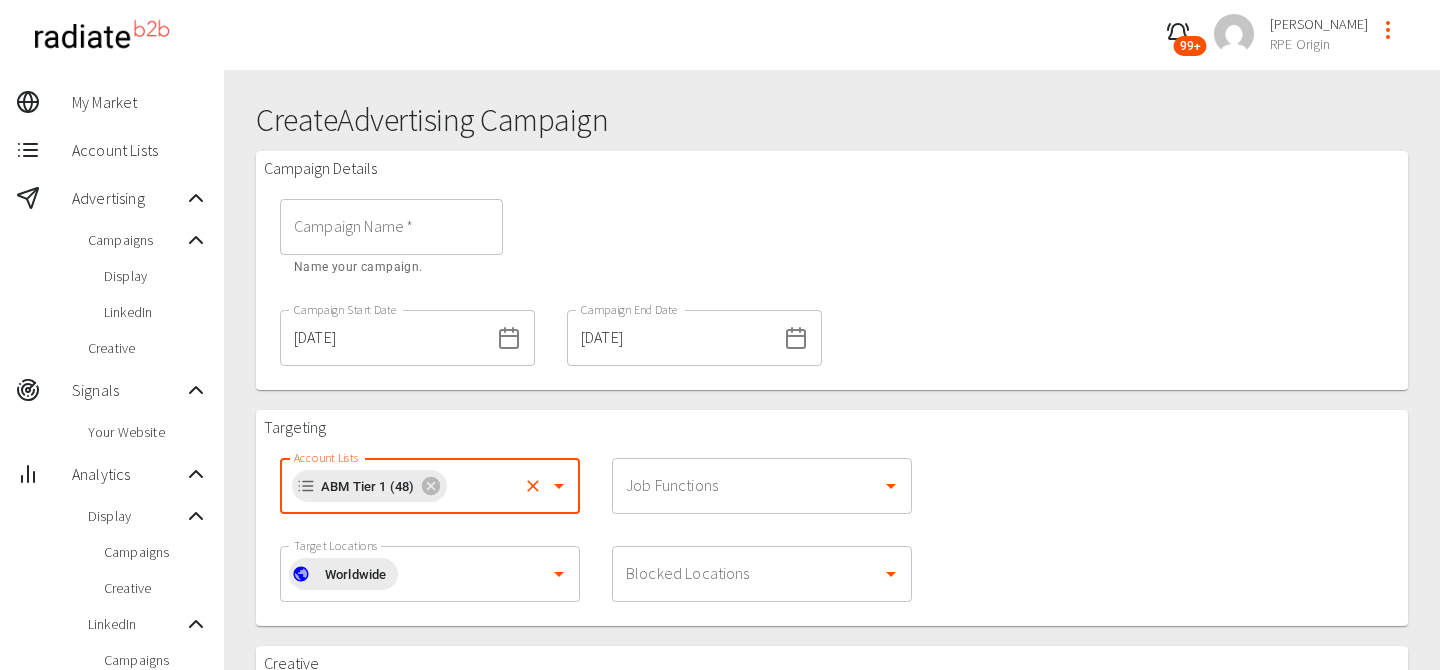 scroll, scrollTop: 0, scrollLeft: 0, axis: both 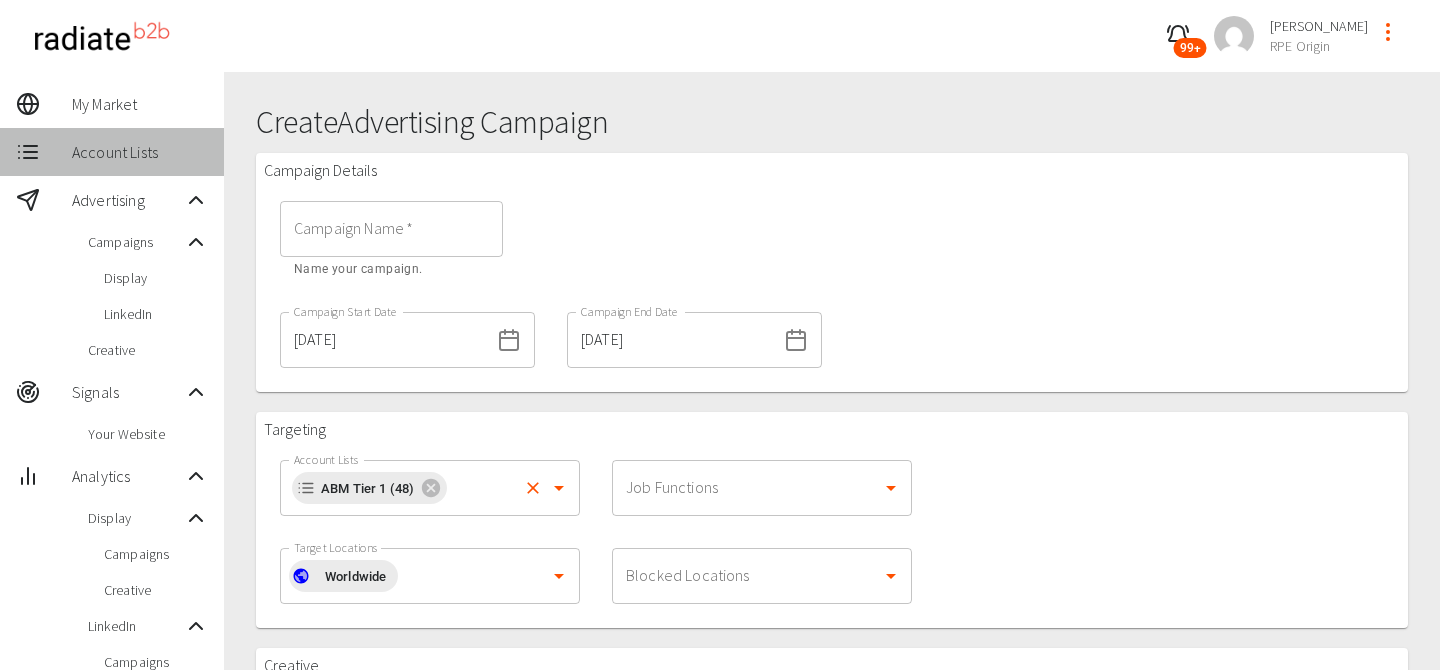 click on "Account Lists" at bounding box center [140, 152] 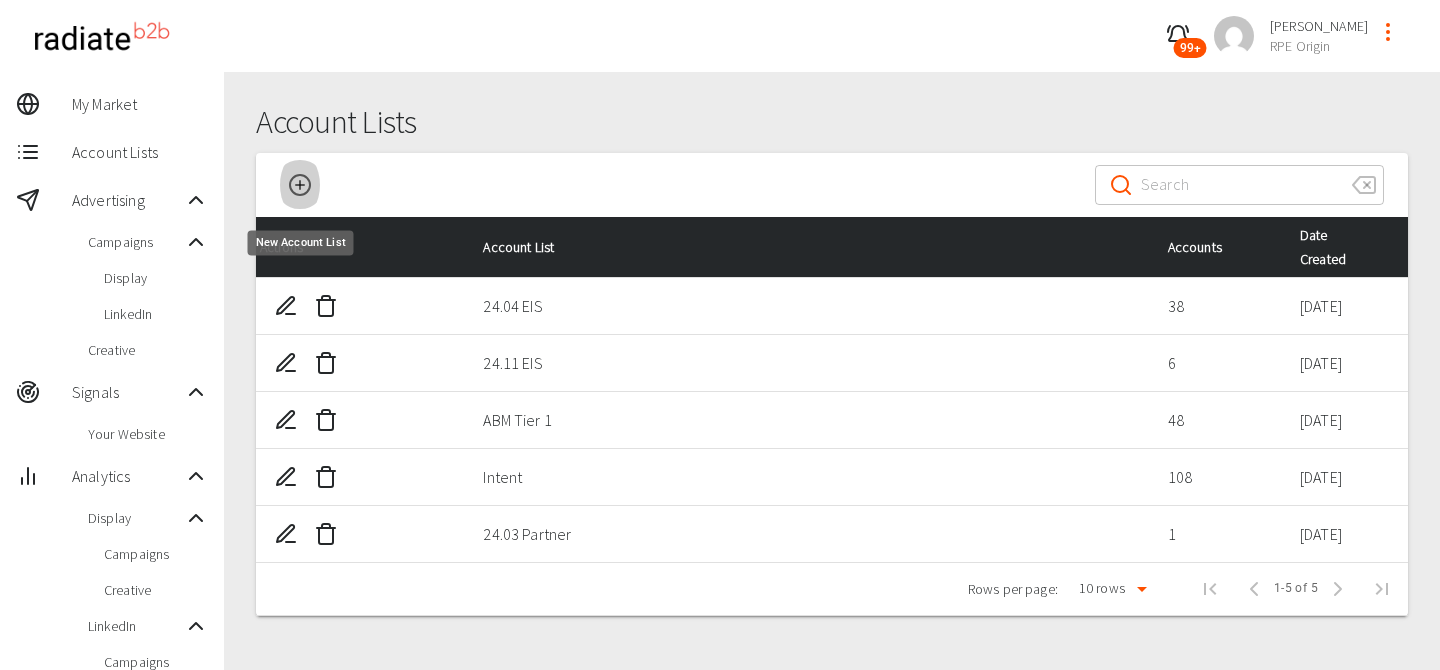 click 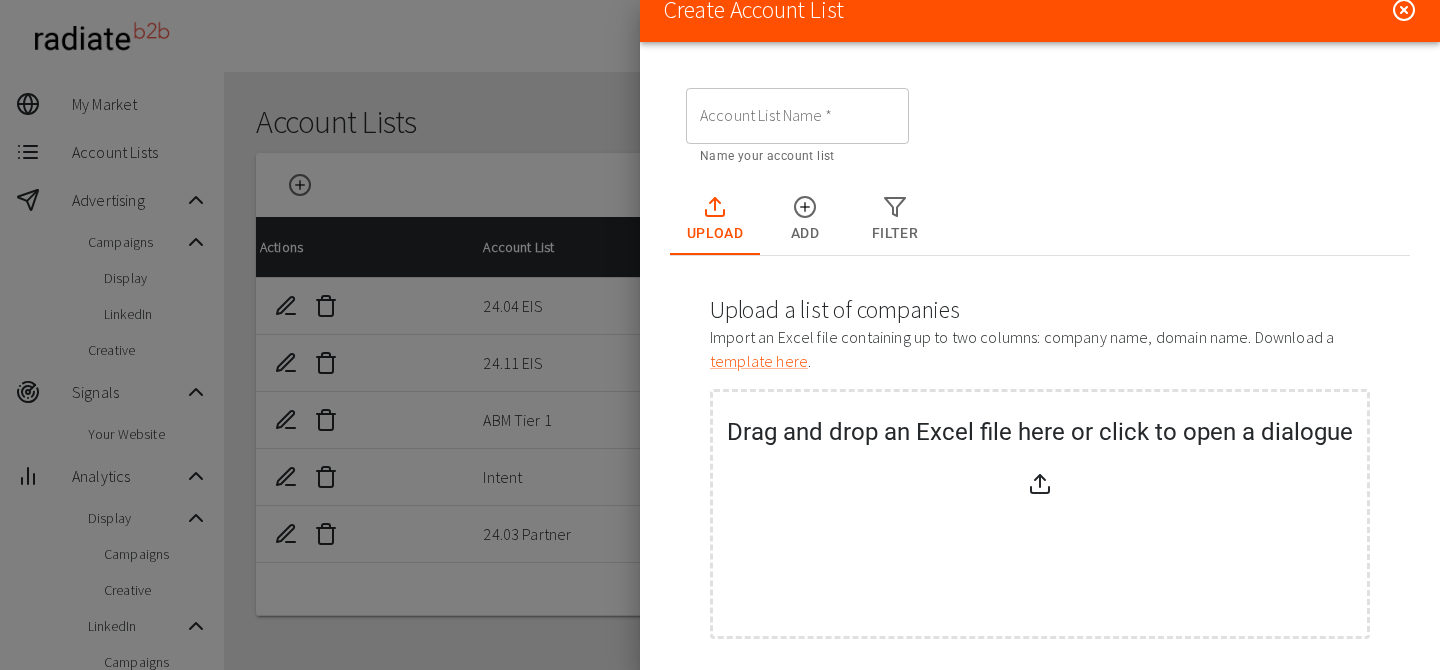scroll, scrollTop: 0, scrollLeft: 0, axis: both 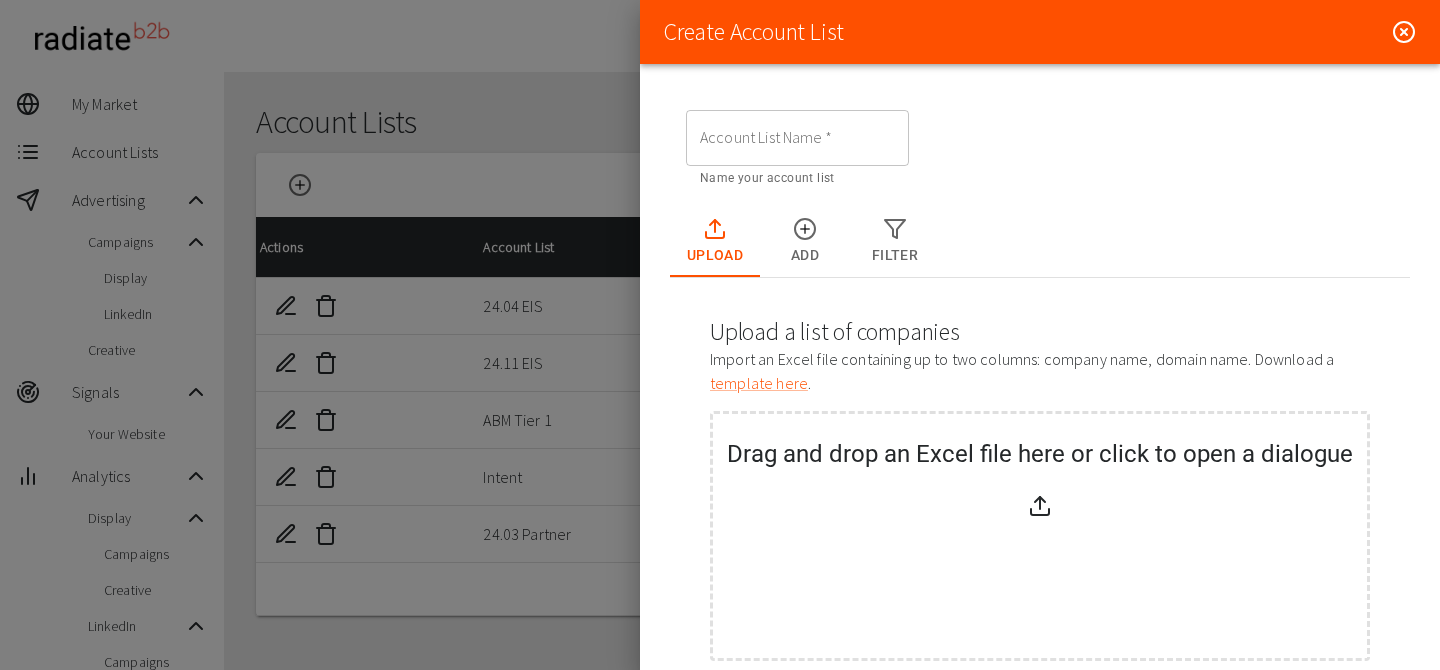 click on "Add" at bounding box center (805, 241) 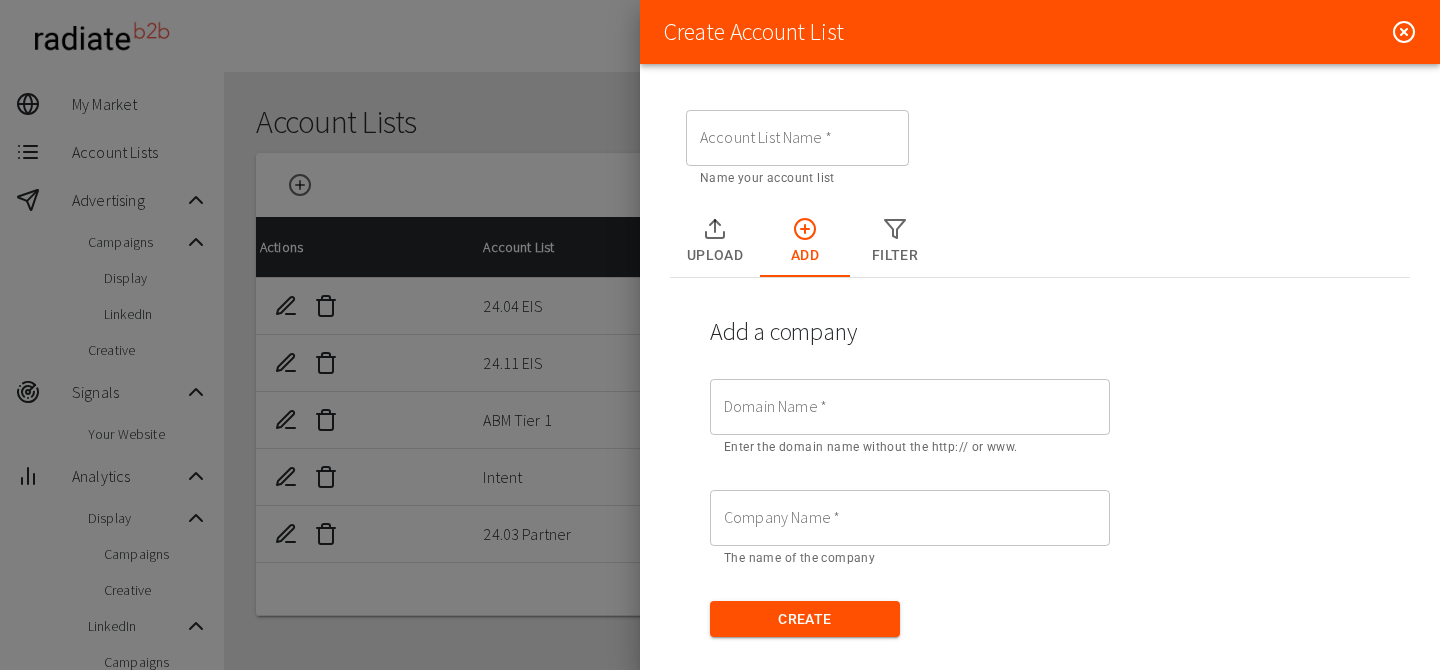 click on "Filter" at bounding box center (895, 241) 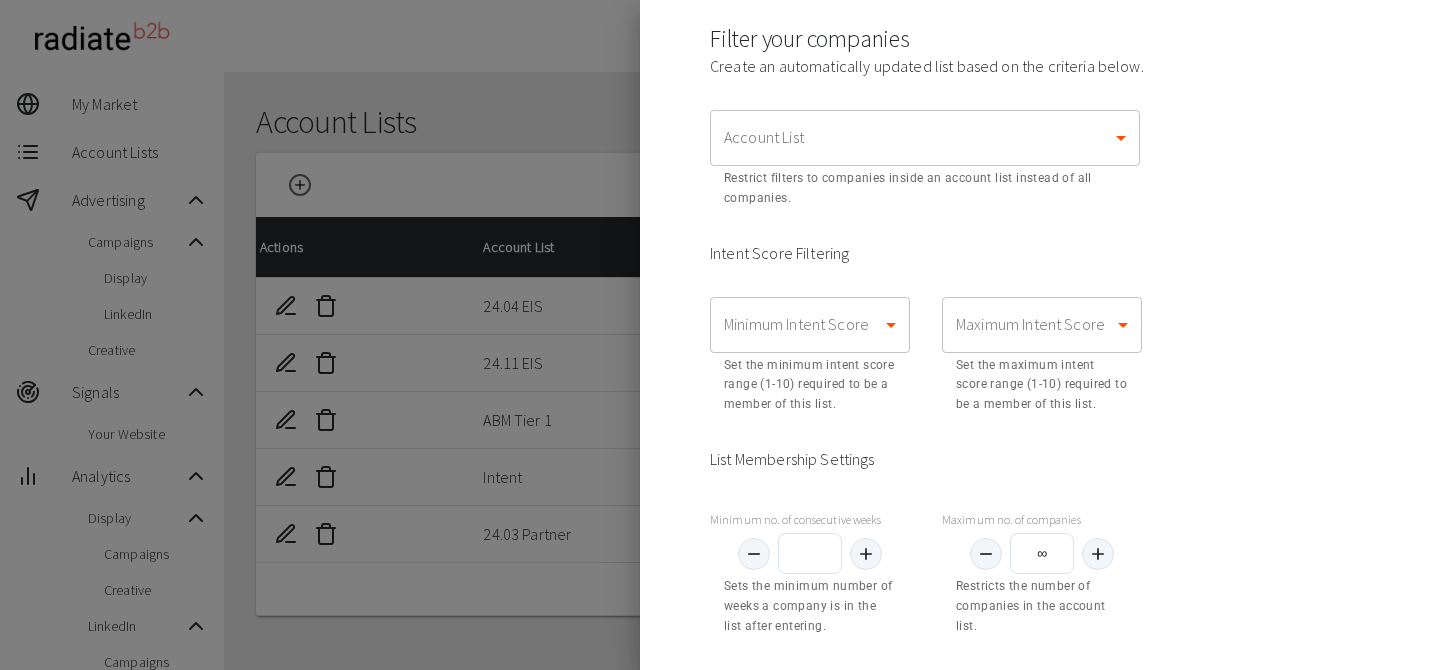 scroll, scrollTop: 297, scrollLeft: 0, axis: vertical 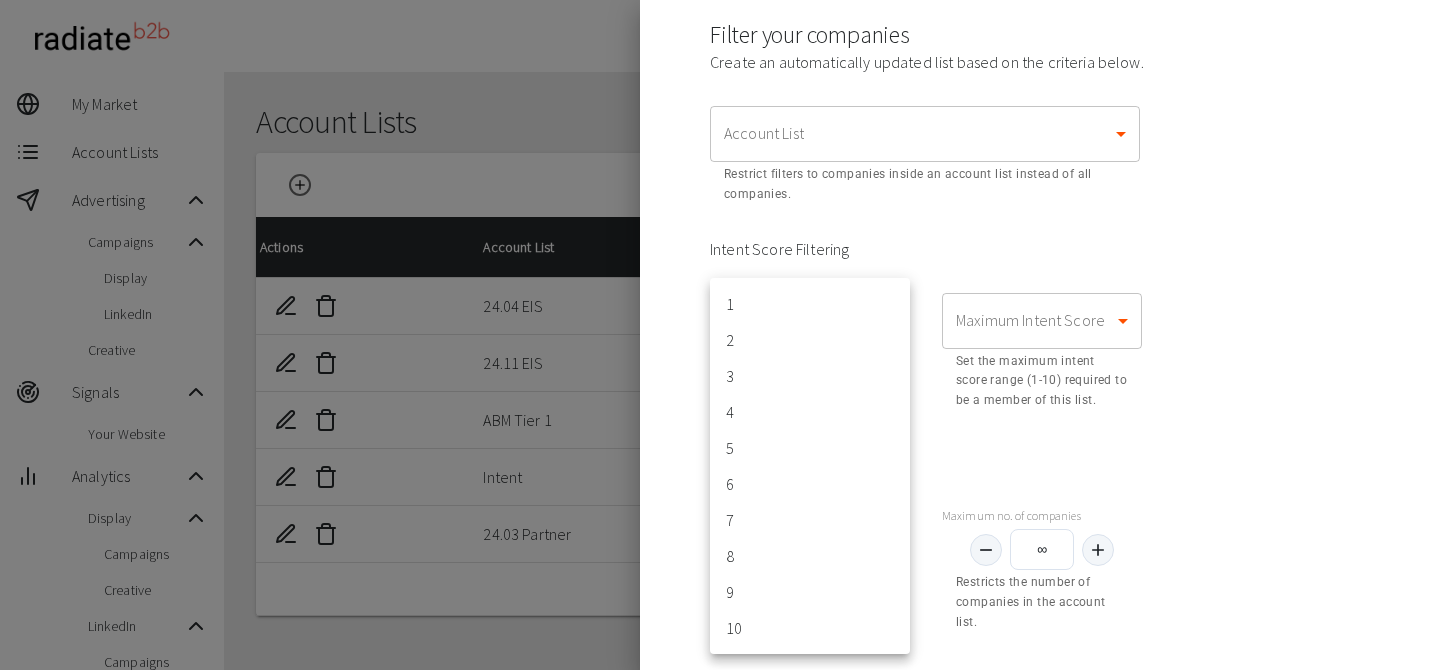 click on "99+ Riaz Kanani RPE Origin My Market Account Lists Advertising Campaigns Display LinkedIn Creative Signals Your Website Analytics Display Campaigns Creative LinkedIn Campaigns Demographics Trevor Settings Admin Tools Data Health Check Account Lists Export file is processing. You'll receive a notification when it's ready. ​ ​ Actions Account List Accounts Date Created 24.04 EIS 38 30 Apr 2024 24.11 EIS 6 17 Dec 2024 ABM Tier 1 48 19 Mar 2024 Intent 108 22 Apr 2024 24.03 Partner 1 18 Mar 2024 Rows per page: 10 rows  10 1–5 of 5 1-5 of 5 Account Lists | Radiate B2B
Press space bar to start a drag.
When dragging you can use the arrow keys to move the item around and escape to cancel.
Some screen readers may require you to be in focus mode or to use your pass through key
Create Account List Account List Name   * Account List Name   * Name your account list Upload Add Filter Filter your companies Create an automatically updated list based on the criteria below. Account List ​ Account List ​" at bounding box center [720, 500] 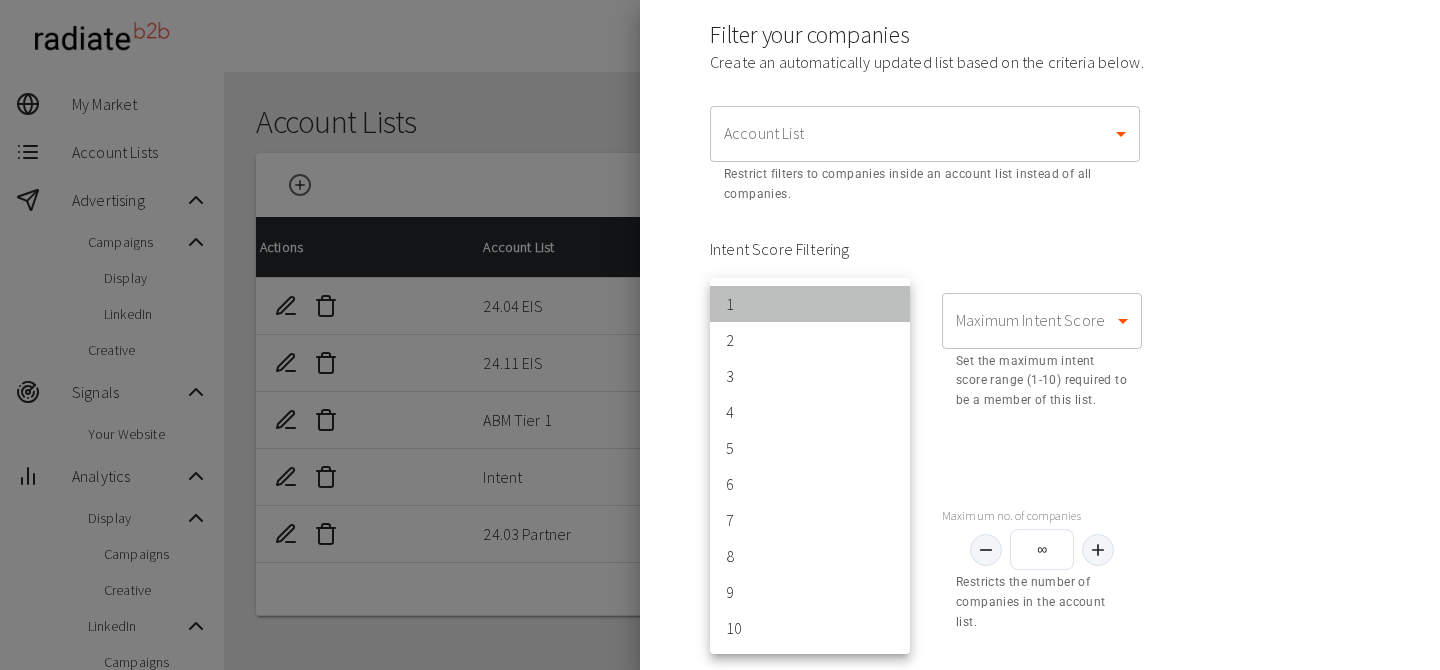 click on "1" at bounding box center [810, 304] 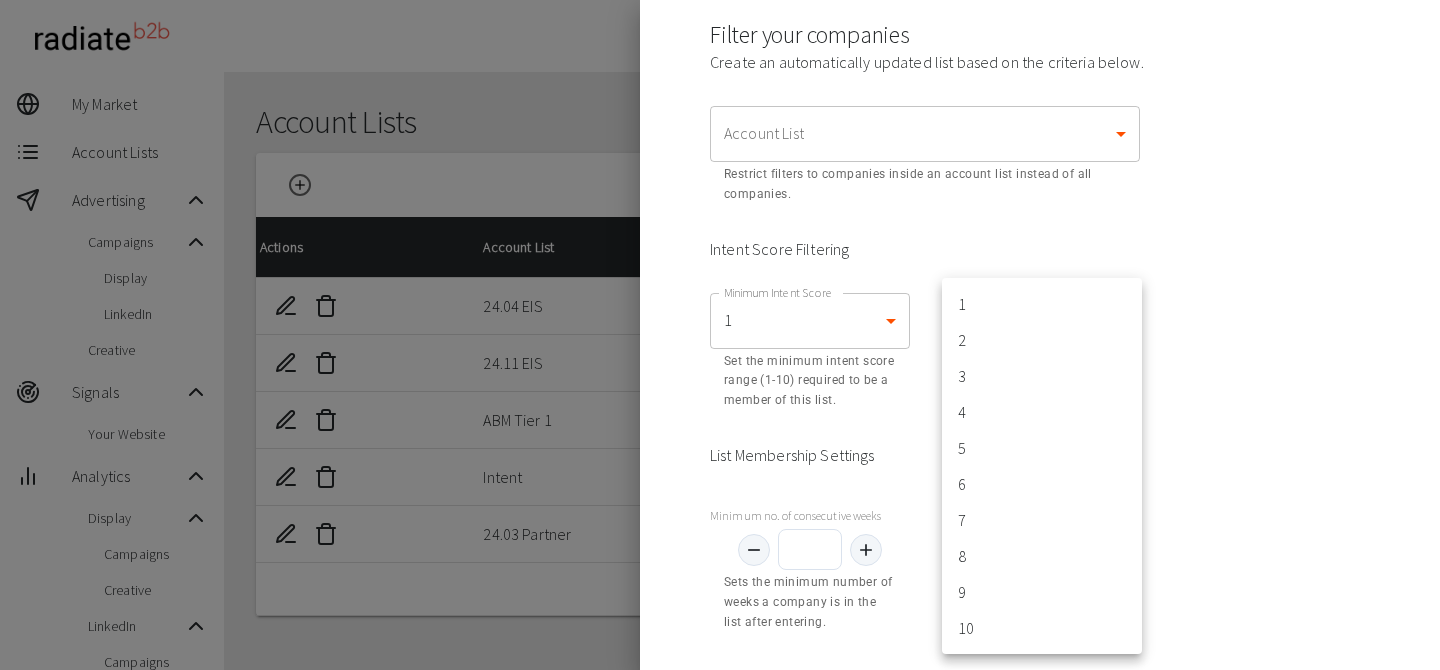 click on "99+ Riaz Kanani RPE Origin My Market Account Lists Advertising Campaigns Display LinkedIn Creative Signals Your Website Analytics Display Campaigns Creative LinkedIn Campaigns Demographics Trevor Settings Admin Tools Data Health Check Account Lists Export file is processing. You'll receive a notification when it's ready. ​ ​ Actions Account List Accounts Date Created 24.04 EIS 38 30 Apr 2024 24.11 EIS 6 17 Dec 2024 ABM Tier 1 48 19 Mar 2024 Intent 108 22 Apr 2024 24.03 Partner 1 18 Mar 2024 Rows per page: 10 rows  10 1–5 of 5 1-5 of 5 Account Lists | Radiate B2B
Press space bar to start a drag.
When dragging you can use the arrow keys to move the item around and escape to cancel.
Some screen readers may require you to be in focus mode or to use your pass through key
Create Account List Account List Name   * Account List Name   * Name your account list Upload Add Filter Filter your companies Create an automatically updated list based on the criteria below. Account List ​ Account List 1 1" at bounding box center [720, 500] 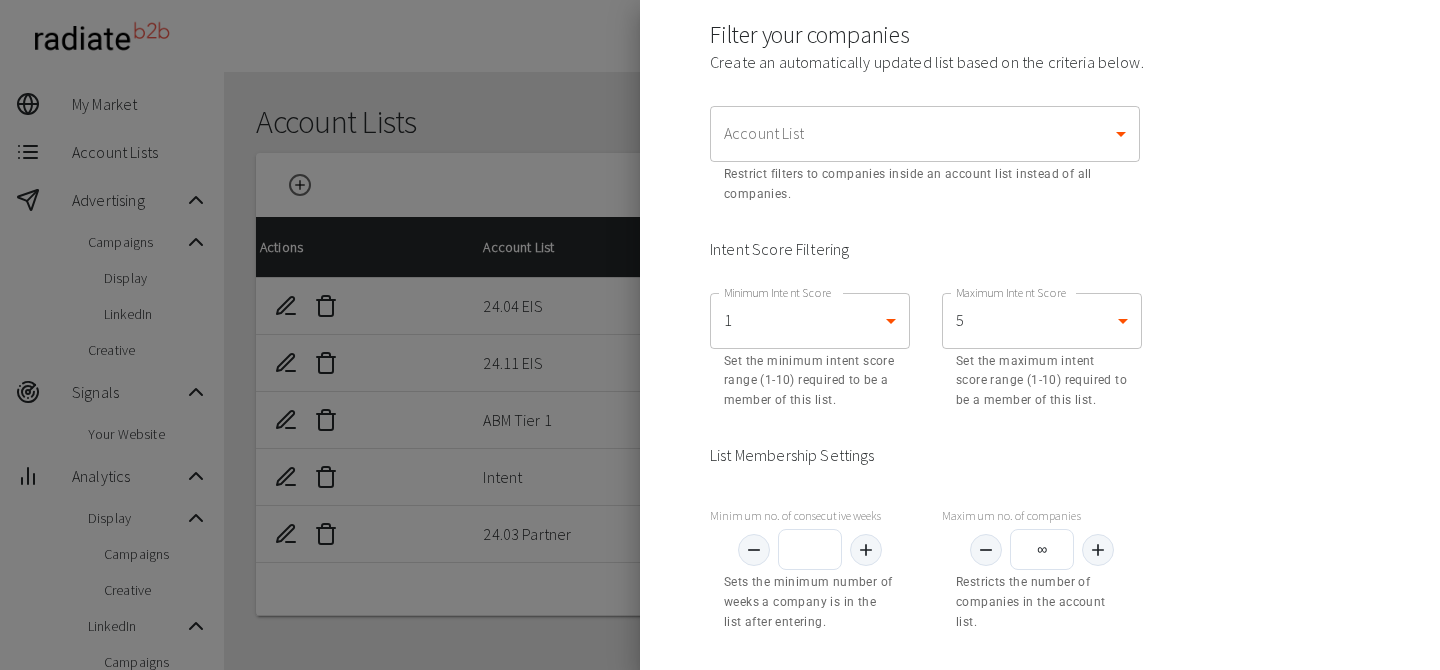 click on "Minimum Intent Score 1 1 Minimum Intent Score Set the minimum intent score range (1-10) required to be a member of this list. Maximum Intent Score 5 5 Maximum Intent Score Set the maximum intent score range (1-10) required to be a member of this list." at bounding box center [1040, 352] 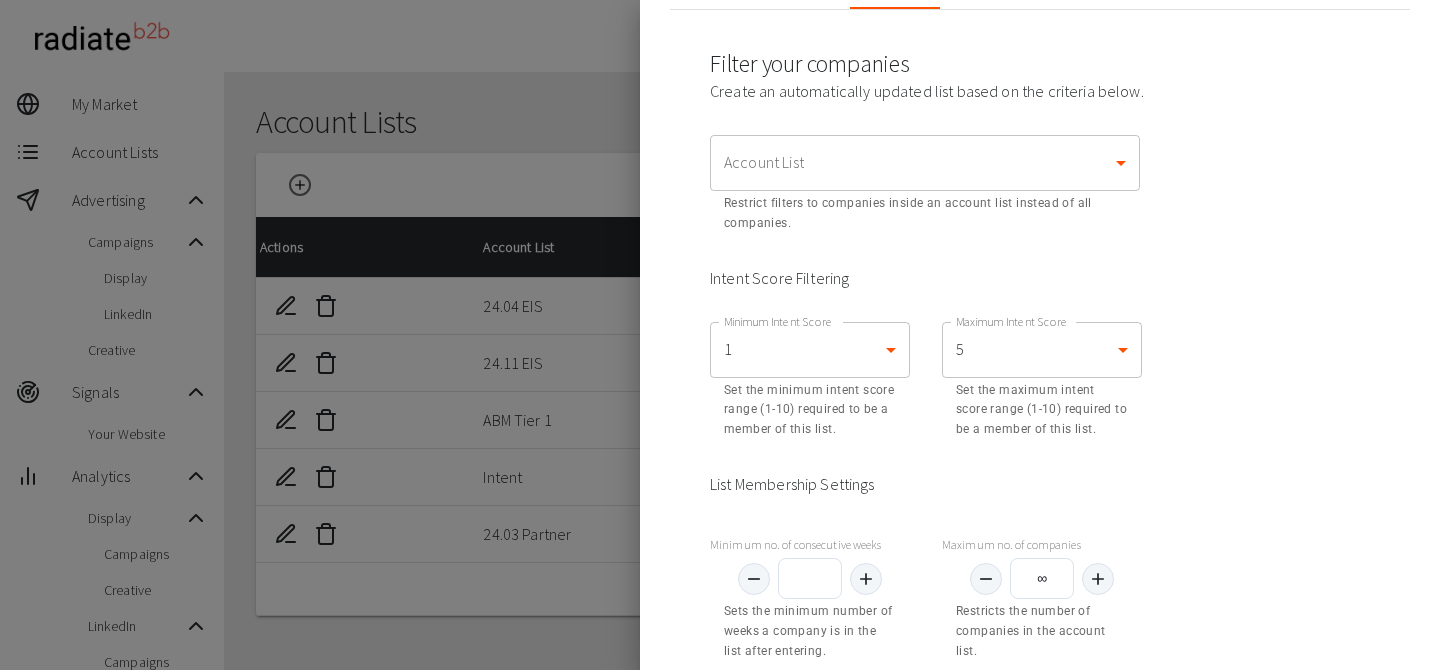 scroll, scrollTop: 262, scrollLeft: 0, axis: vertical 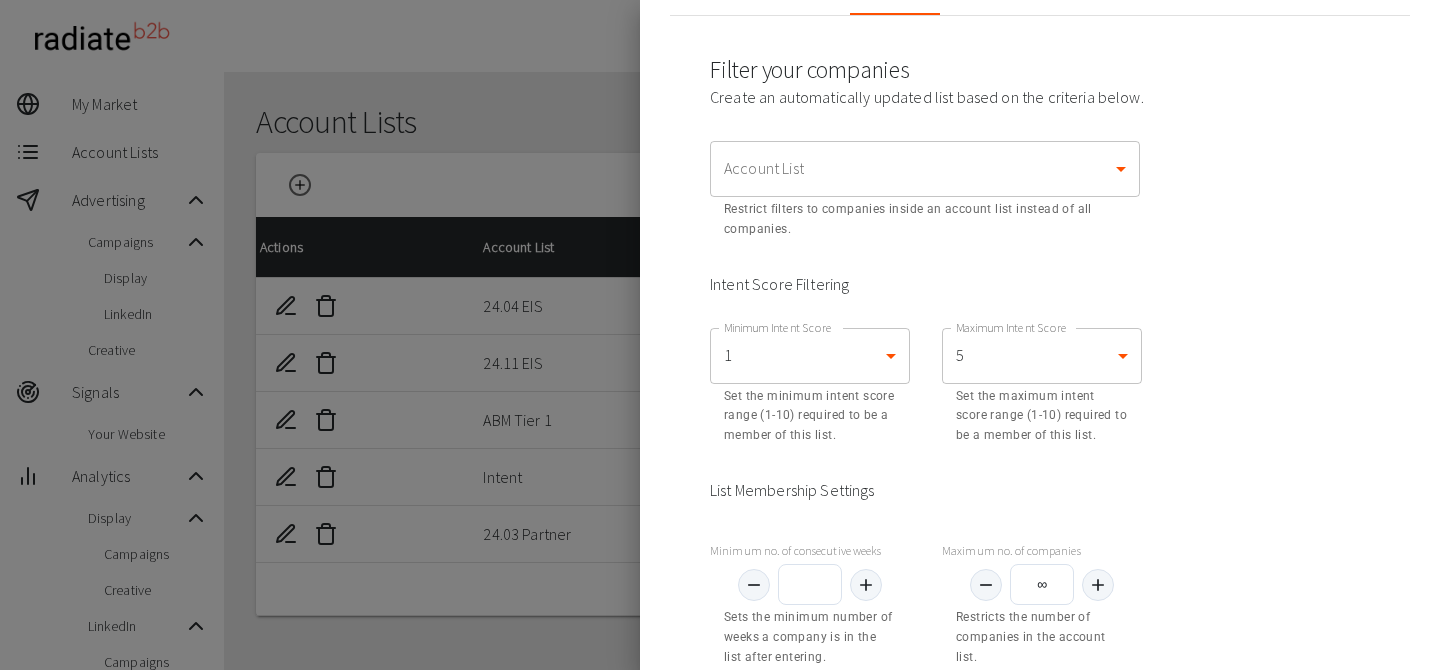 click on "99+ Riaz Kanani RPE Origin My Market Account Lists Advertising Campaigns Display LinkedIn Creative Signals Your Website Analytics Display Campaigns Creative LinkedIn Campaigns Demographics Trevor Settings Admin Tools Data Health Check Account Lists Export file is processing. You'll receive a notification when it's ready. ​ ​ Actions Account List Accounts Date Created 24.04 EIS 38 30 Apr 2024 24.11 EIS 6 17 Dec 2024 ABM Tier 1 48 19 Mar 2024 Intent 108 22 Apr 2024 24.03 Partner 1 18 Mar 2024 Rows per page: 10 rows  10 1–5 of 5 1-5 of 5 Account Lists | Radiate B2B
Press space bar to start a drag.
When dragging you can use the arrow keys to move the item around and escape to cancel.
Some screen readers may require you to be in focus mode or to use your pass through key
Create Account List Account List Name   * Account List Name   * Name your account list Upload Add Filter Filter your companies Create an automatically updated list based on the criteria below. Account List ​ Account List 1 1 5" at bounding box center [720, 500] 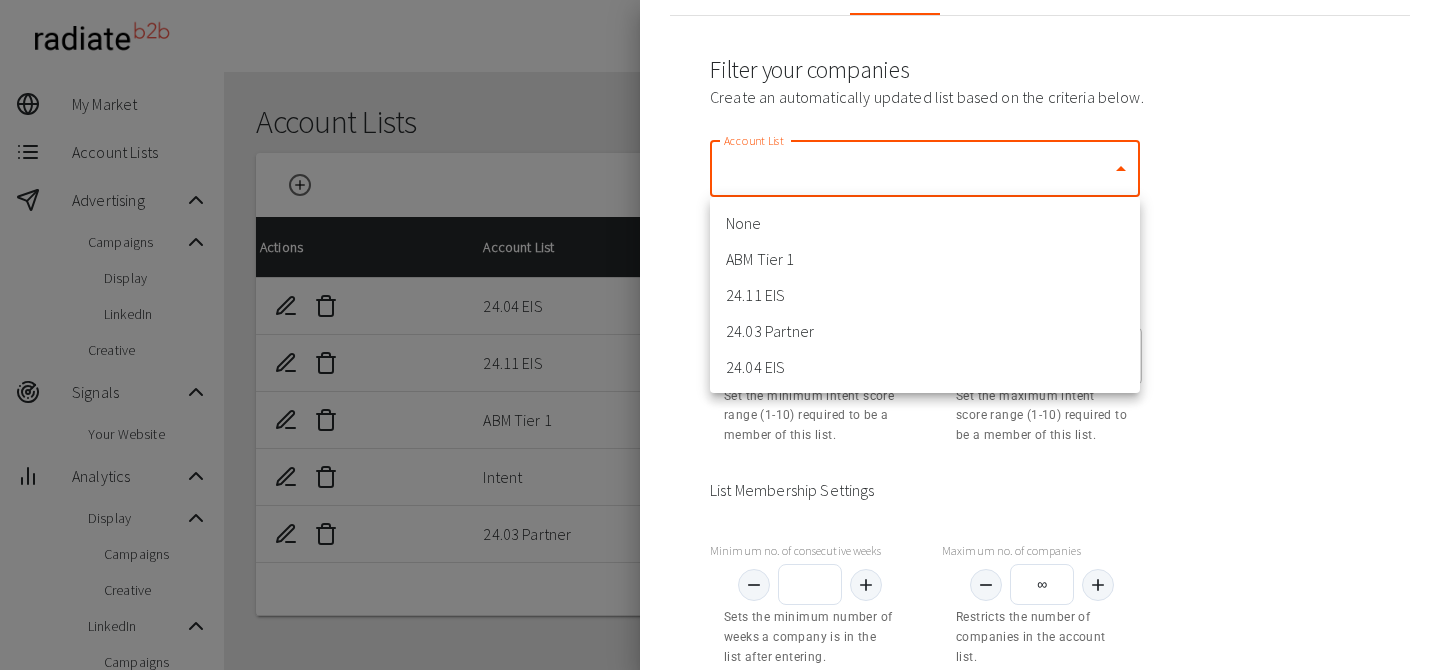 click at bounding box center [720, 335] 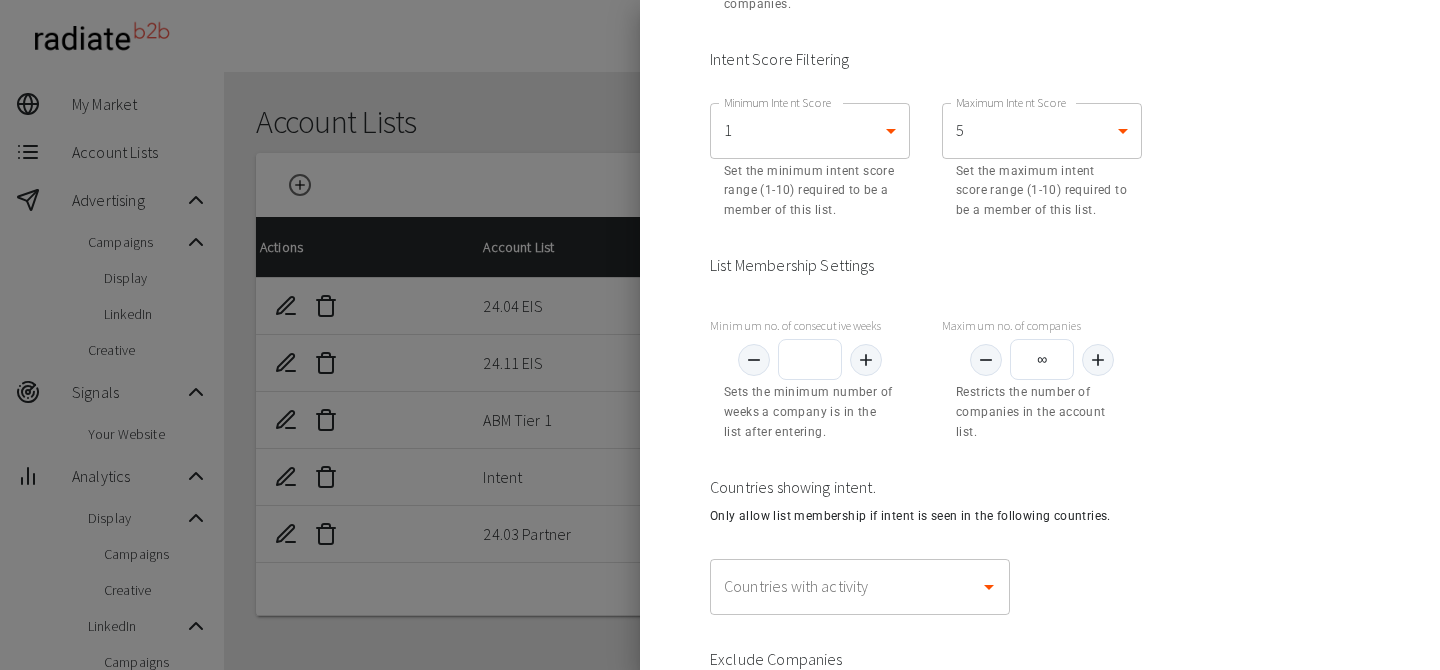 scroll, scrollTop: 540, scrollLeft: 0, axis: vertical 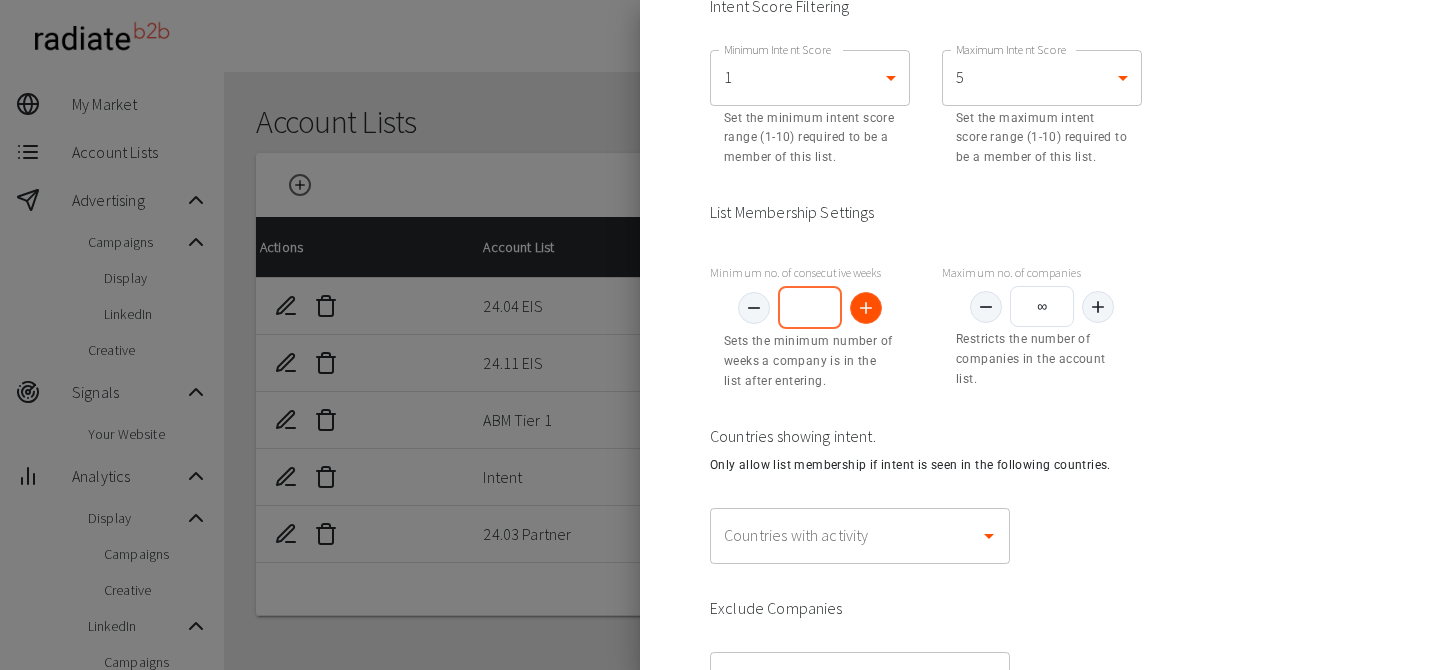 click 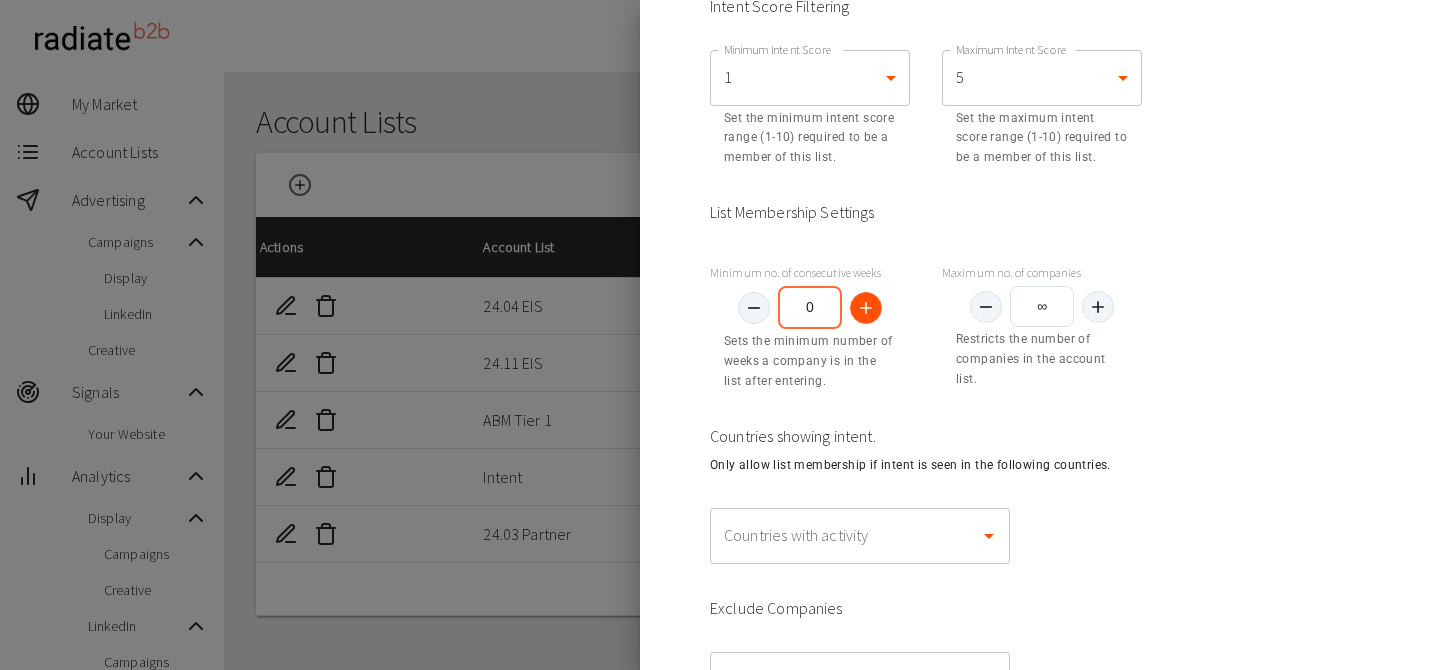 click 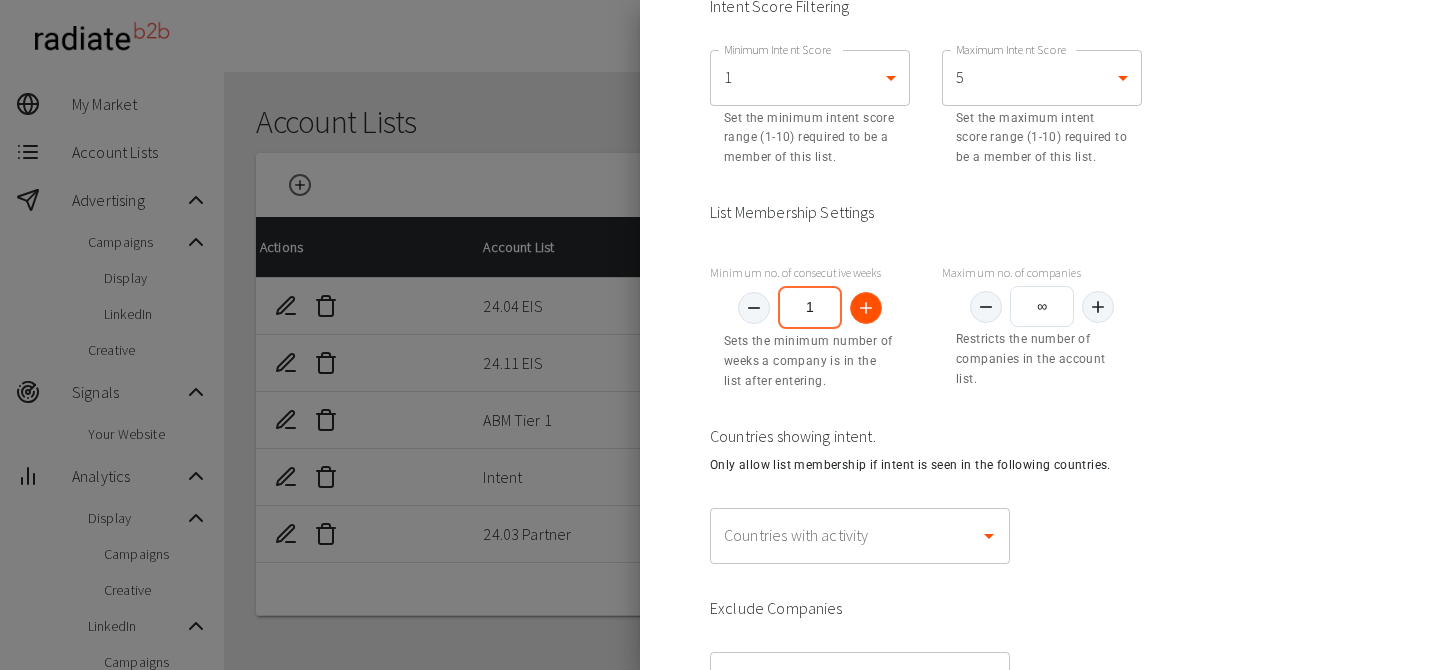 click 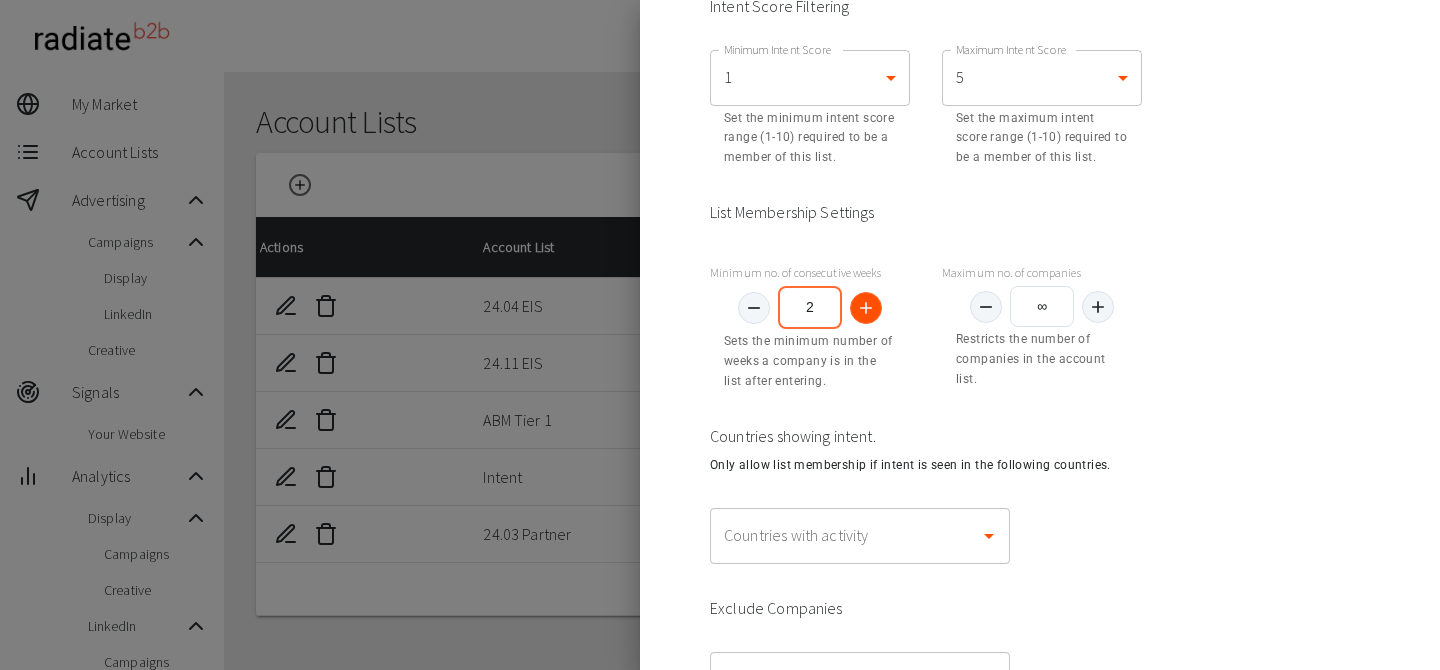 click 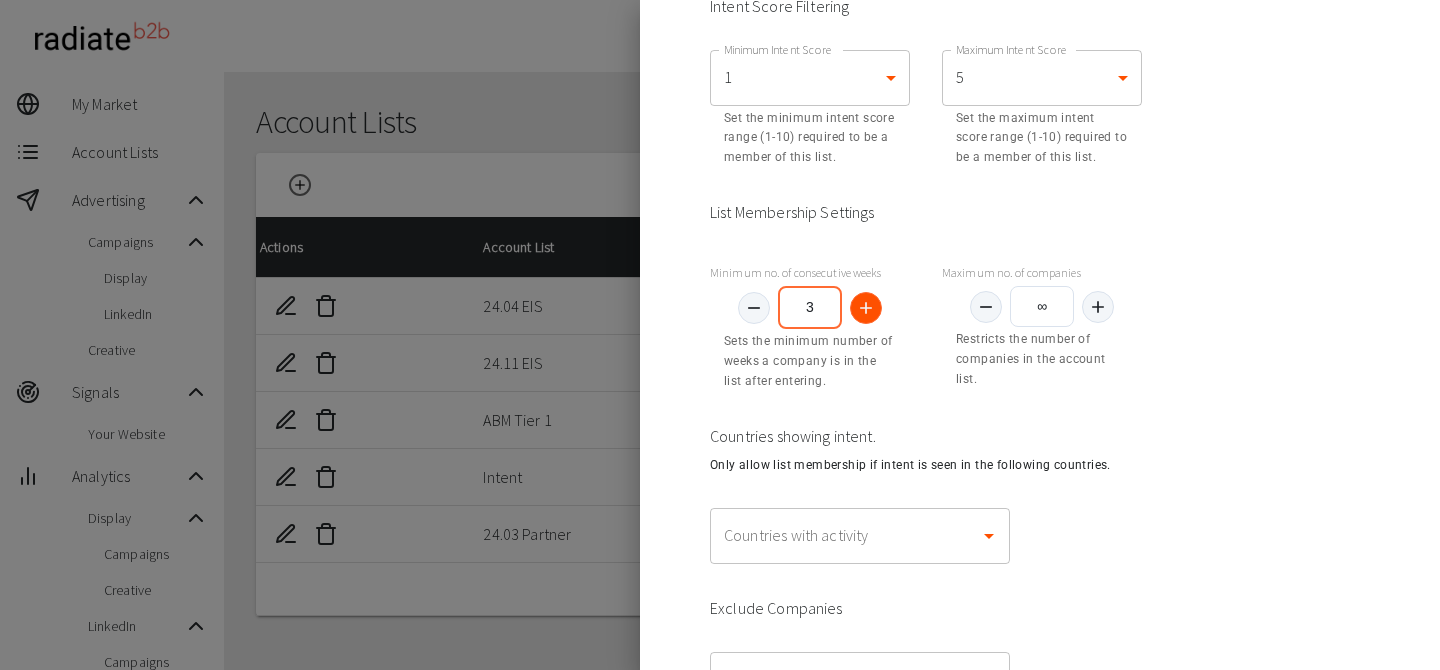 click 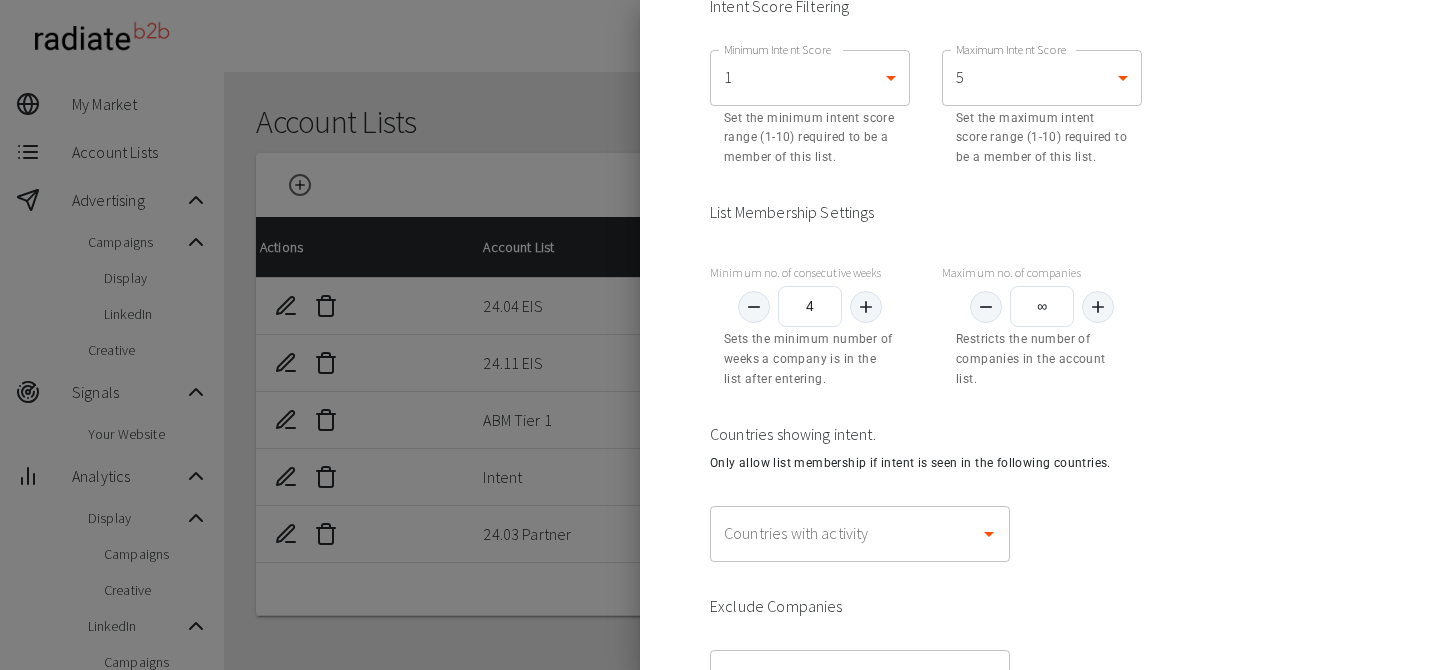 click on "Minimum no. of consecutive weeks 4 Sets the minimum number of weeks a company is in the list after entering. Maximum no. of companies ∞ Restricts the number of companies in the account list." at bounding box center [1040, 323] 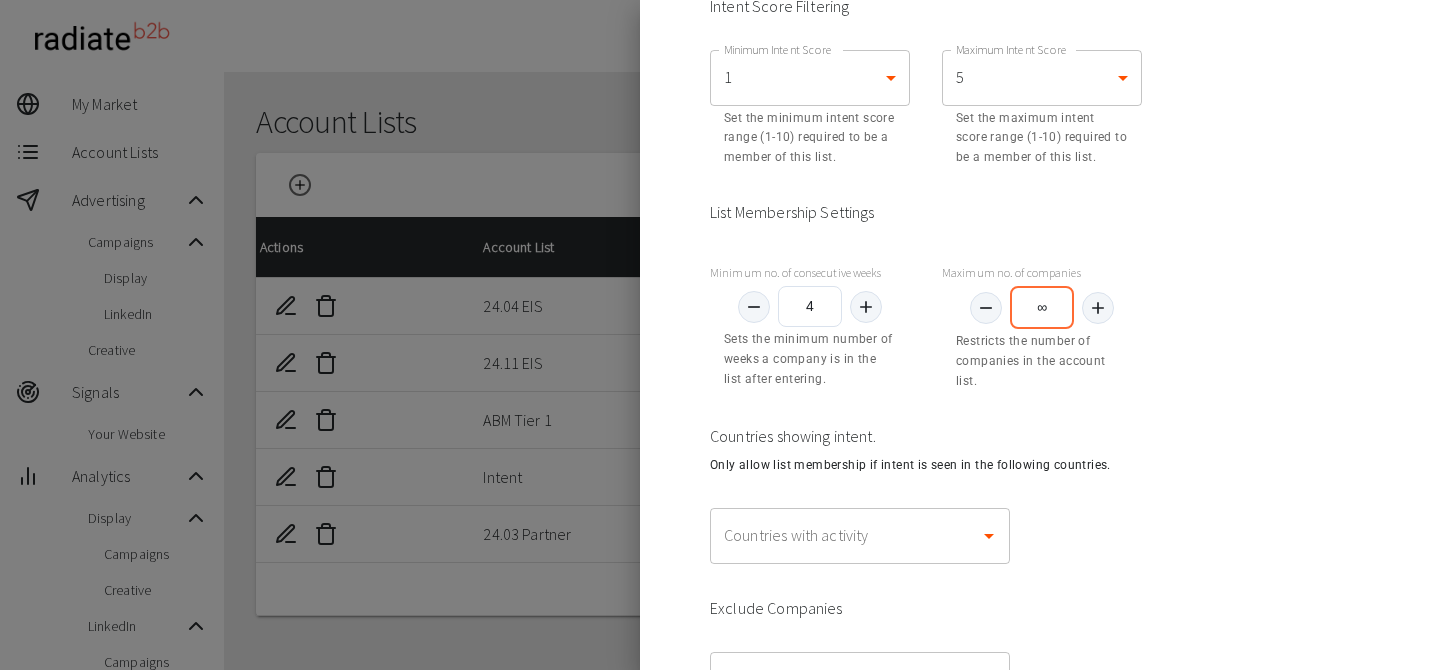 drag, startPoint x: 1055, startPoint y: 312, endPoint x: 1019, endPoint y: 312, distance: 36 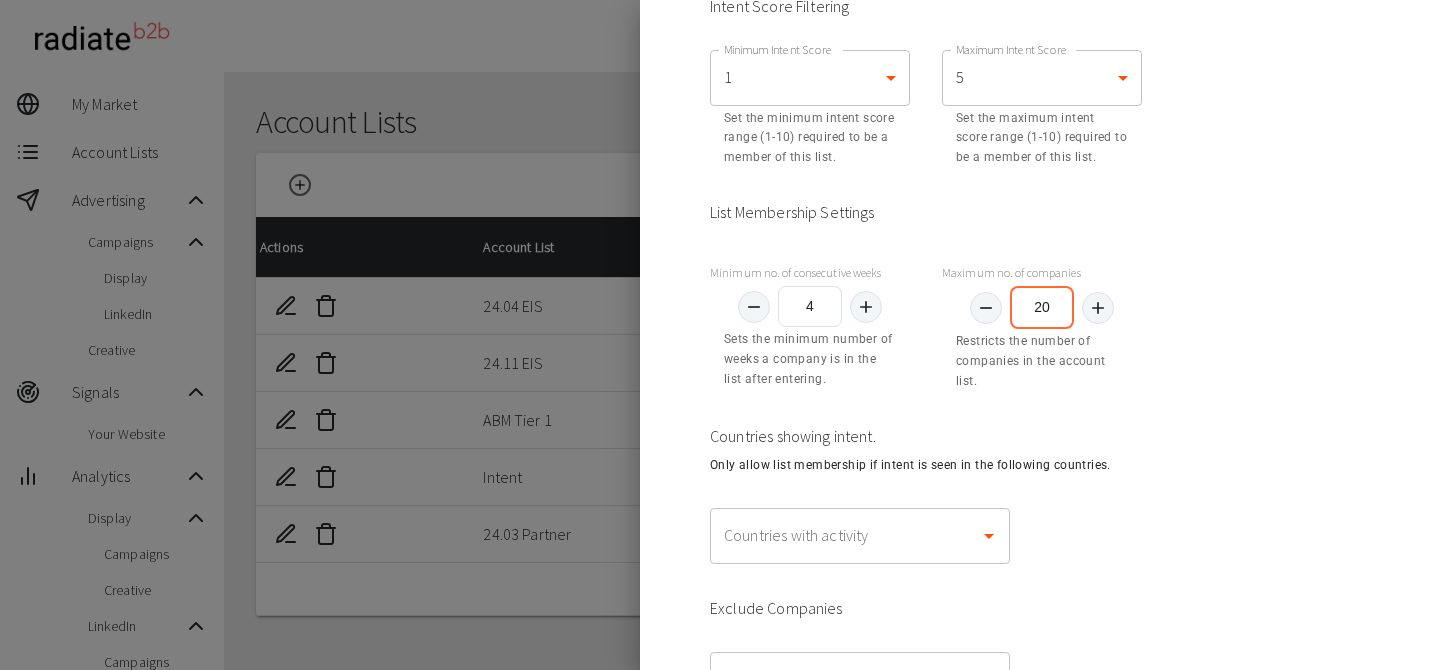 type on "200" 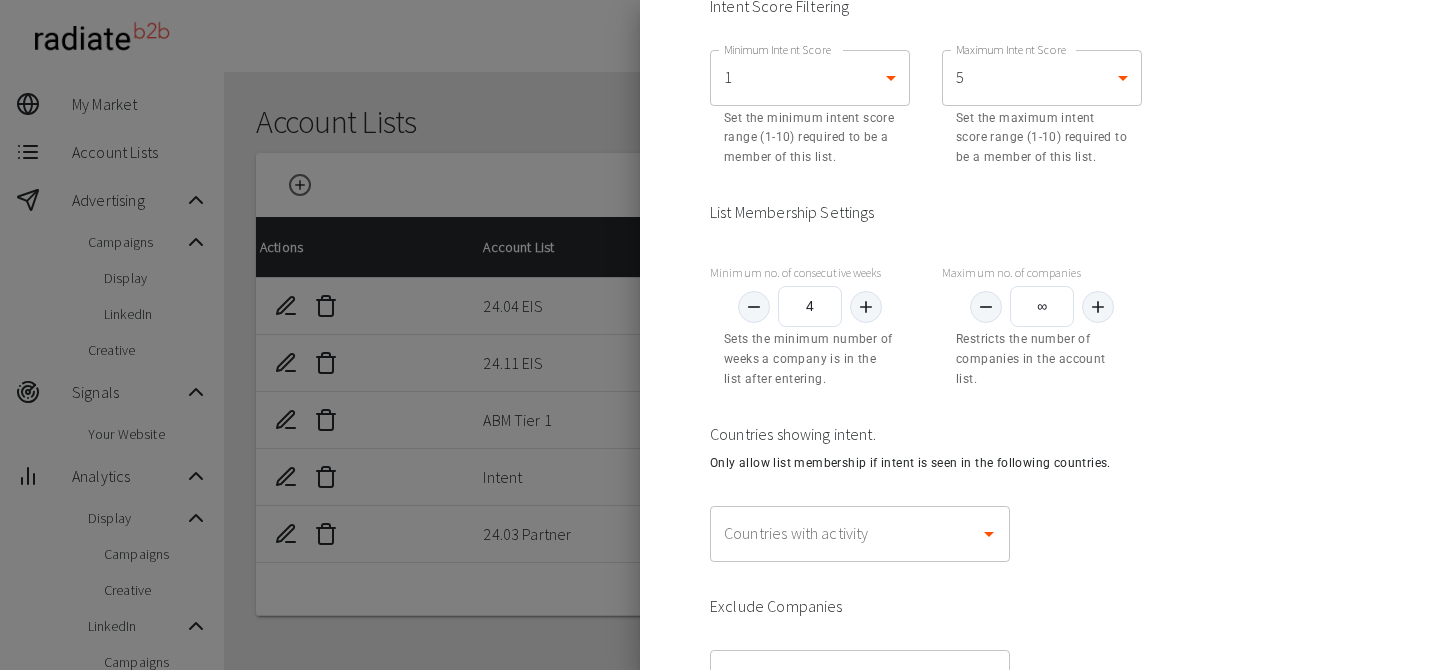 click on "Minimum no. of consecutive weeks 4 Sets the minimum number of weeks a company is in the list after entering. Maximum no. of companies ∞ Restricts the number of companies in the account list." at bounding box center (1040, 323) 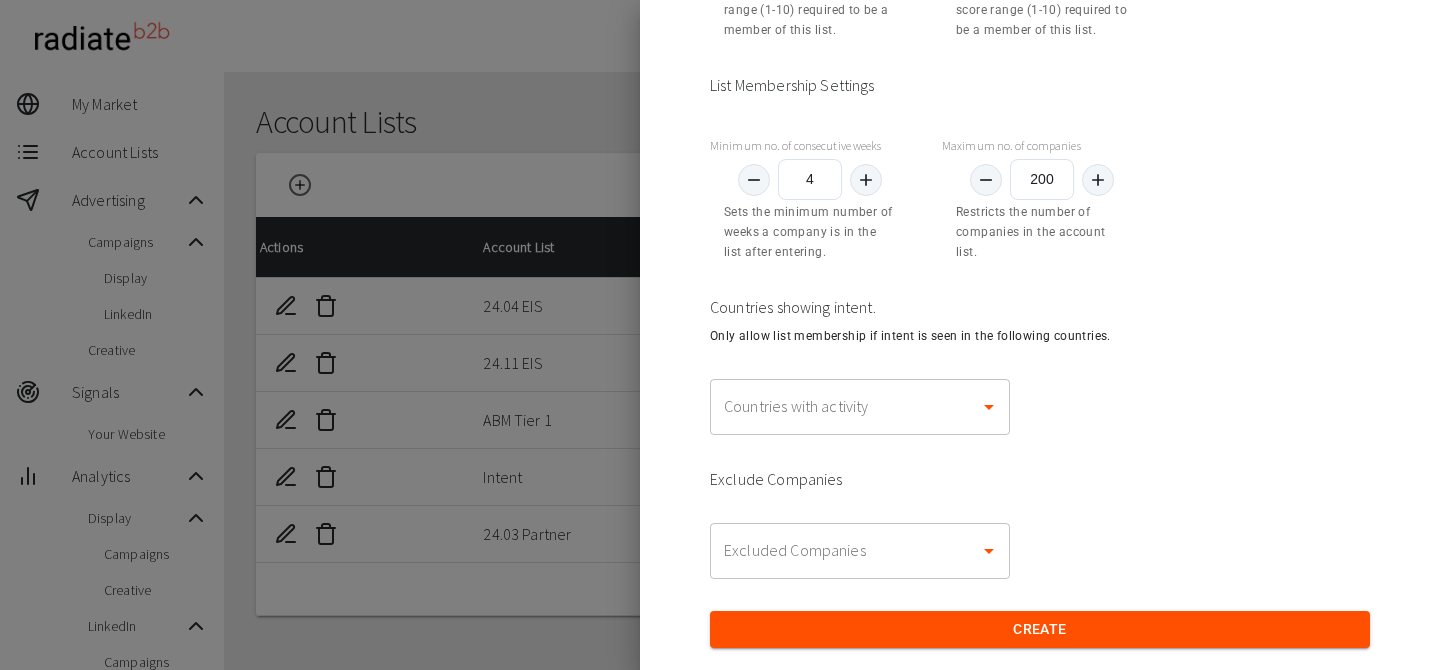 scroll, scrollTop: 714, scrollLeft: 0, axis: vertical 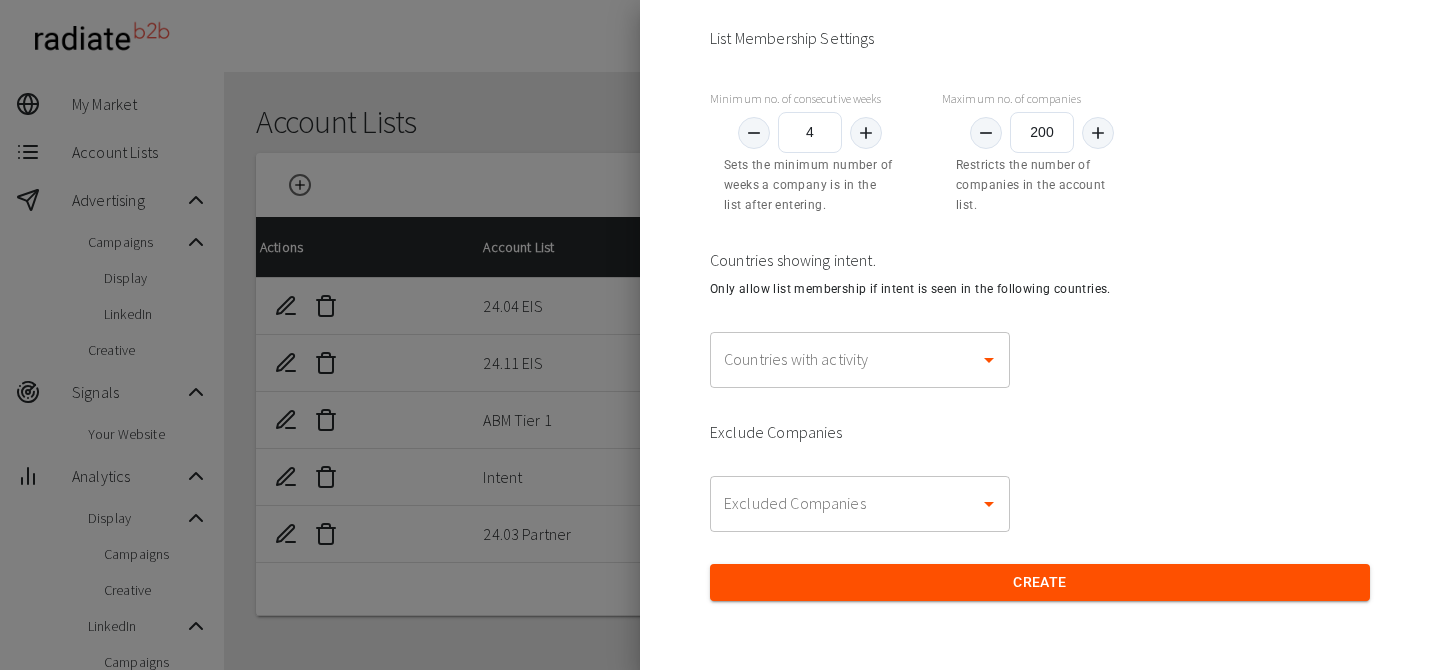 click on "Countries with activity" at bounding box center (845, 360) 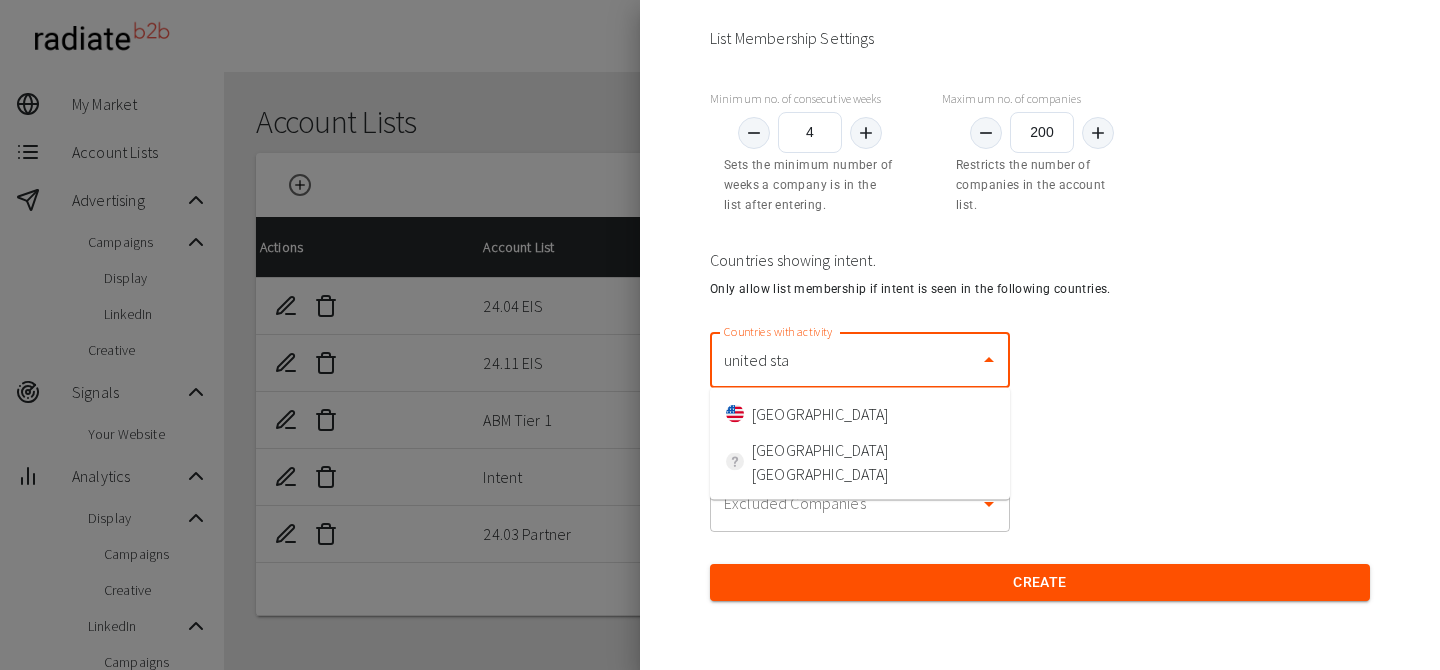 type on "united stat" 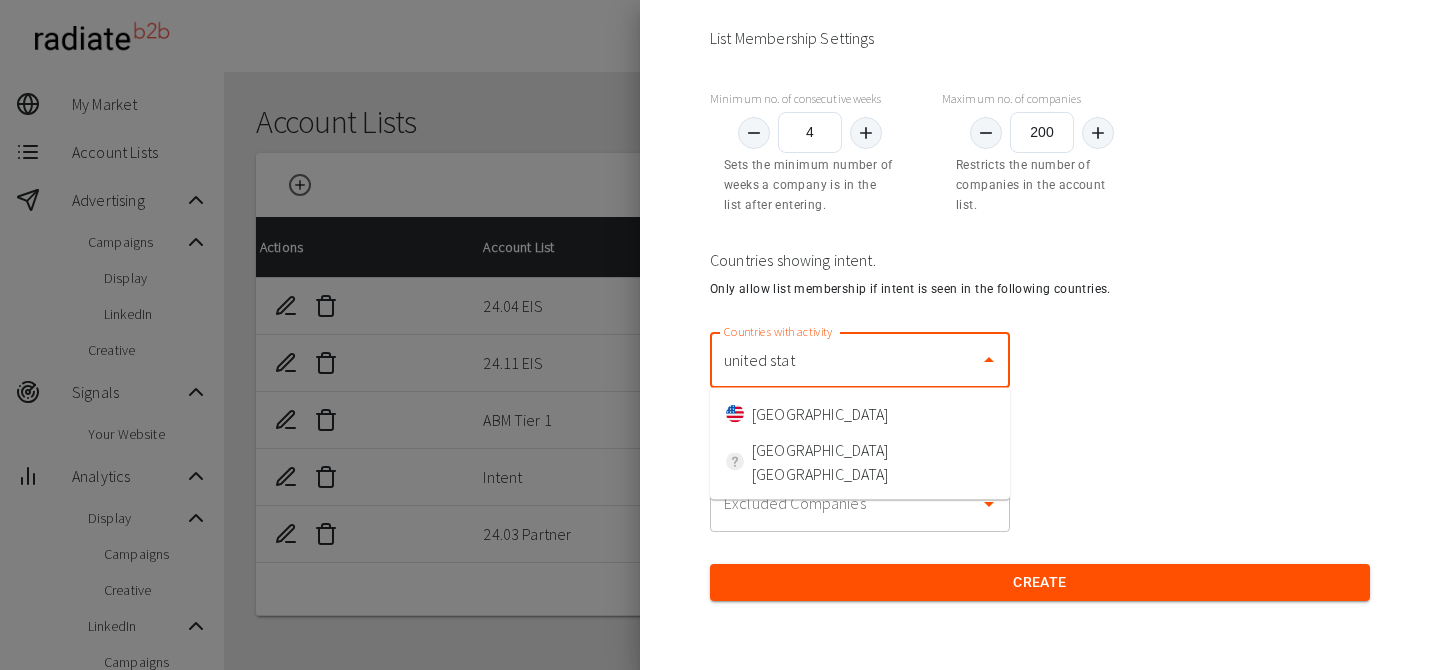 click on "[GEOGRAPHIC_DATA]" at bounding box center (860, 414) 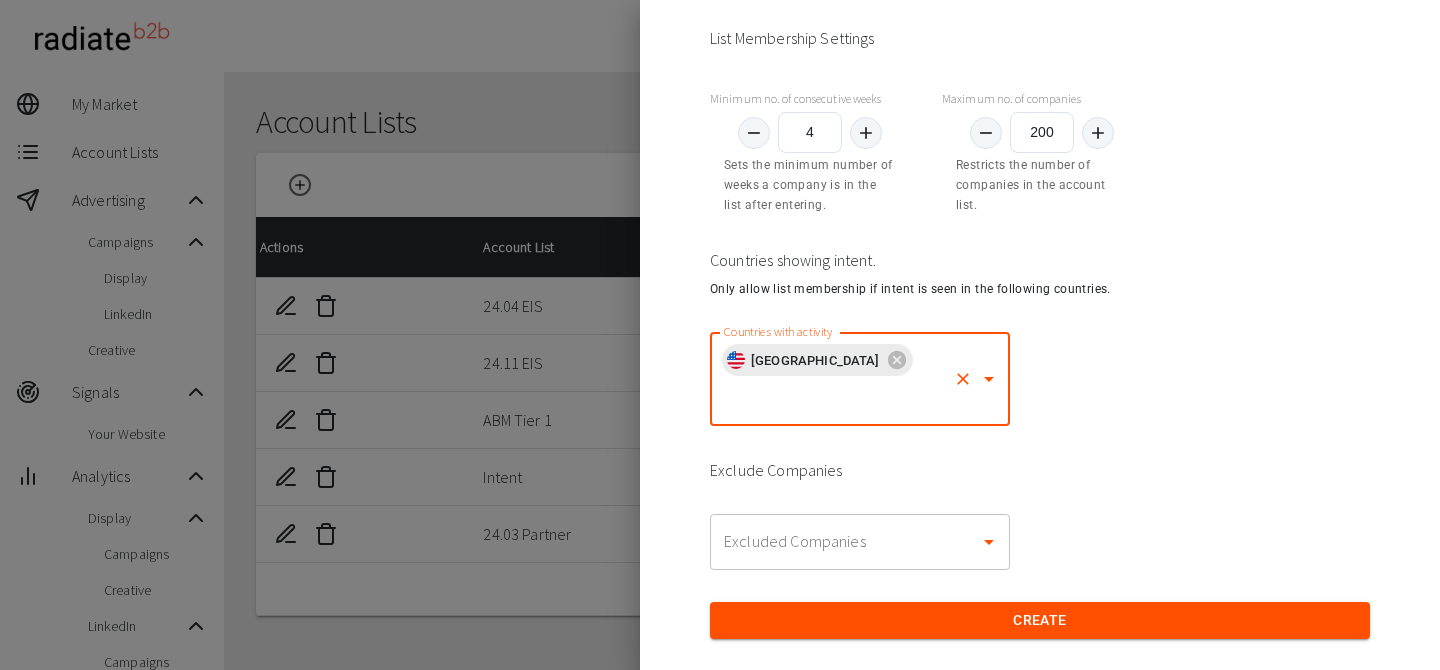 click on "Exclude Companies" at bounding box center [1040, 470] 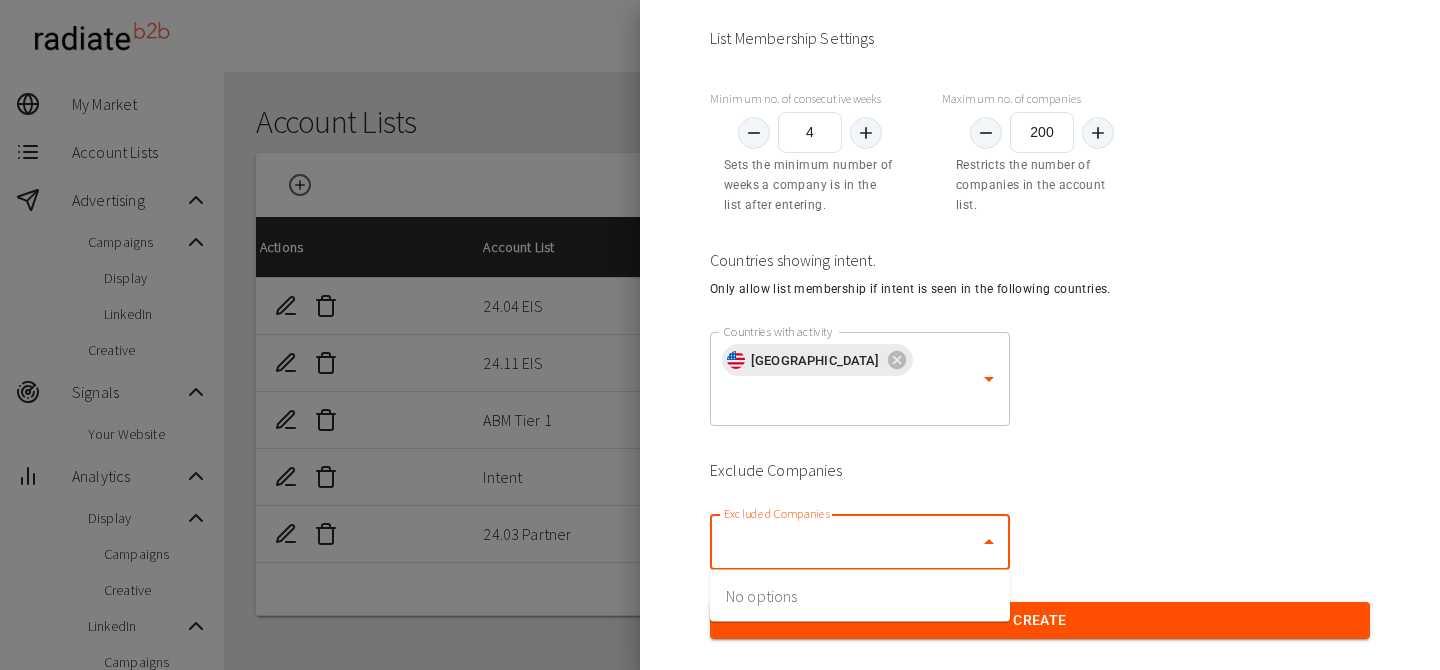 click on "Excluded Companies" at bounding box center (845, 542) 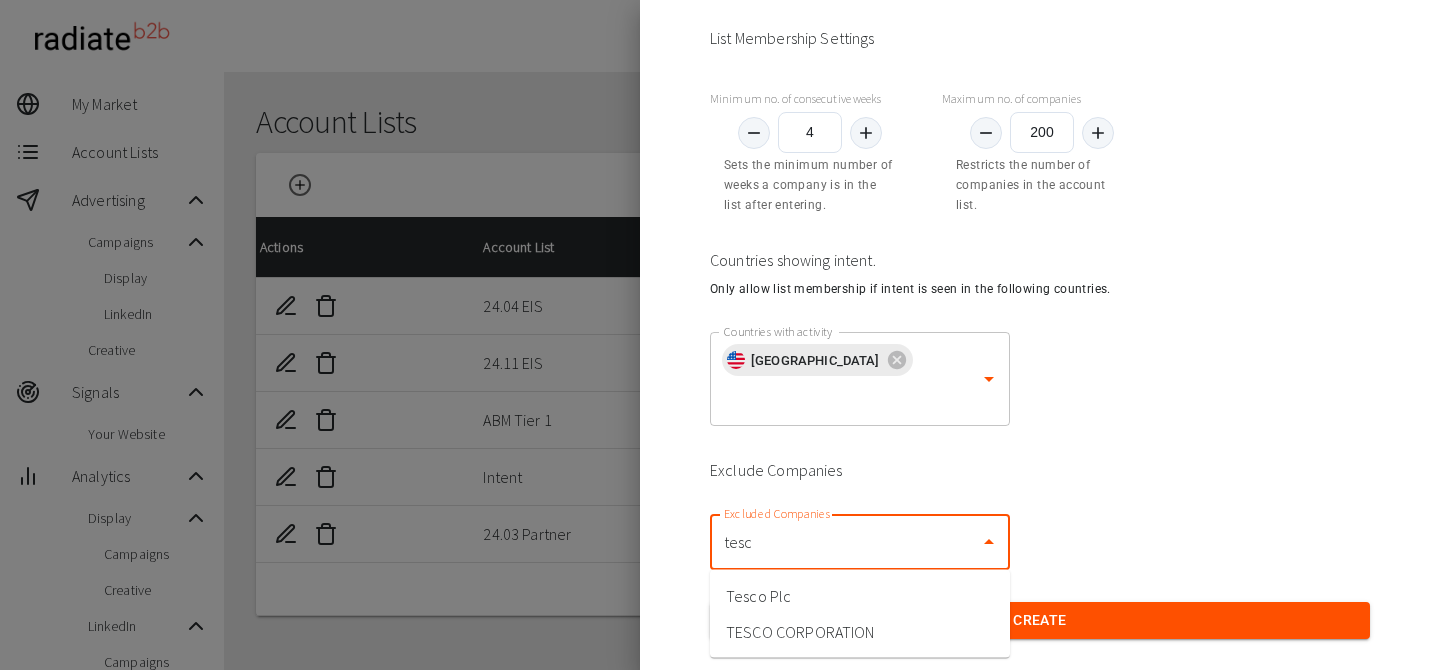 type on "tesco" 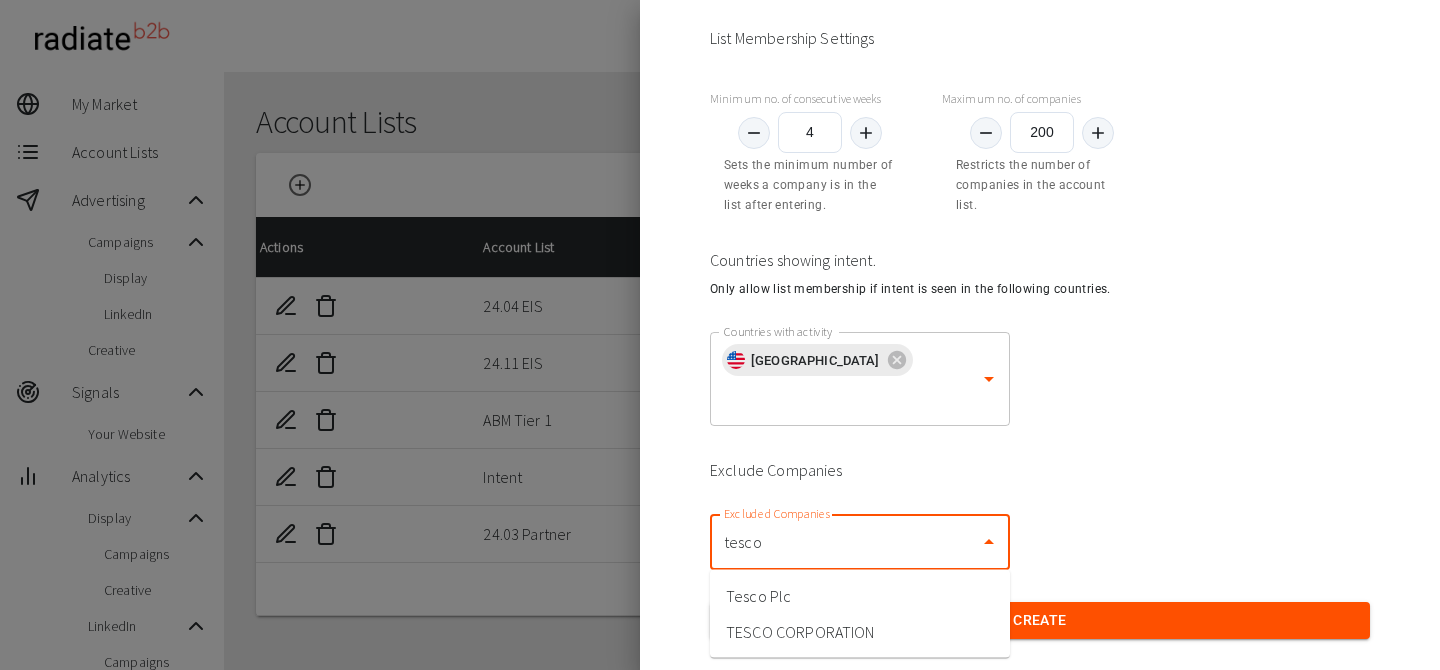 click on "Tesco Plc" at bounding box center [860, 596] 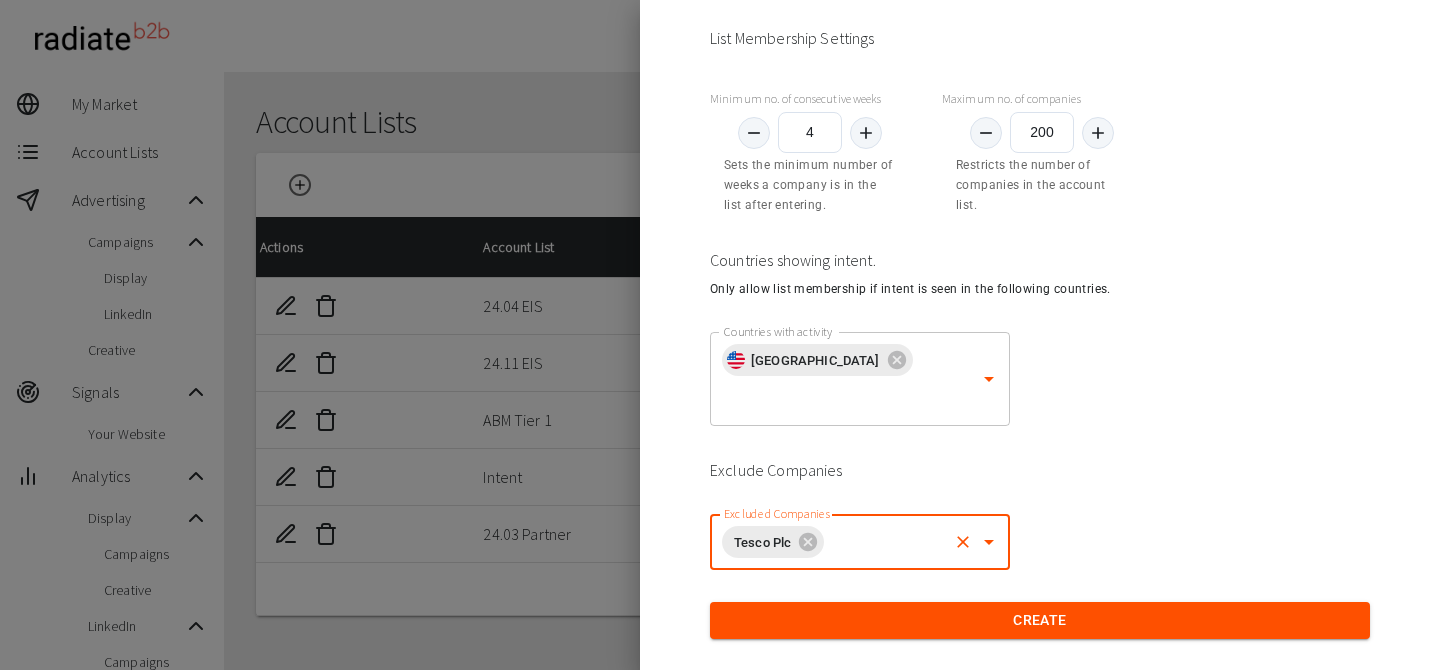 click on "Excluded Companies Tesco Plc Excluded Companies" at bounding box center [1040, 542] 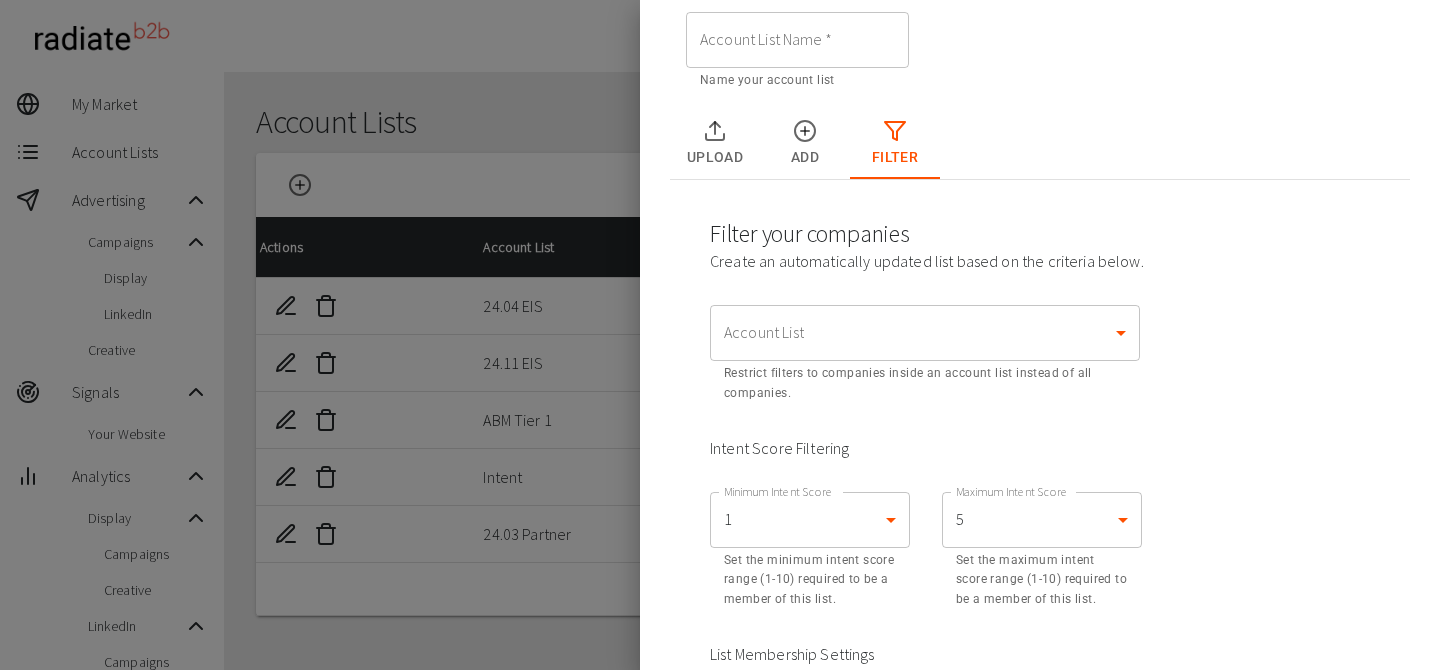 scroll, scrollTop: 0, scrollLeft: 0, axis: both 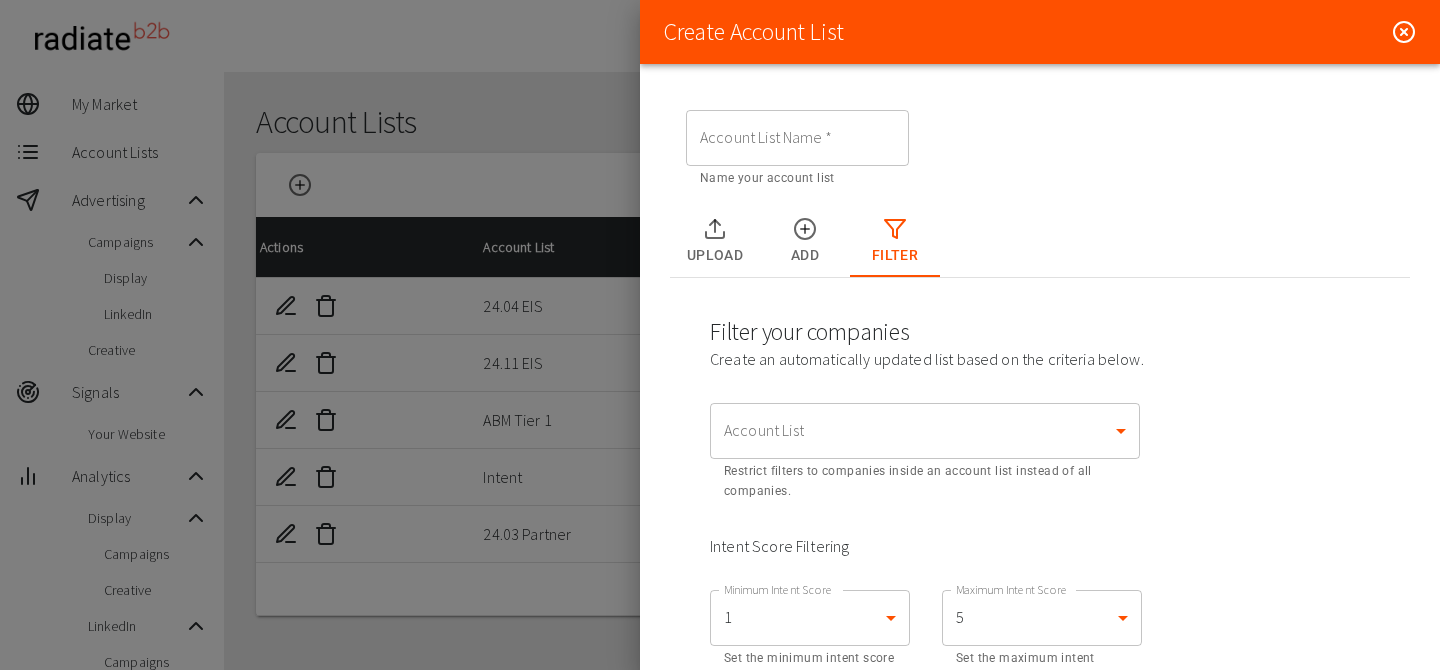 click 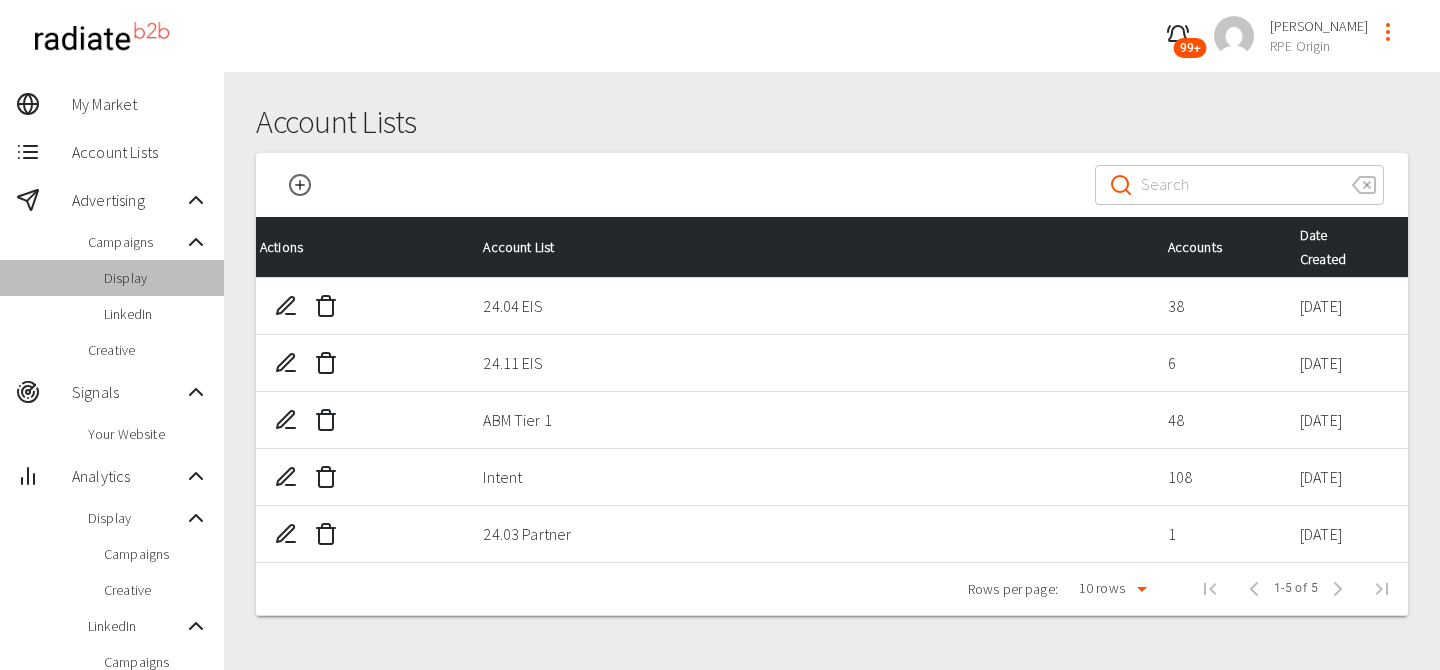 click on "Display" at bounding box center (156, 278) 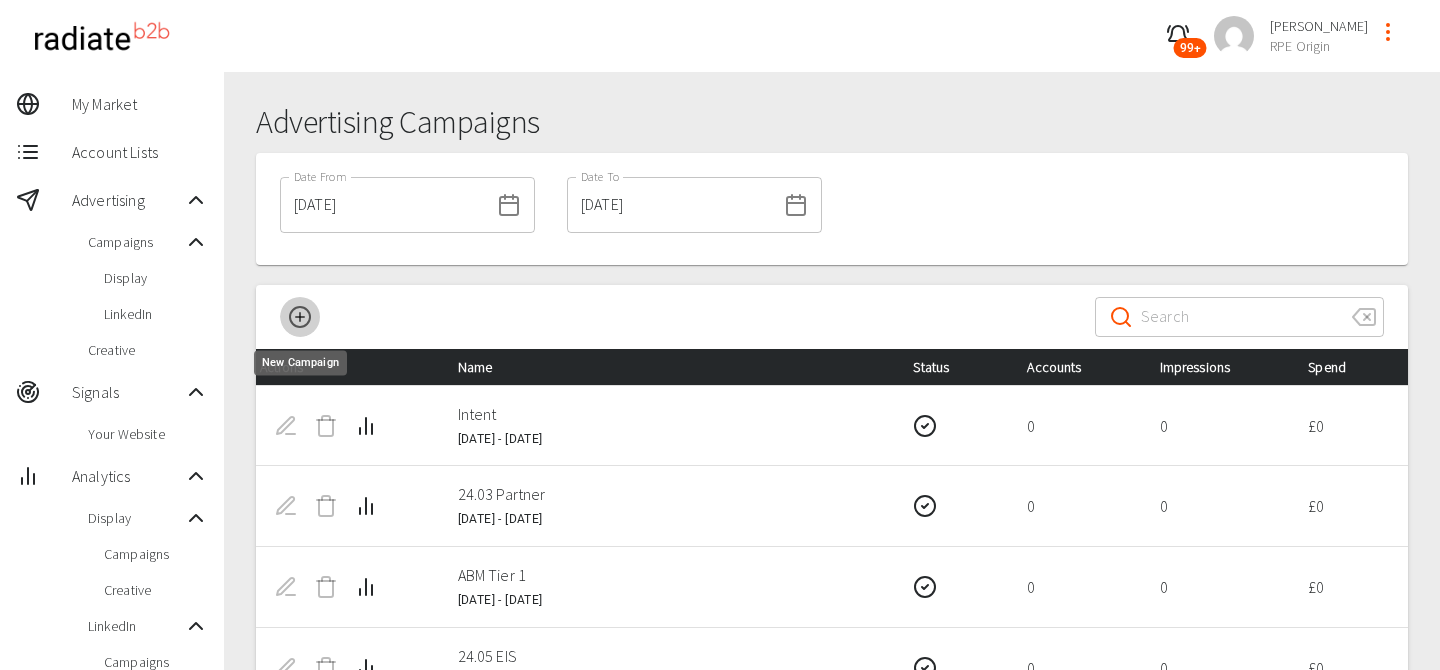 click 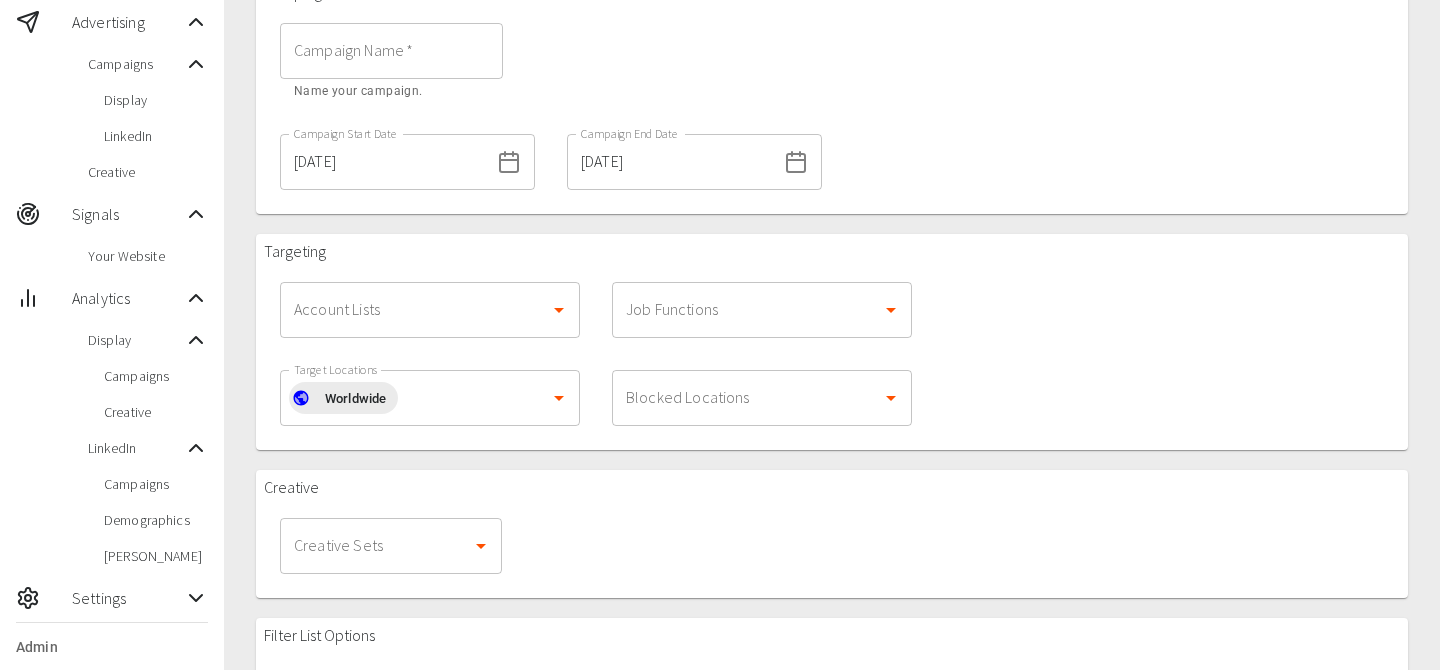 scroll, scrollTop: 346, scrollLeft: 0, axis: vertical 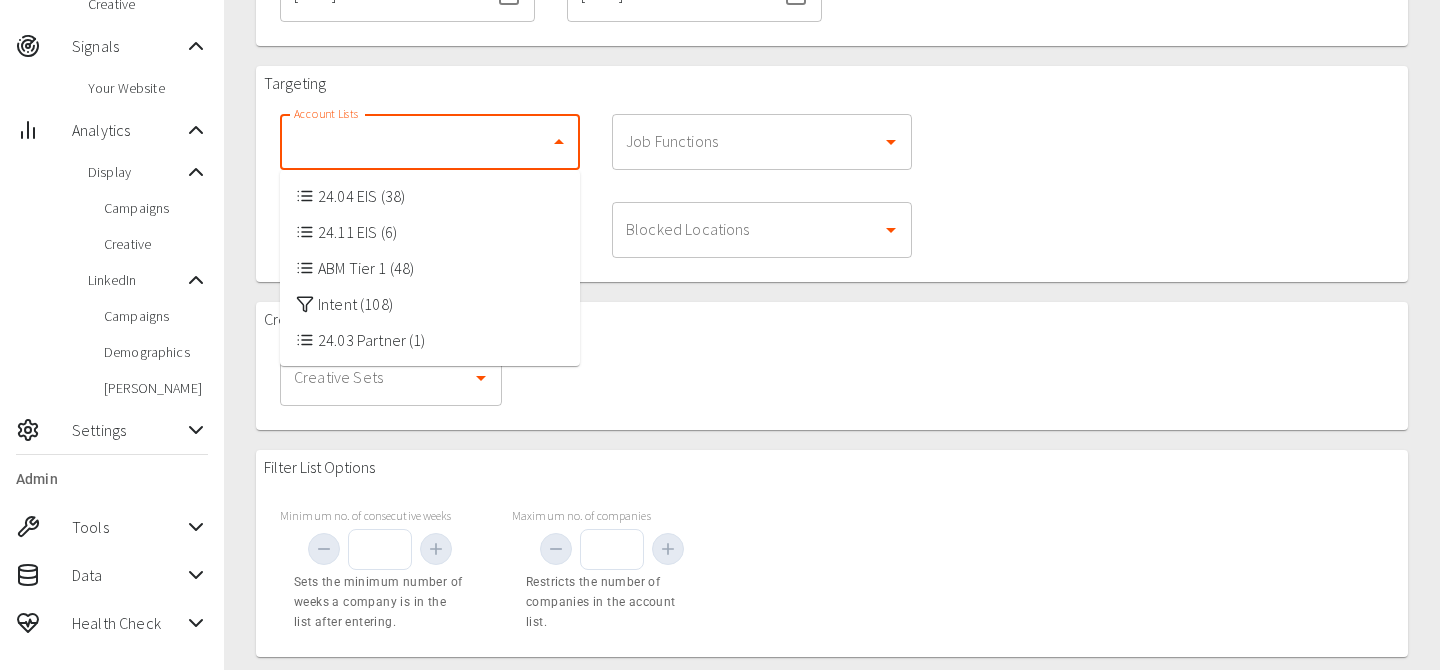 click on "Account Lists" at bounding box center (415, 142) 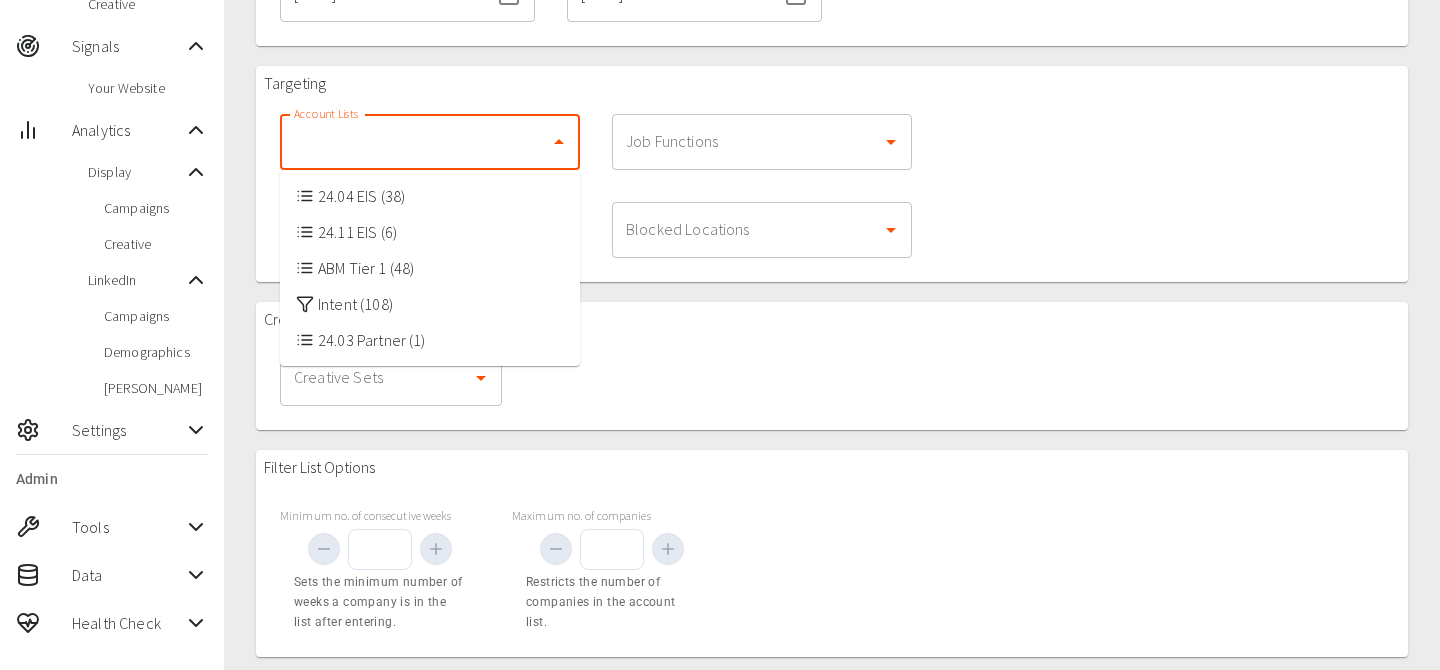 click on "ABM Tier 1 (48)" at bounding box center [430, 268] 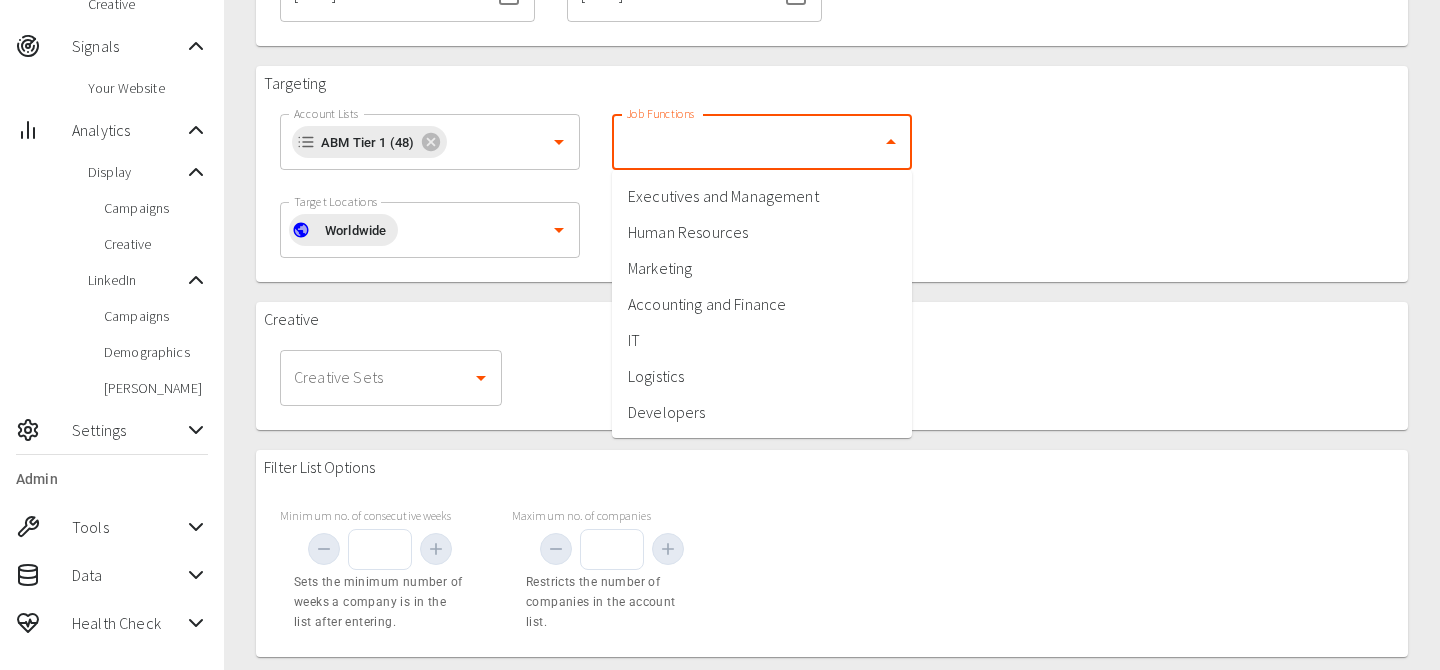 click on "Job Functions" at bounding box center (747, 142) 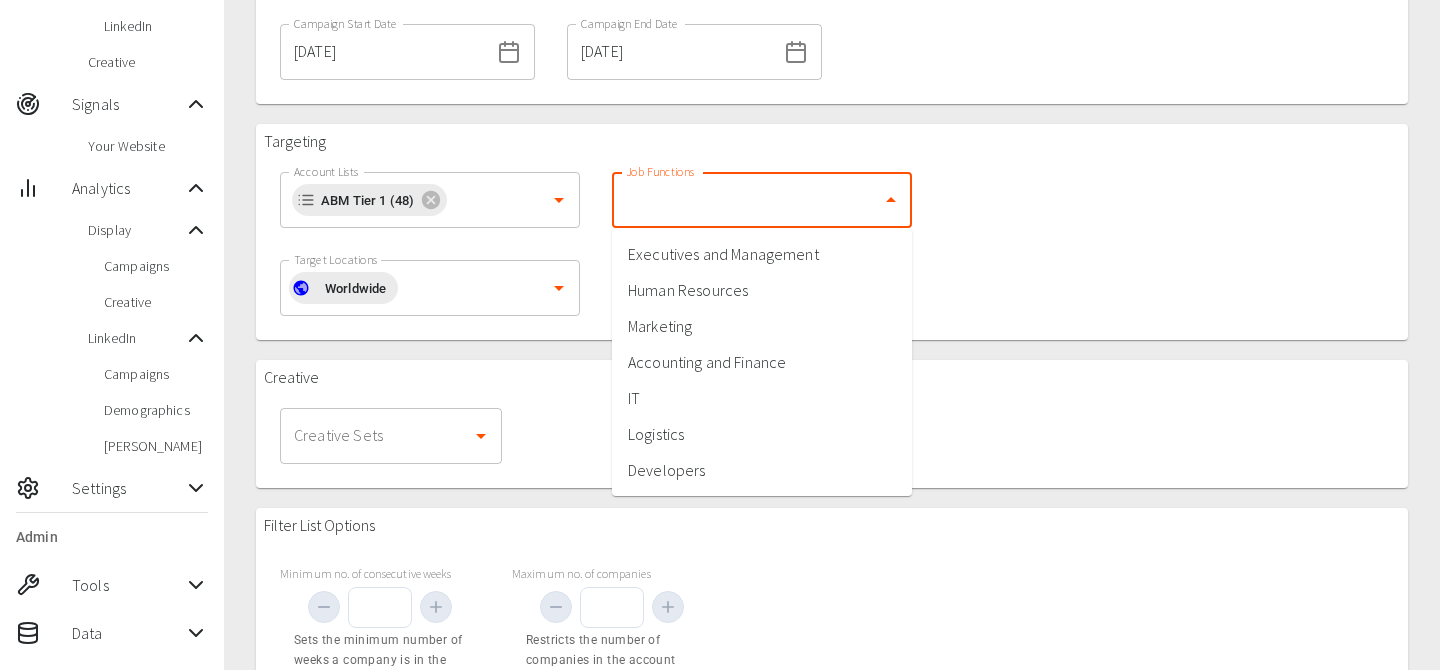 scroll, scrollTop: 285, scrollLeft: 0, axis: vertical 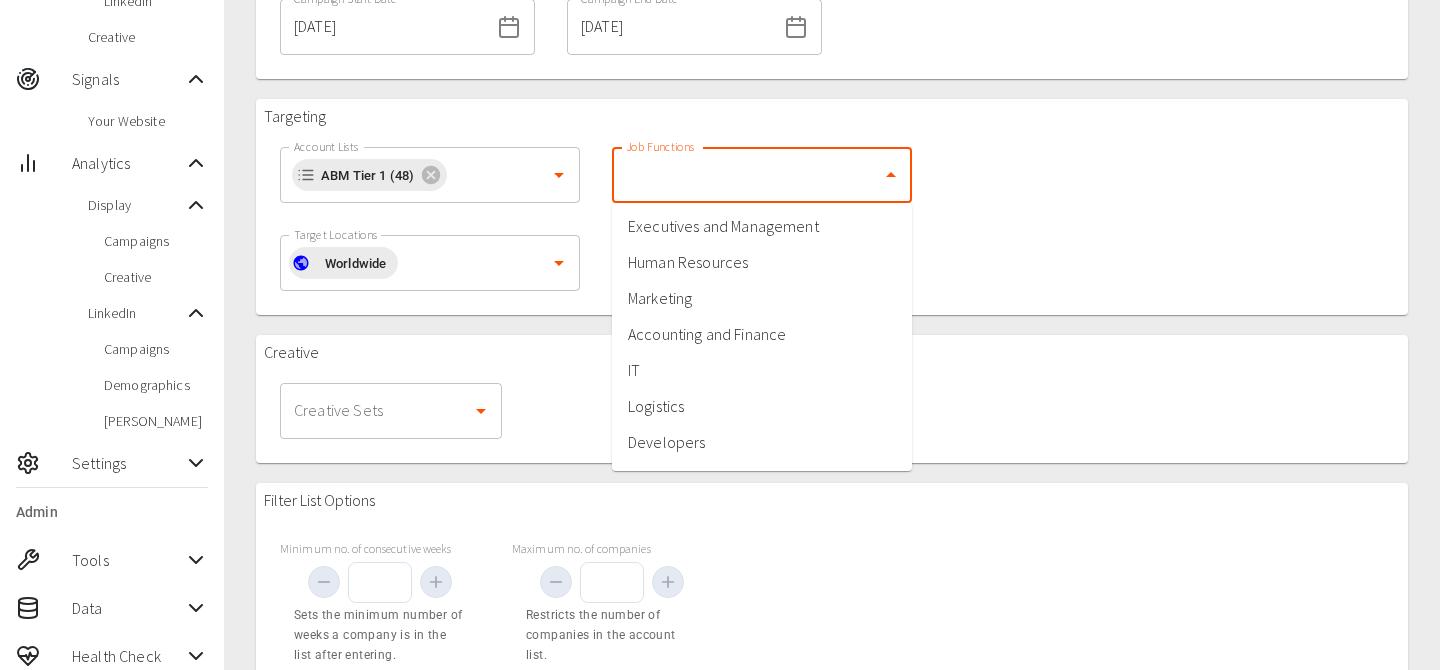 click on "Marketing" at bounding box center (762, 298) 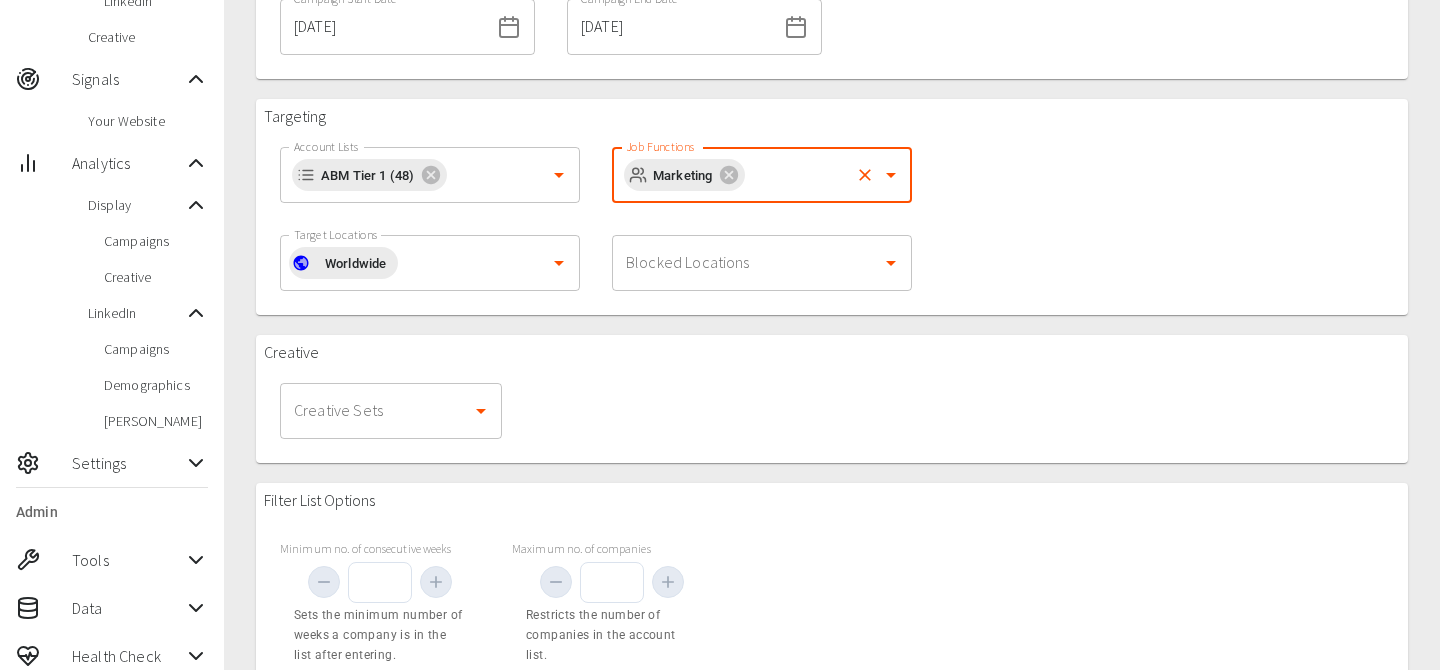 click on "Targeting Account Lists ABM Tier 1 (48) Account Lists Job Functions Marketing Job Functions Target Locations Worldwide Target Locations Blocked Locations Blocked Locations" at bounding box center (832, 207) 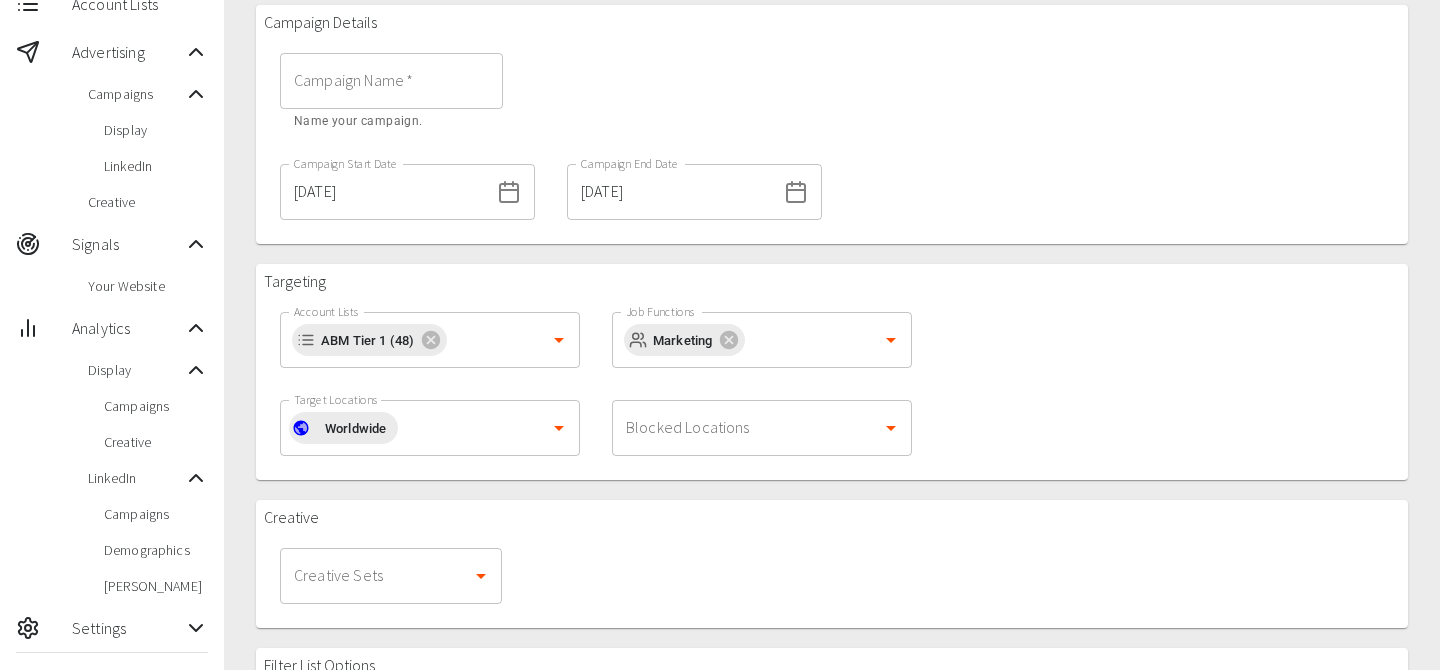 scroll, scrollTop: 150, scrollLeft: 0, axis: vertical 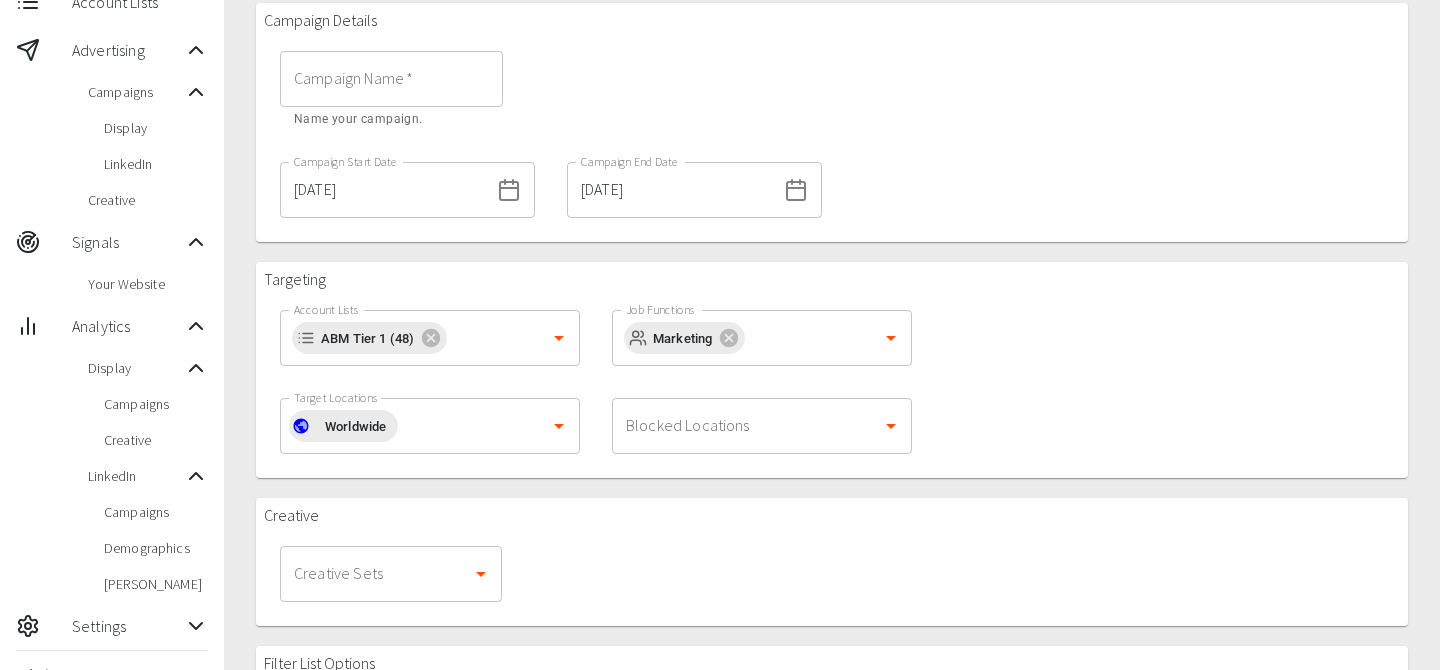 click on "Creative Creative Sets Creative Sets" at bounding box center [832, 562] 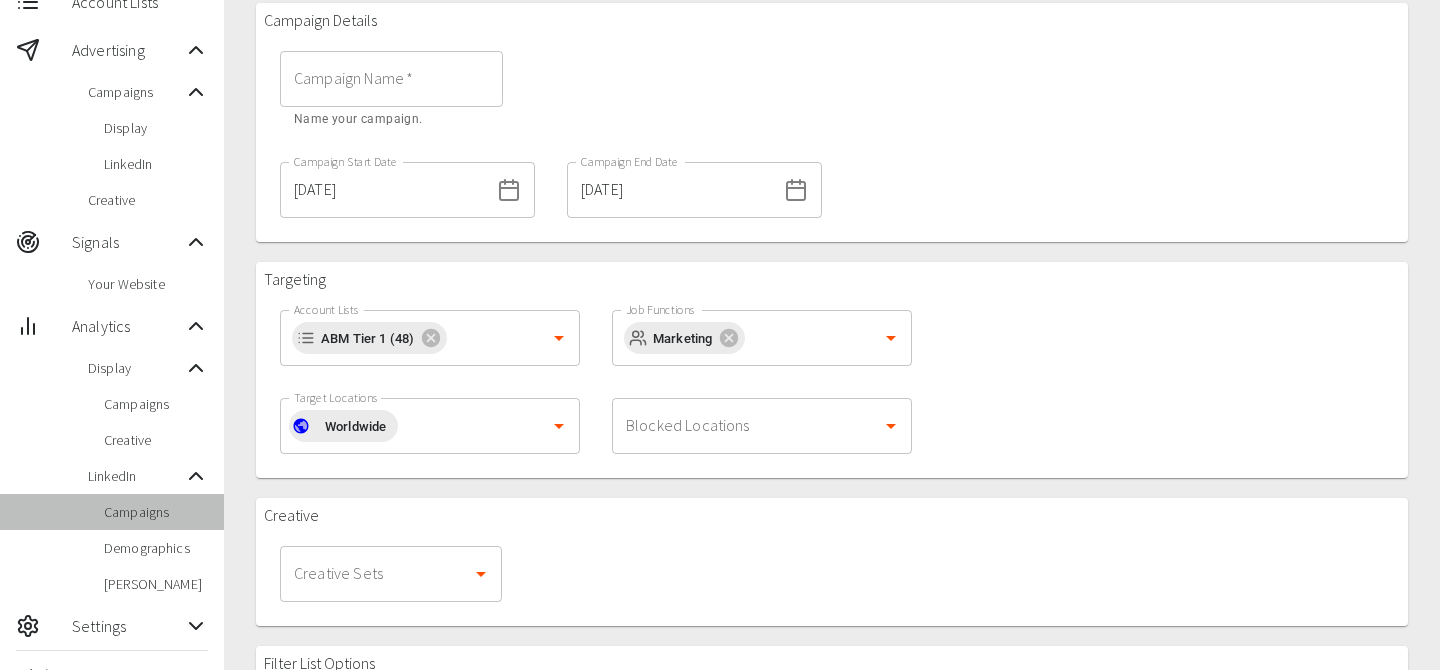 click on "Campaigns" at bounding box center (156, 512) 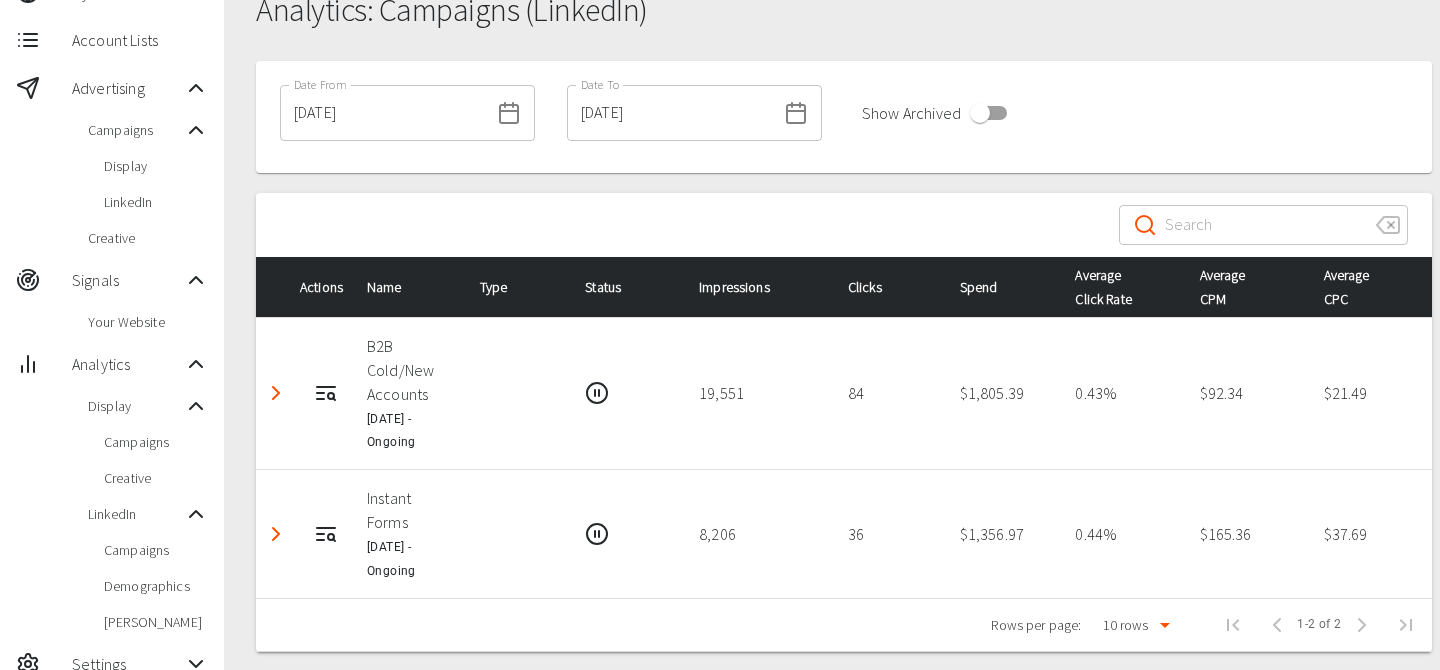 scroll, scrollTop: 135, scrollLeft: 0, axis: vertical 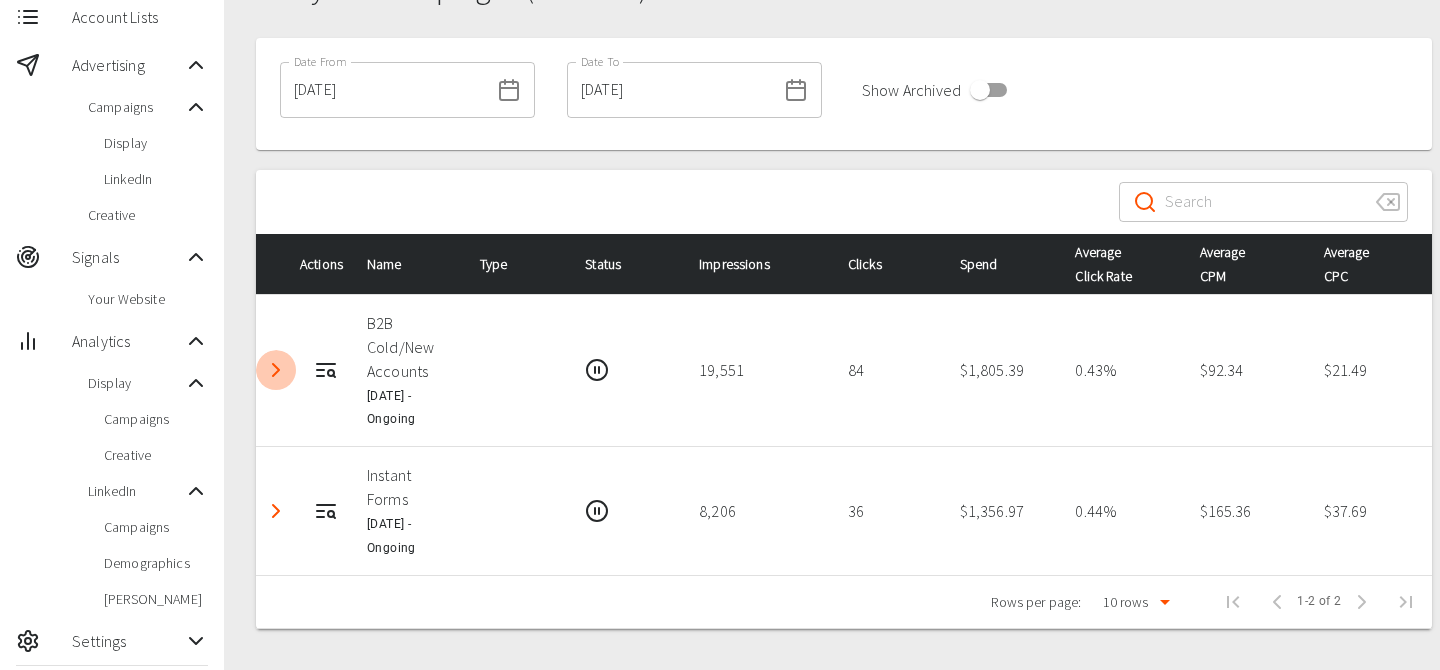 click 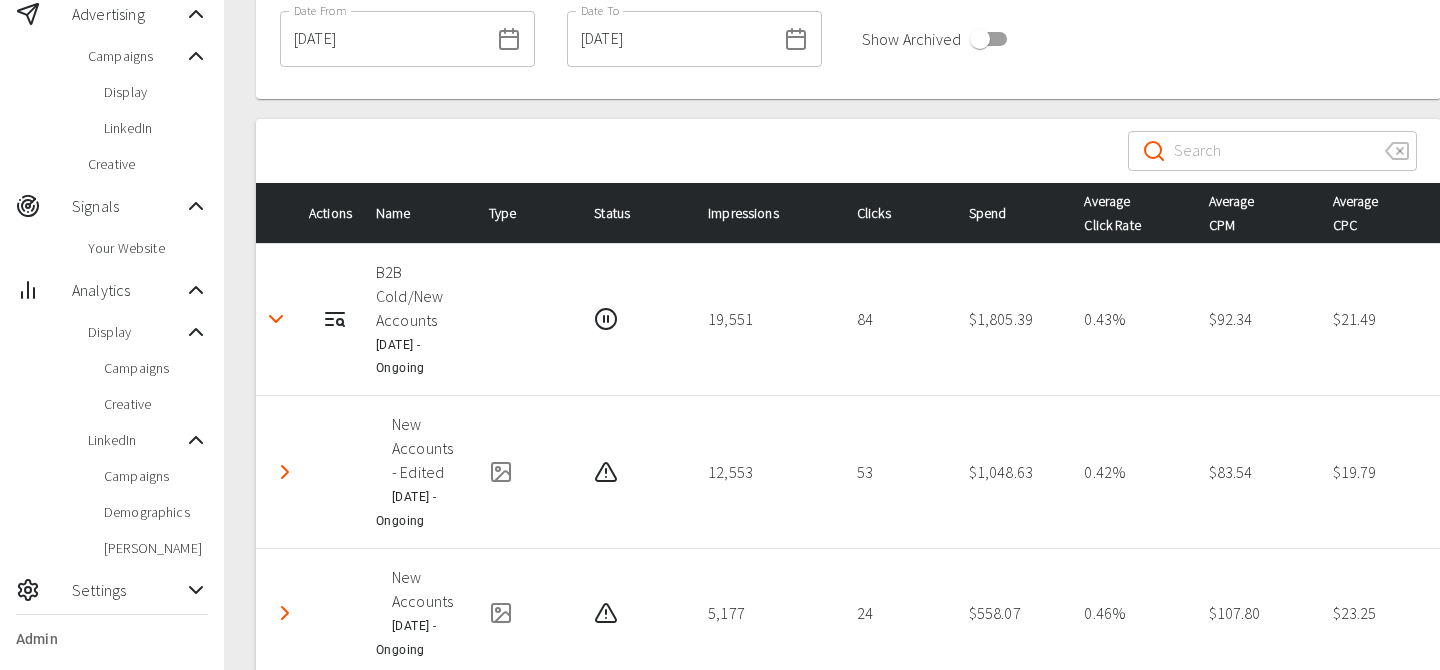 scroll, scrollTop: 180, scrollLeft: 0, axis: vertical 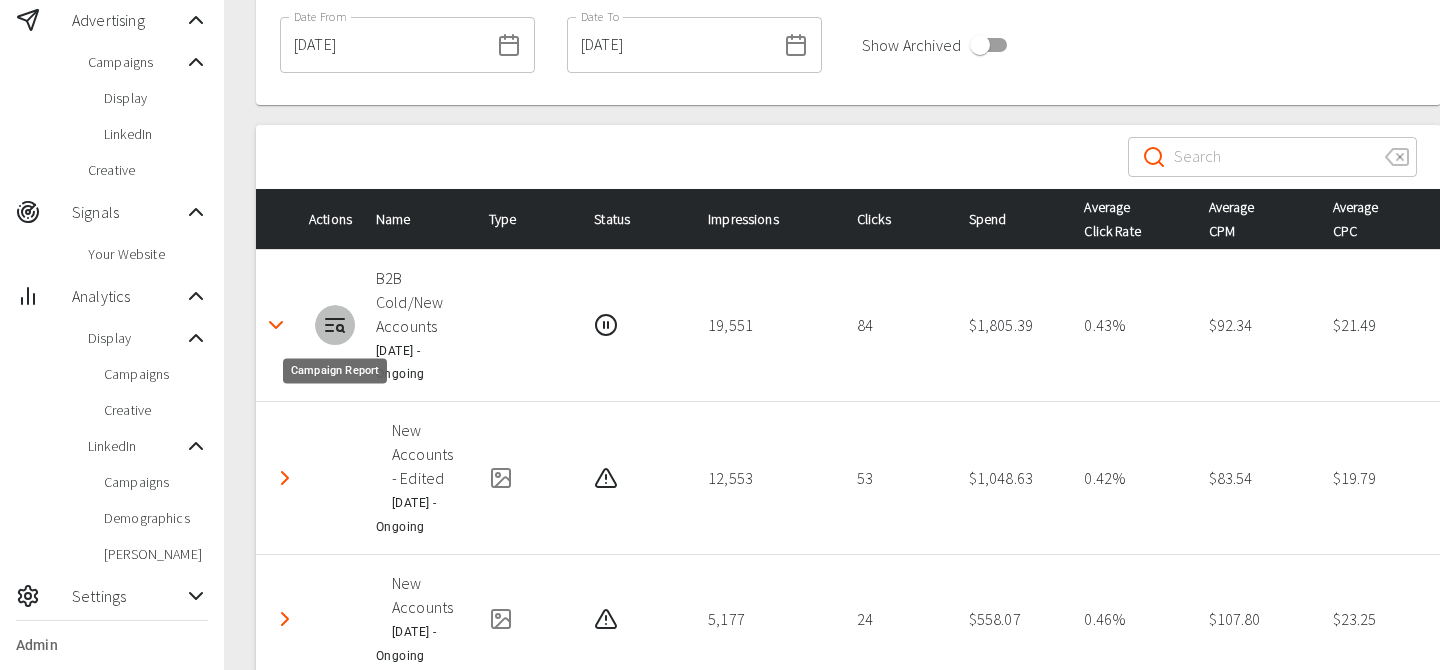 click 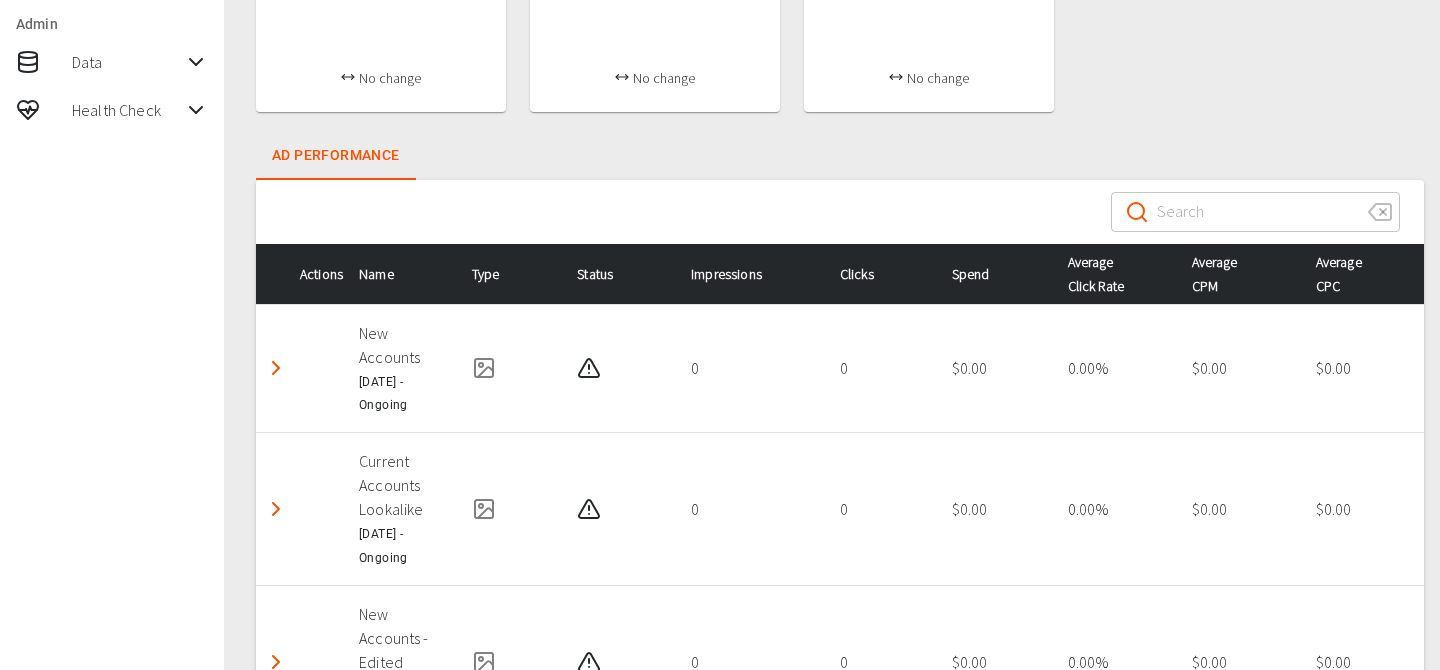 scroll, scrollTop: 862, scrollLeft: 0, axis: vertical 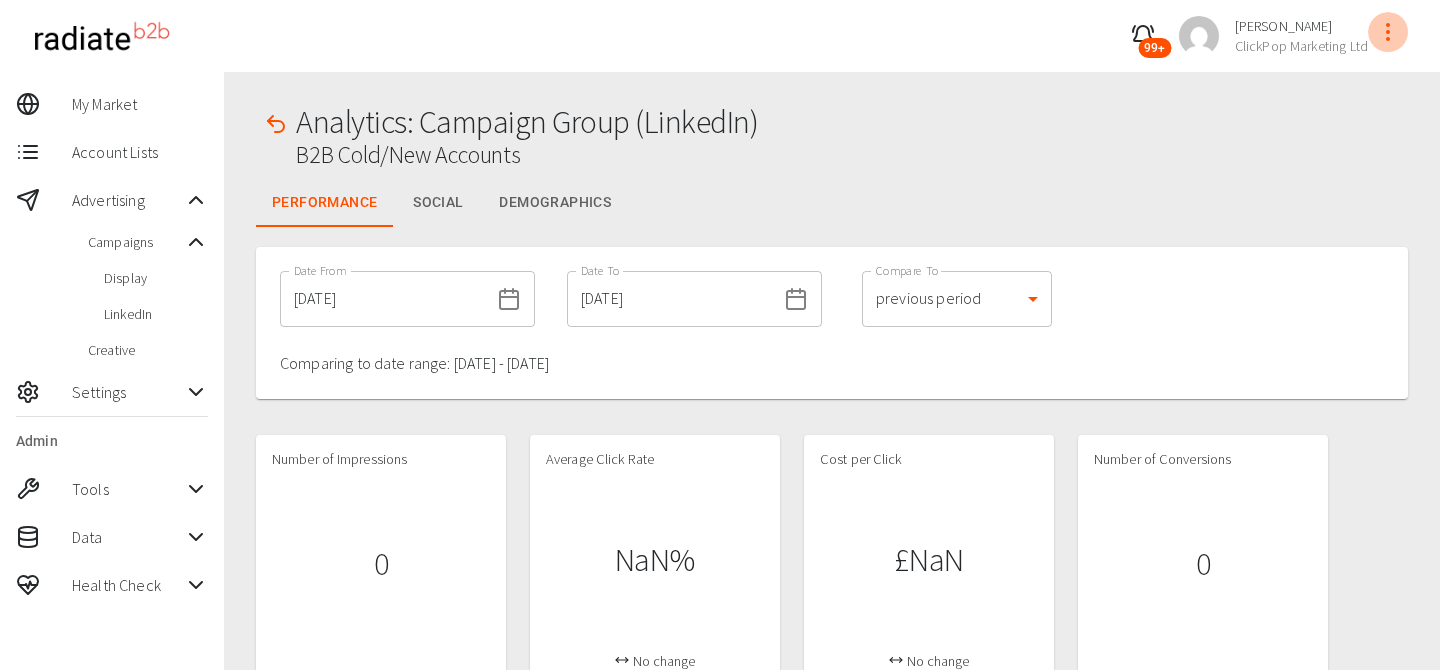 click at bounding box center (1388, 32) 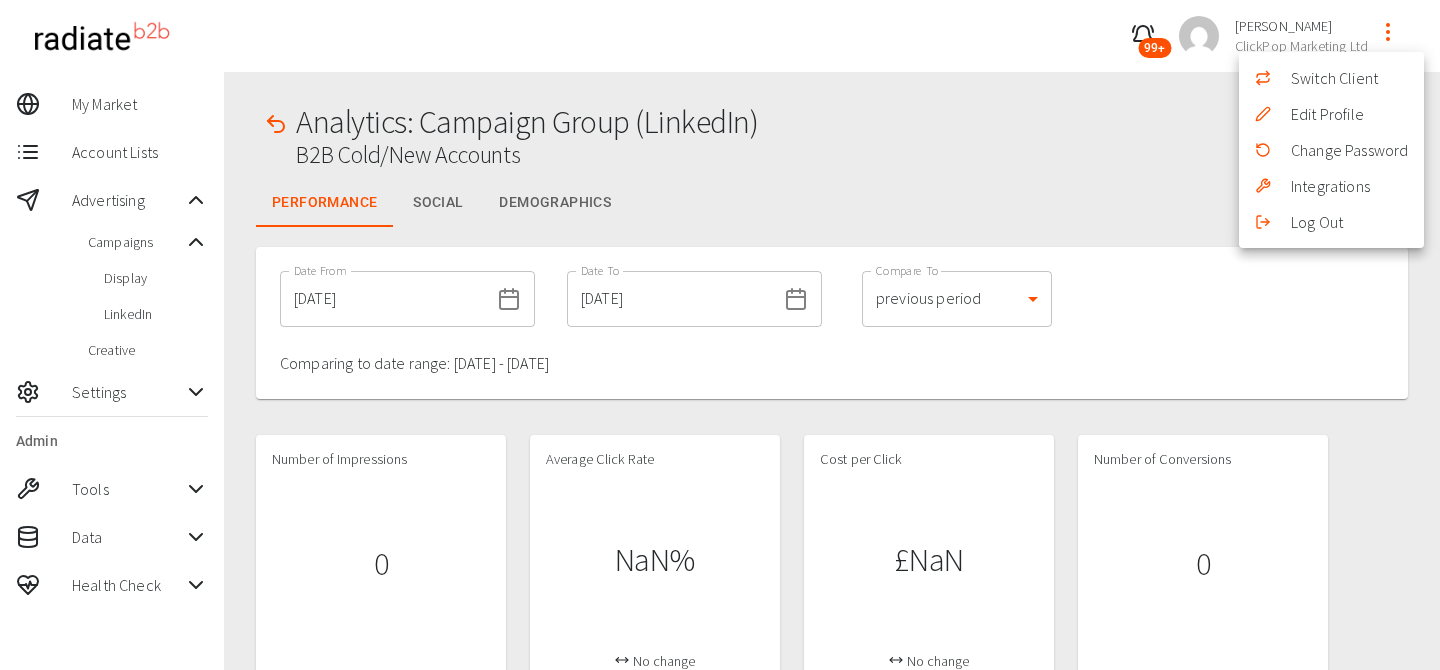 click on "Switch Client" at bounding box center [1331, 78] 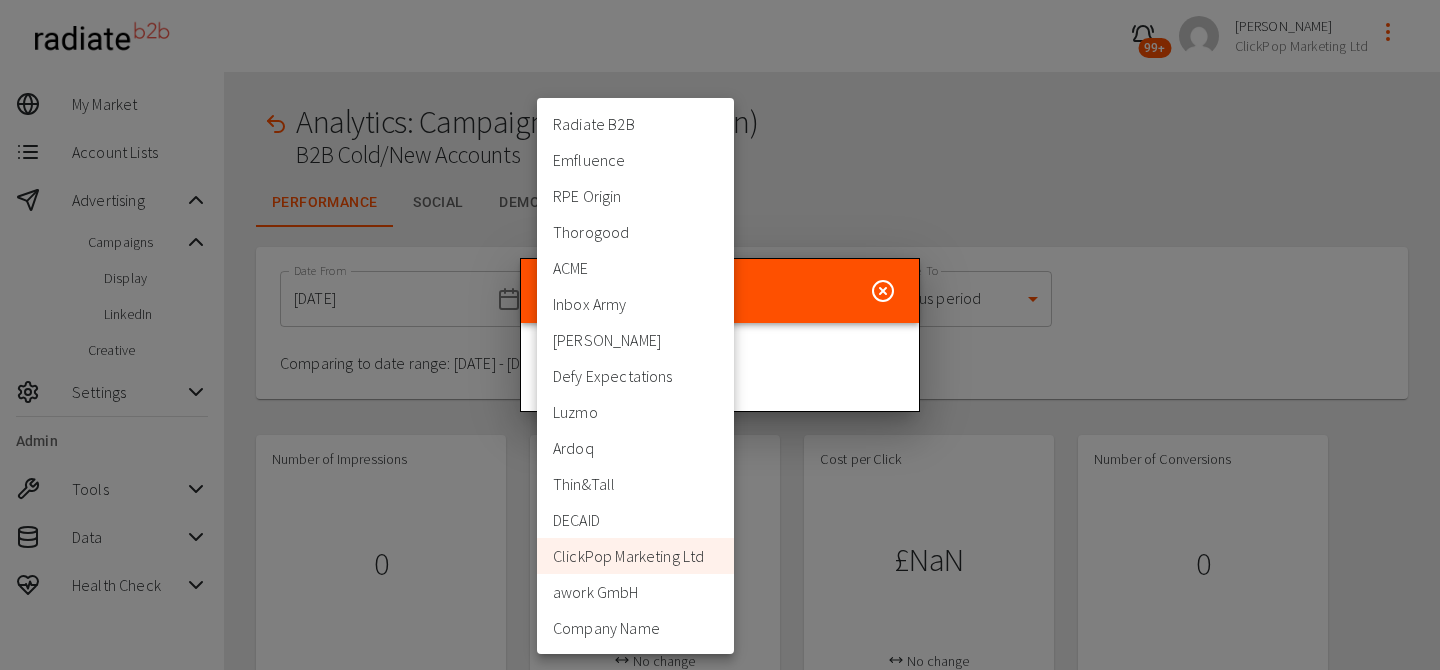 click on "99+ Riaz Kanani ClickPop Marketing Ltd My Market Account Lists Advertising Campaigns Display LinkedIn Creative Settings Admin Tools Data Health Check Analytics: Campaign Group (LinkedIn) B2B Cold/New Accounts Performance Social Demographics Date From 08/07/2025 Date From Date To 14/07/2025 Date To Compare To previous period  1 Compare To Comparing to date range:   01/07/2025   -   07/07/2025 Number of Impressions 0 Average Click Rate NaN% No change Cost per Click £NaN No change Number of Conversions 0 Average Conversion Rate NaN% No change Cost per Conversion £NaN No change Total Spend £0.00 Ad Performance ​ ​ Actions Name Type Status Impressions Spend Clicks Average Click Rate Average CPM Average CPC No records to display Rows per page: 10 rows  10 0–0 of 0 0-0 of 0 /analytics/campaigns/linkedin/133 Switch Client Organisation ClickPop Marketing Ltd 452 Organisation Radiate B2B Emfluence RPE Origin Thorogood ACME Inbox Army McQuaig Defy Expectations Luzmo Ardoq Thin&Tall DECAID ClickPop Marketing Ltd" at bounding box center [720, 659] 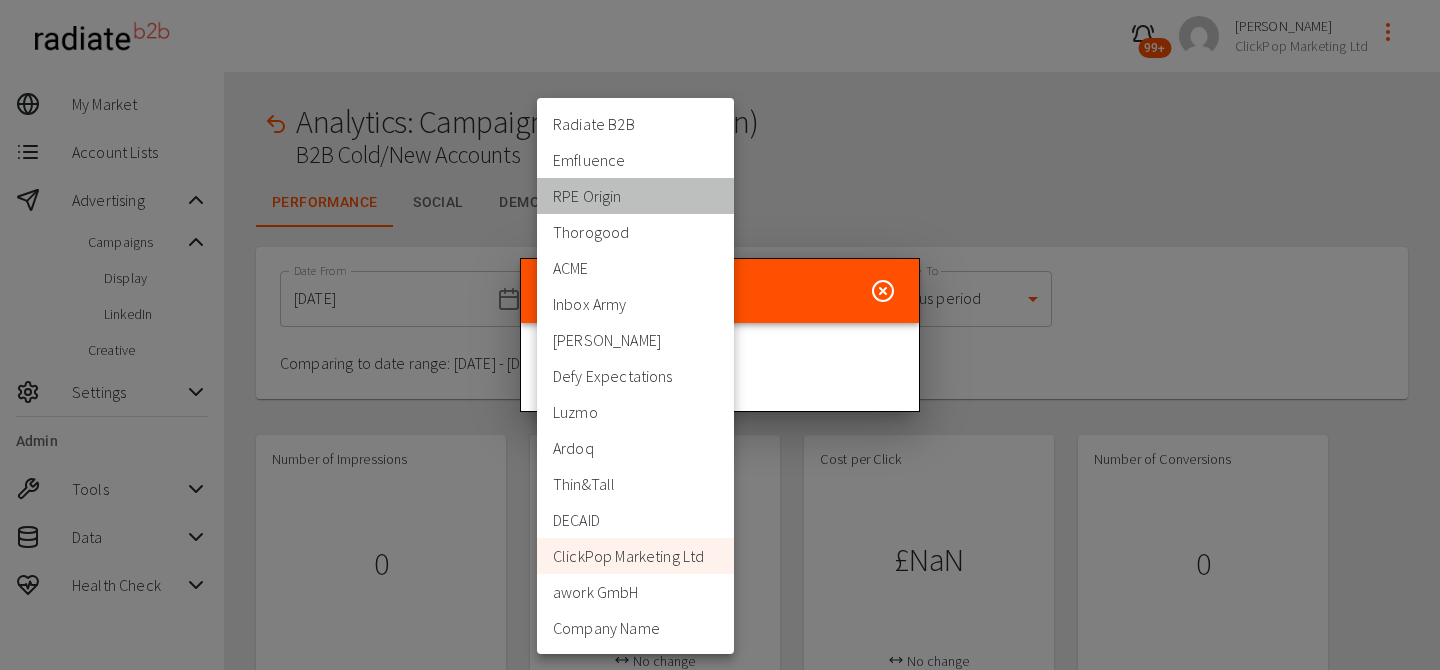 click on "RPE Origin" at bounding box center (635, 196) 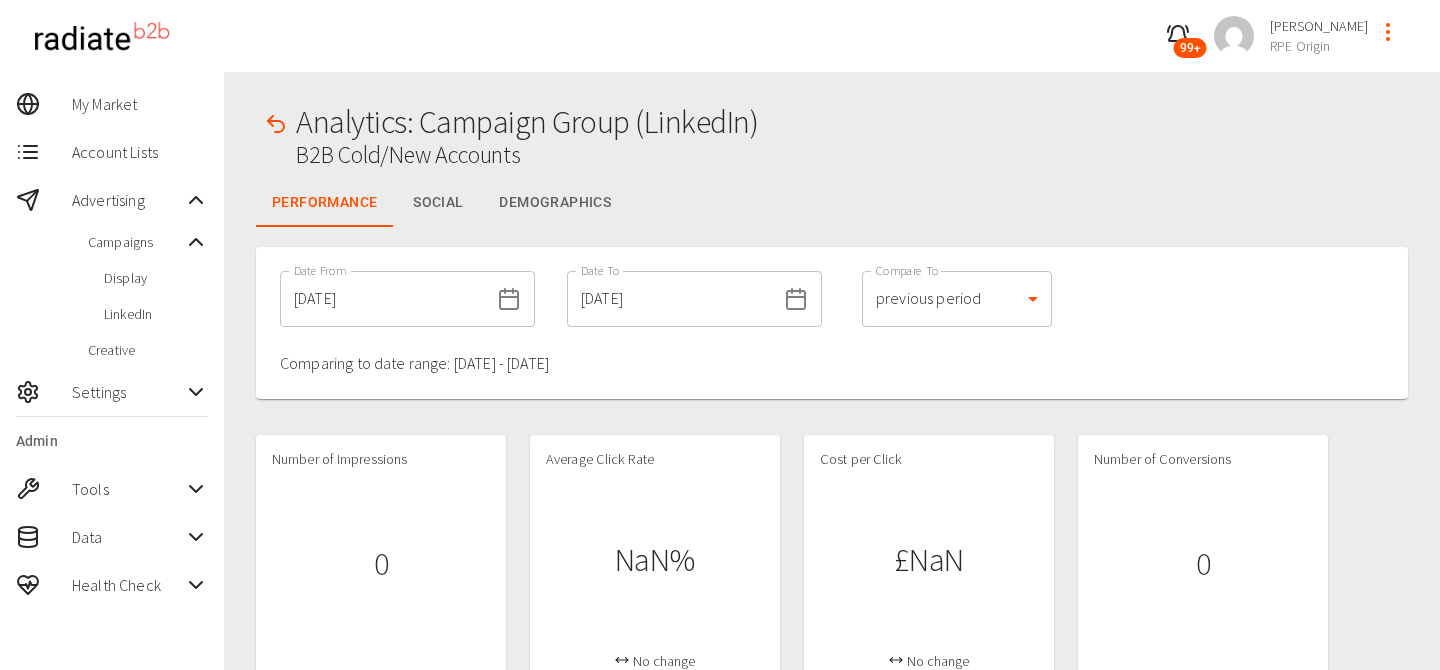 click at bounding box center [832, 425] 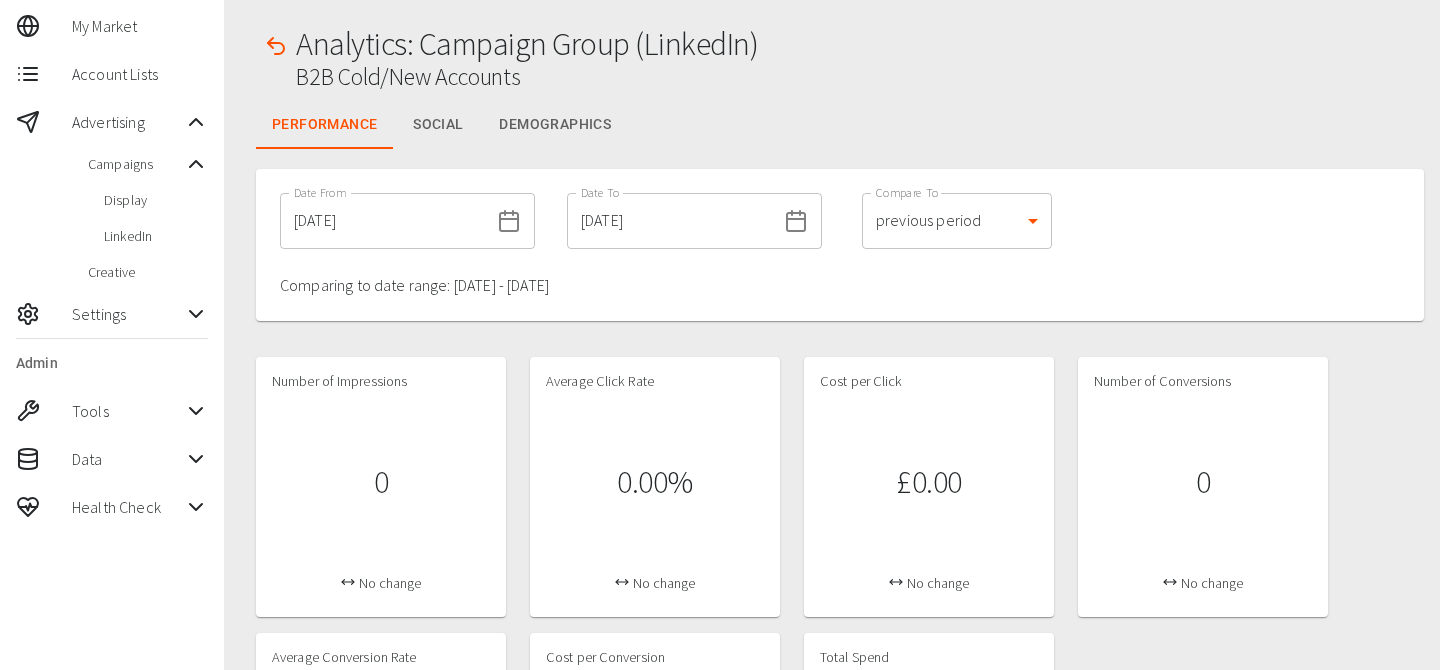 scroll, scrollTop: 98, scrollLeft: 0, axis: vertical 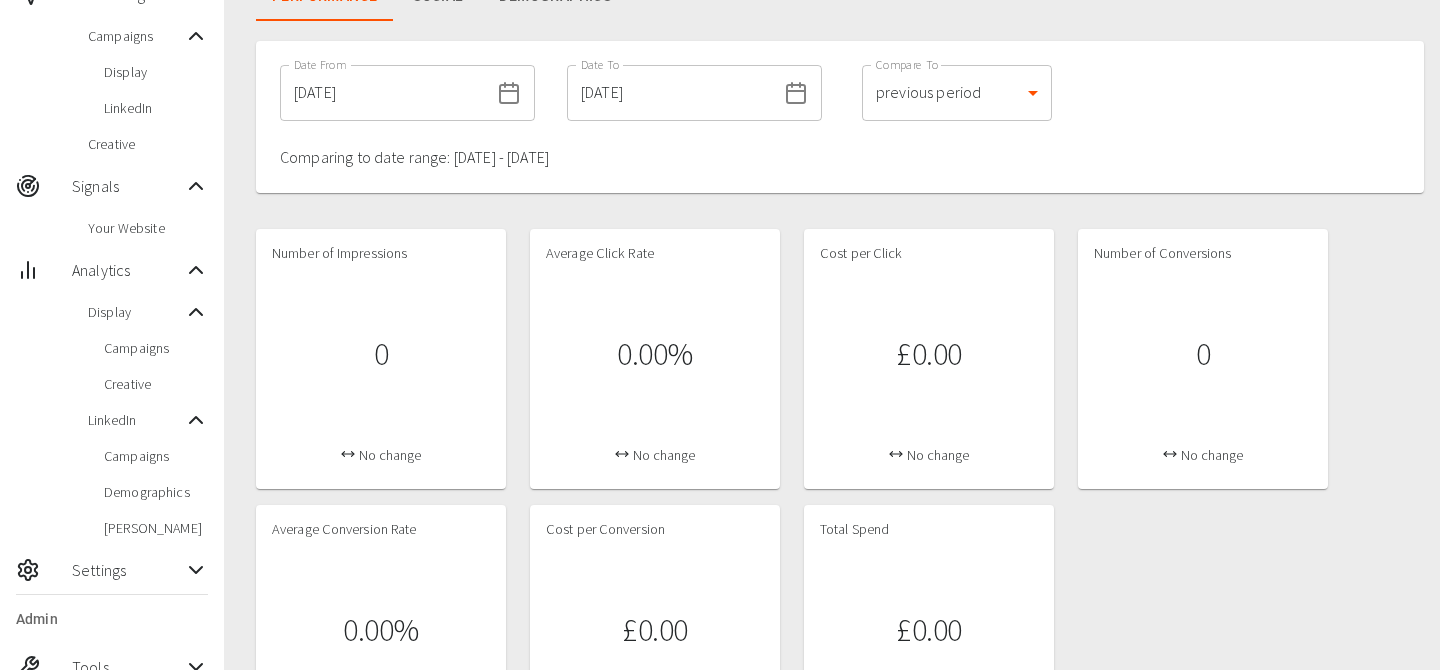 click on "Campaigns" at bounding box center (156, 456) 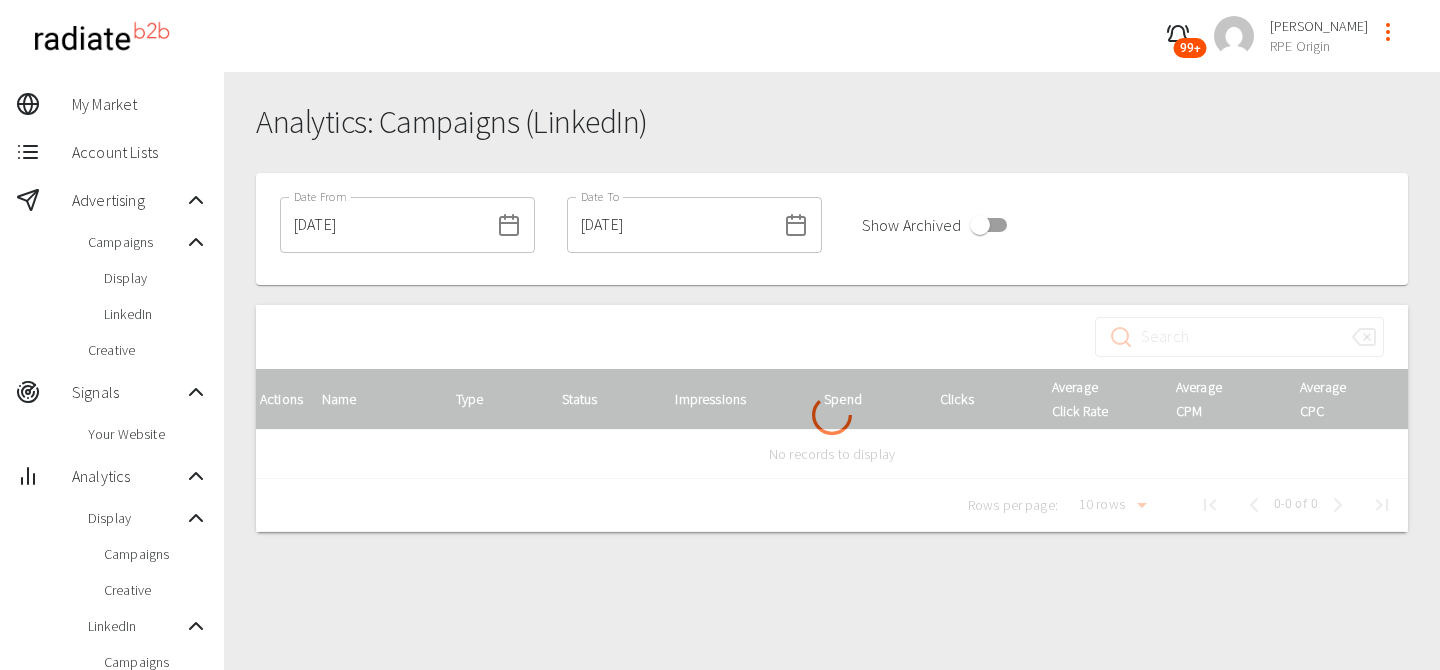 scroll, scrollTop: 111, scrollLeft: 0, axis: vertical 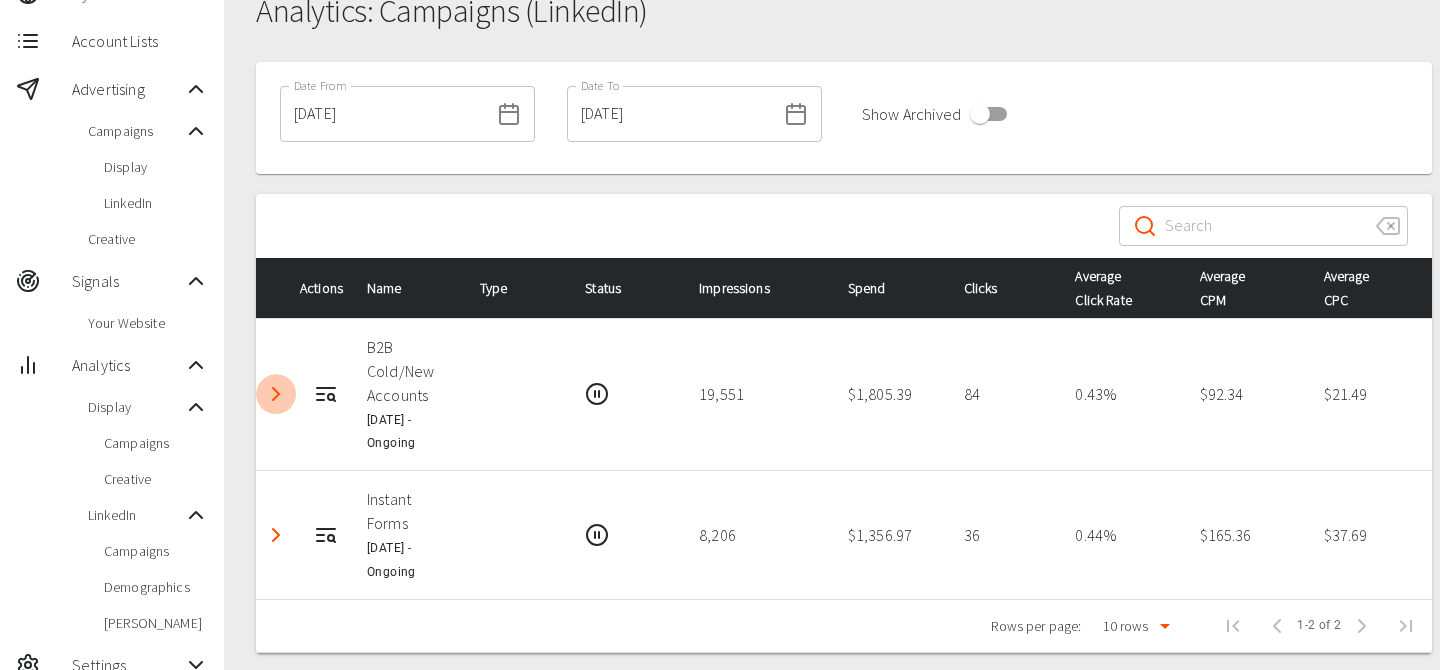 click 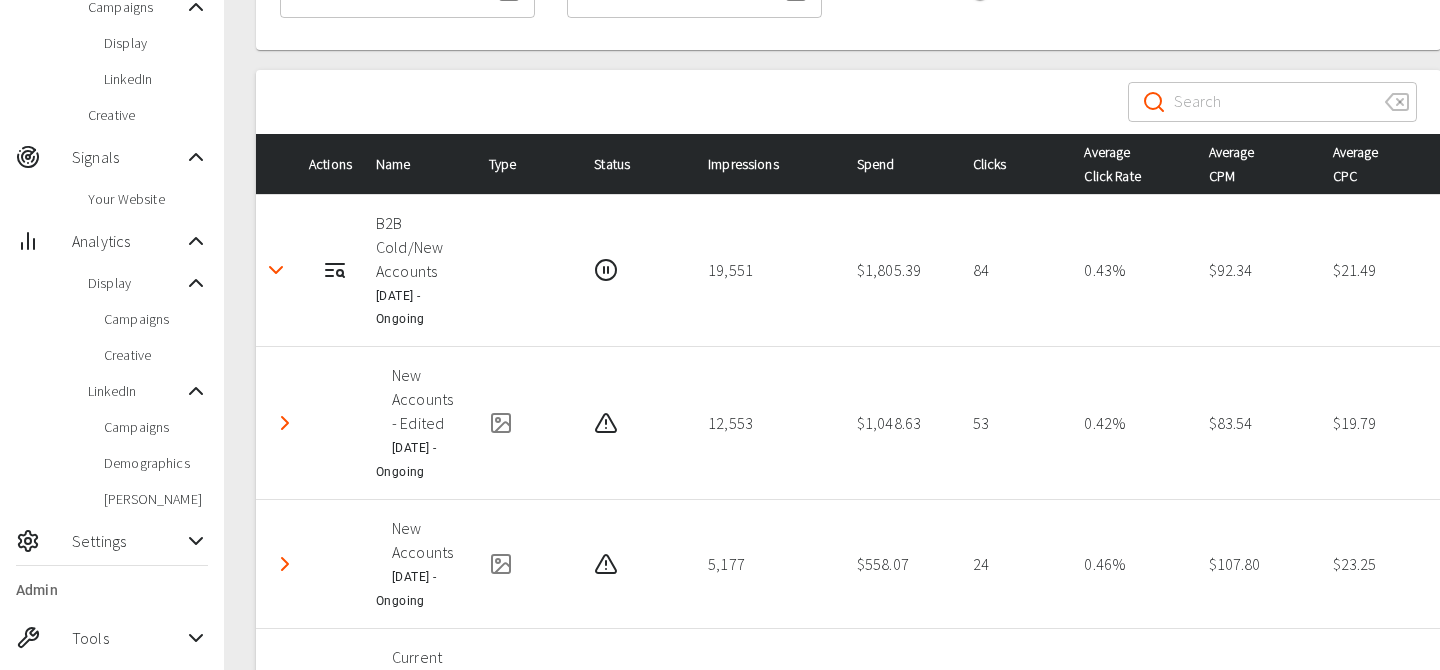 scroll, scrollTop: 238, scrollLeft: 0, axis: vertical 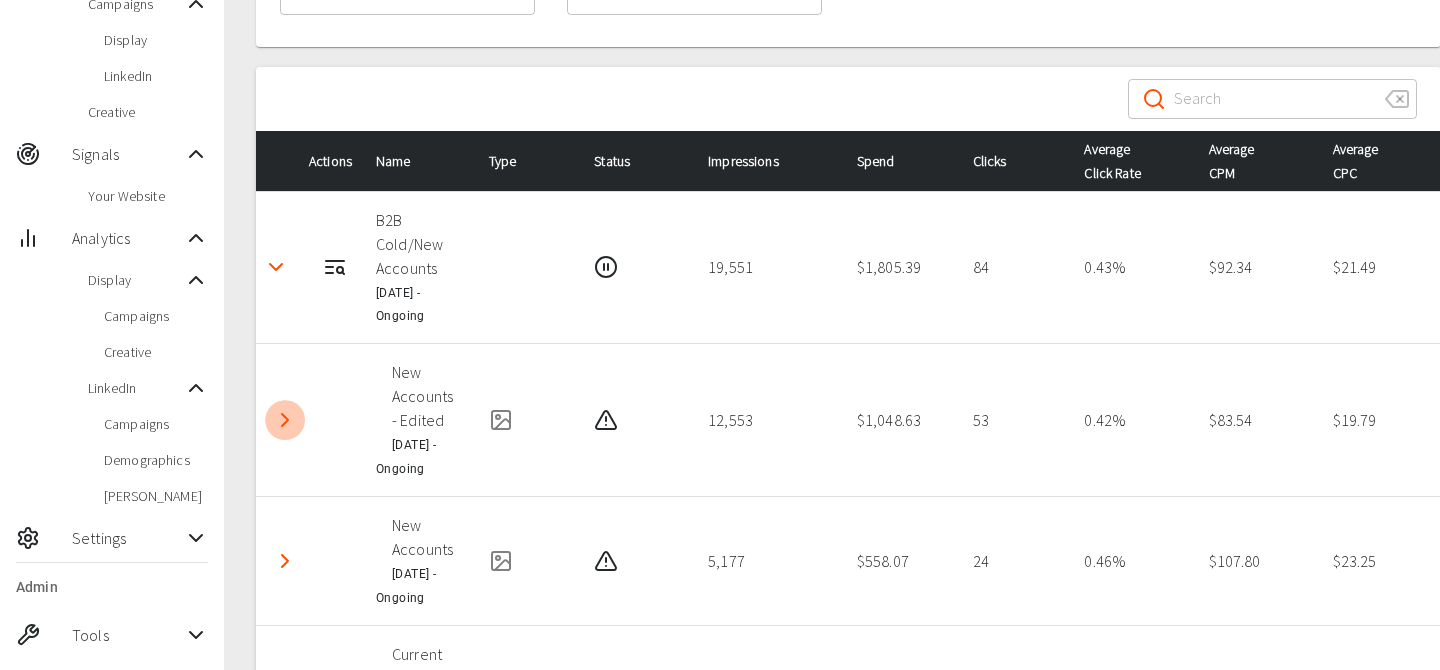 click 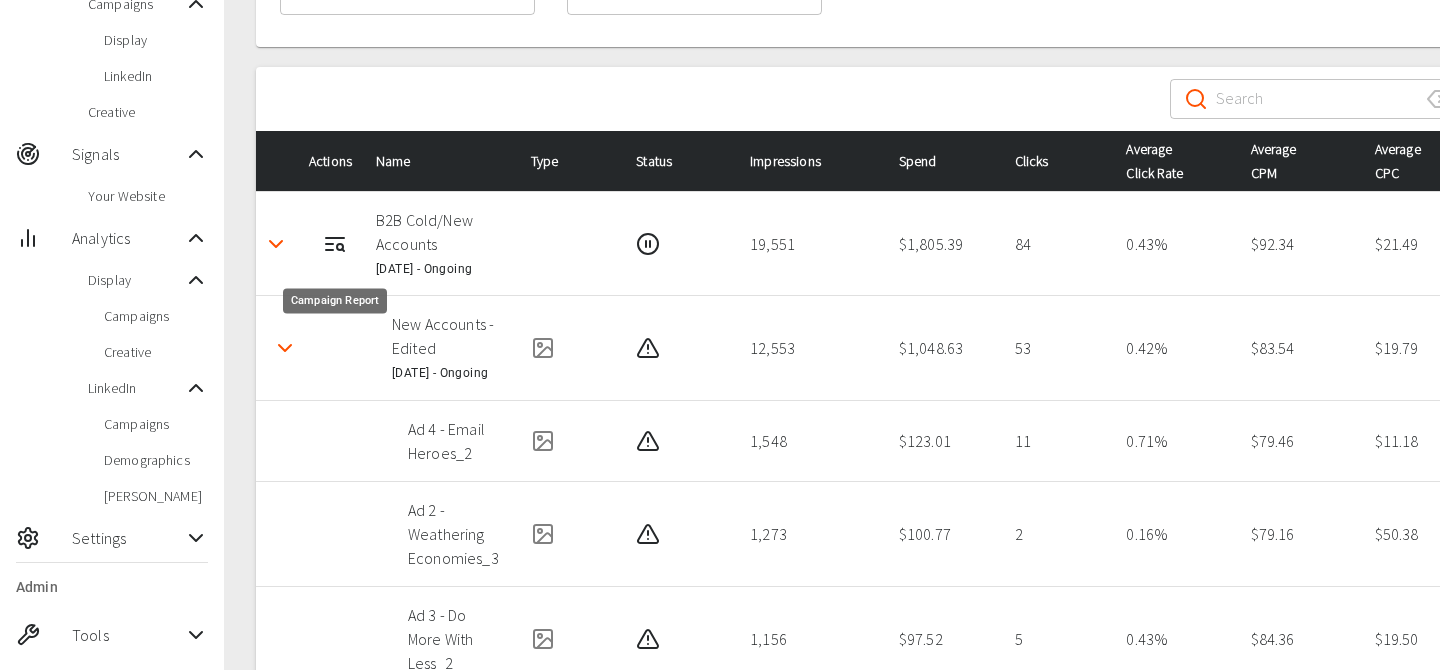 click 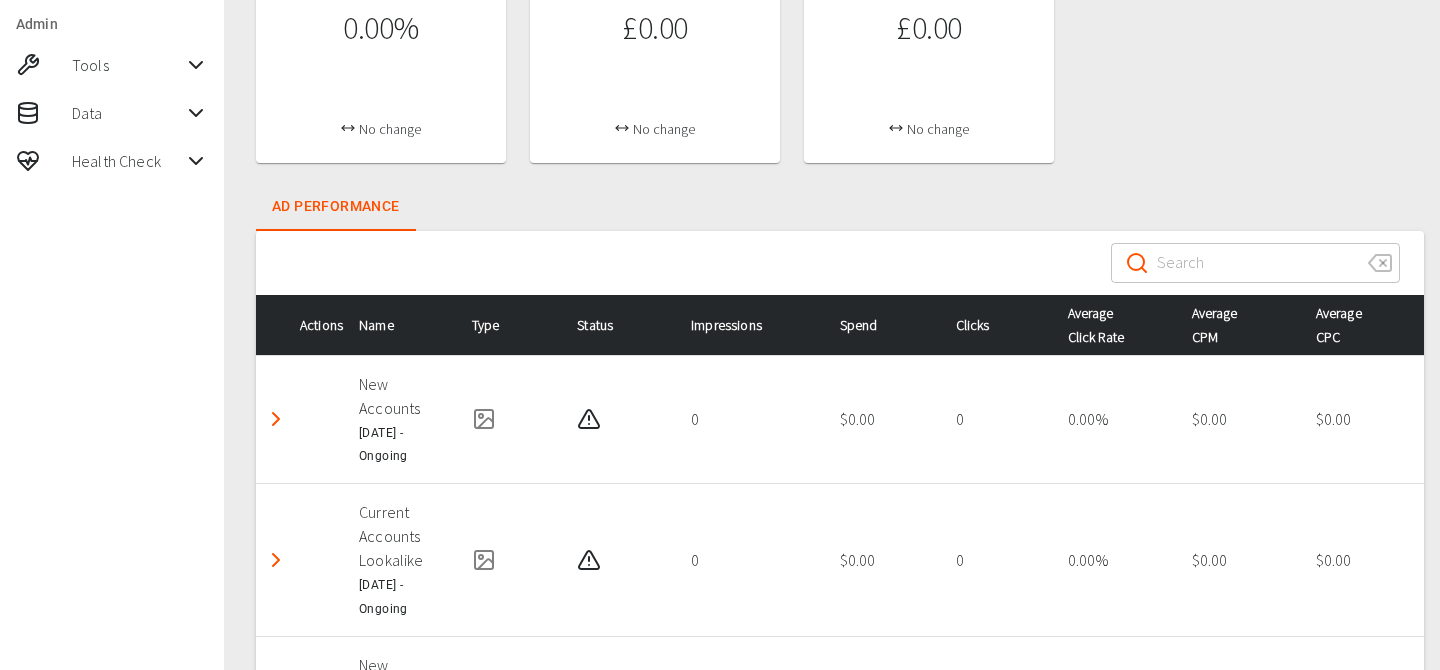 scroll, scrollTop: 828, scrollLeft: 0, axis: vertical 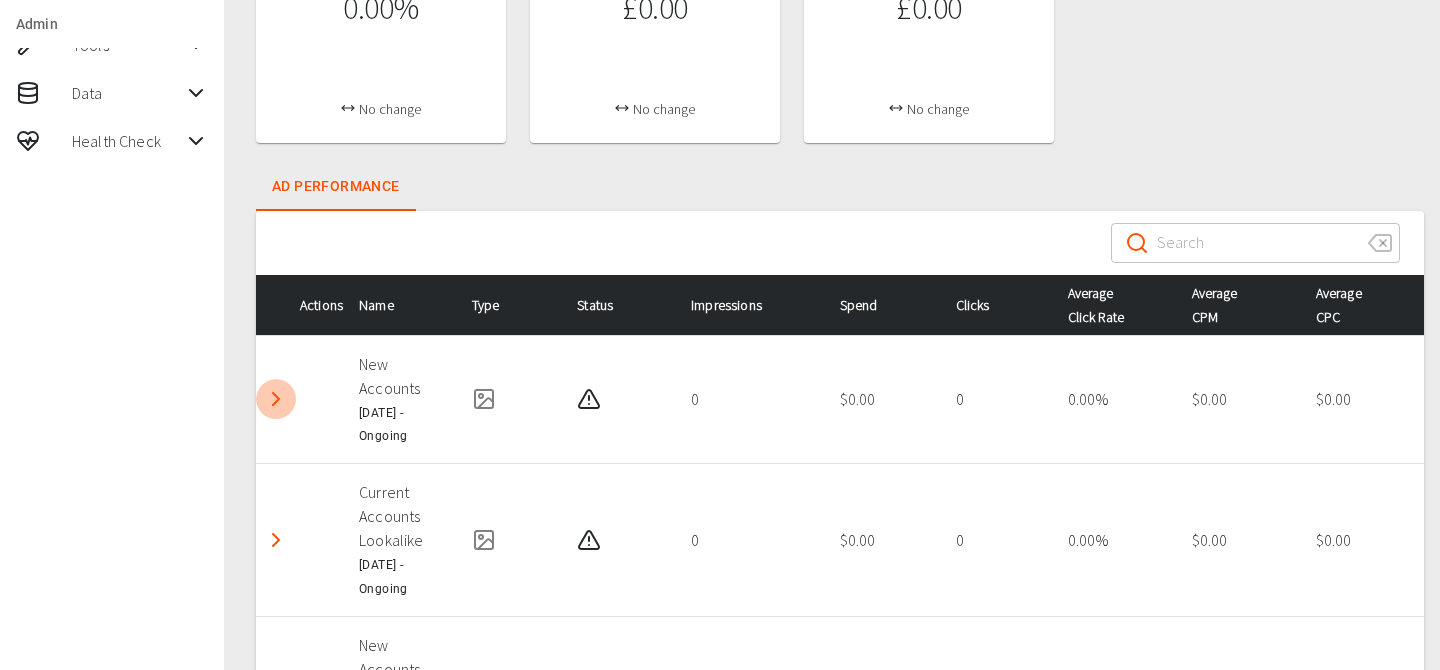 click 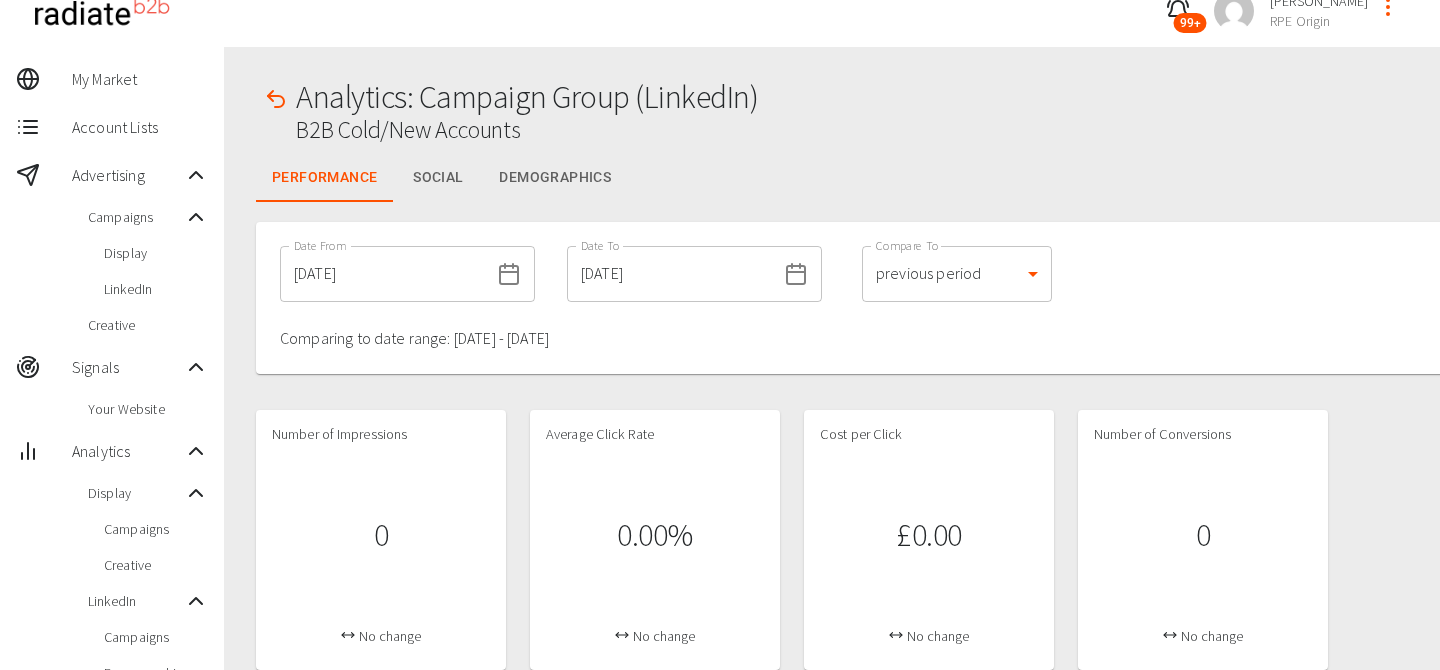 scroll, scrollTop: 11, scrollLeft: 0, axis: vertical 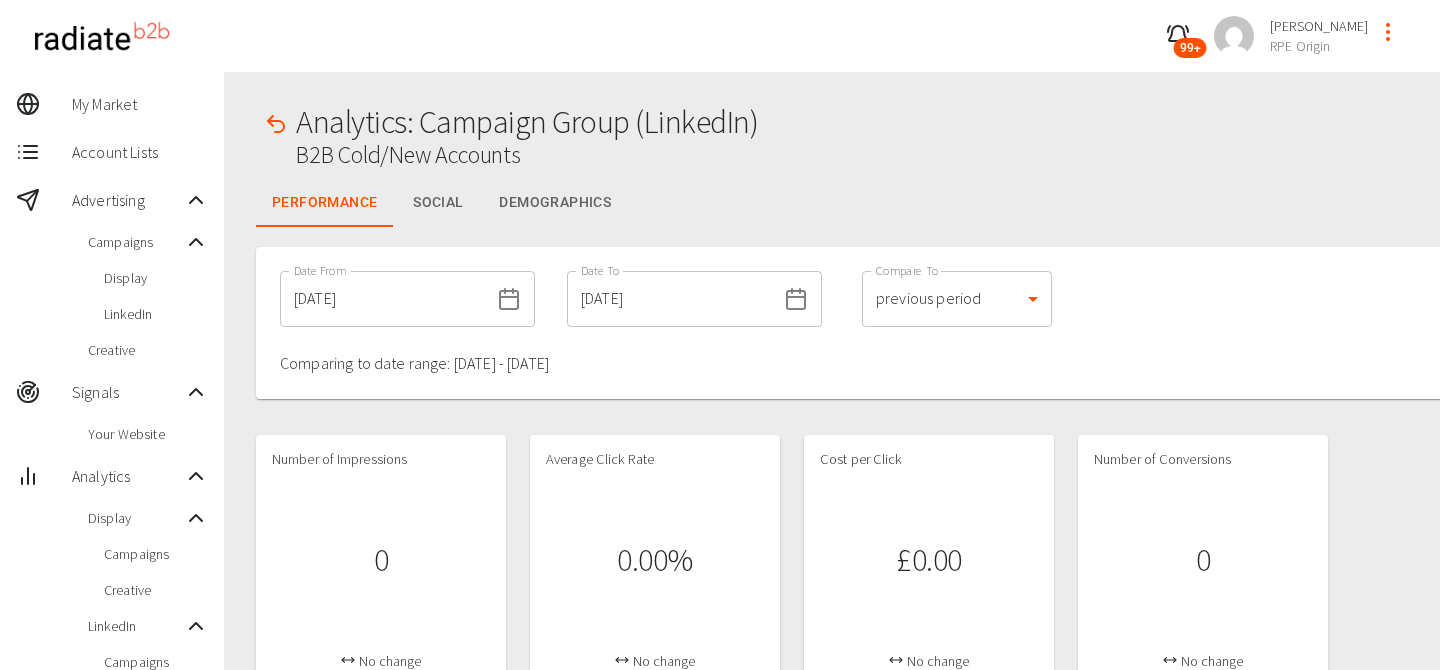 click 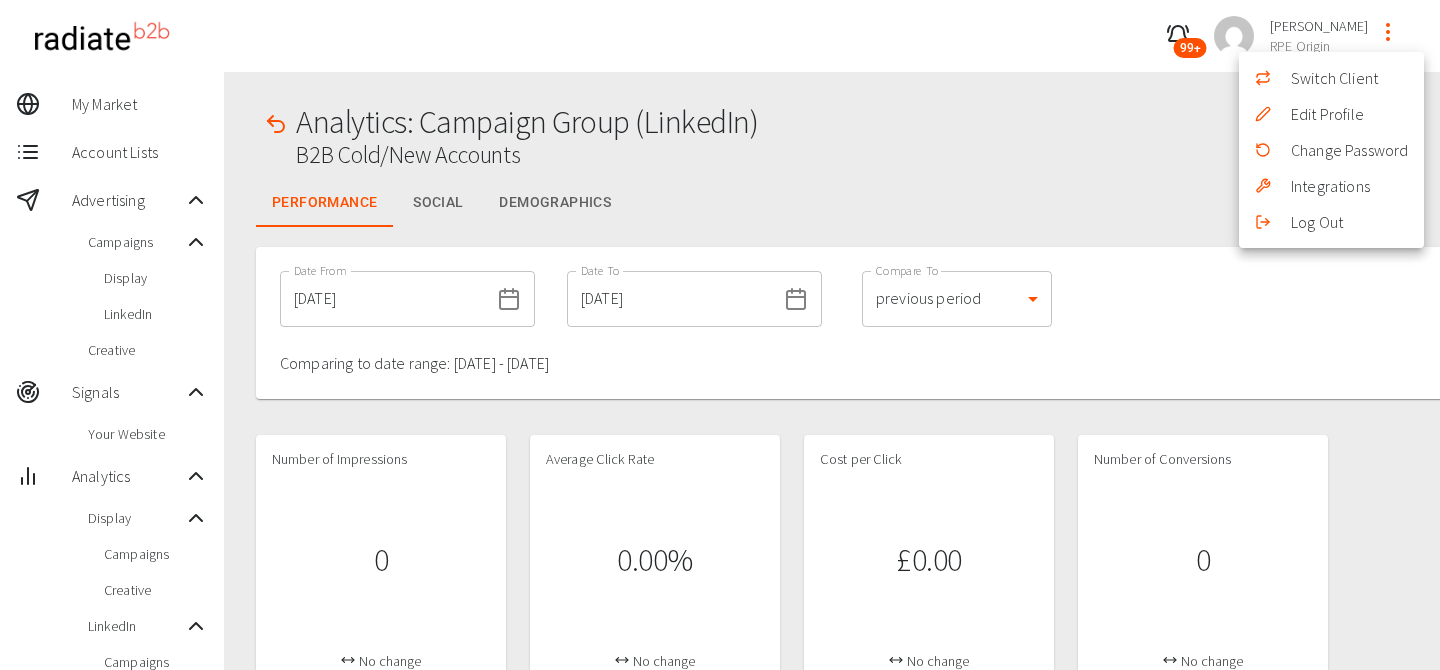 click on "Switch Client" at bounding box center [1331, 78] 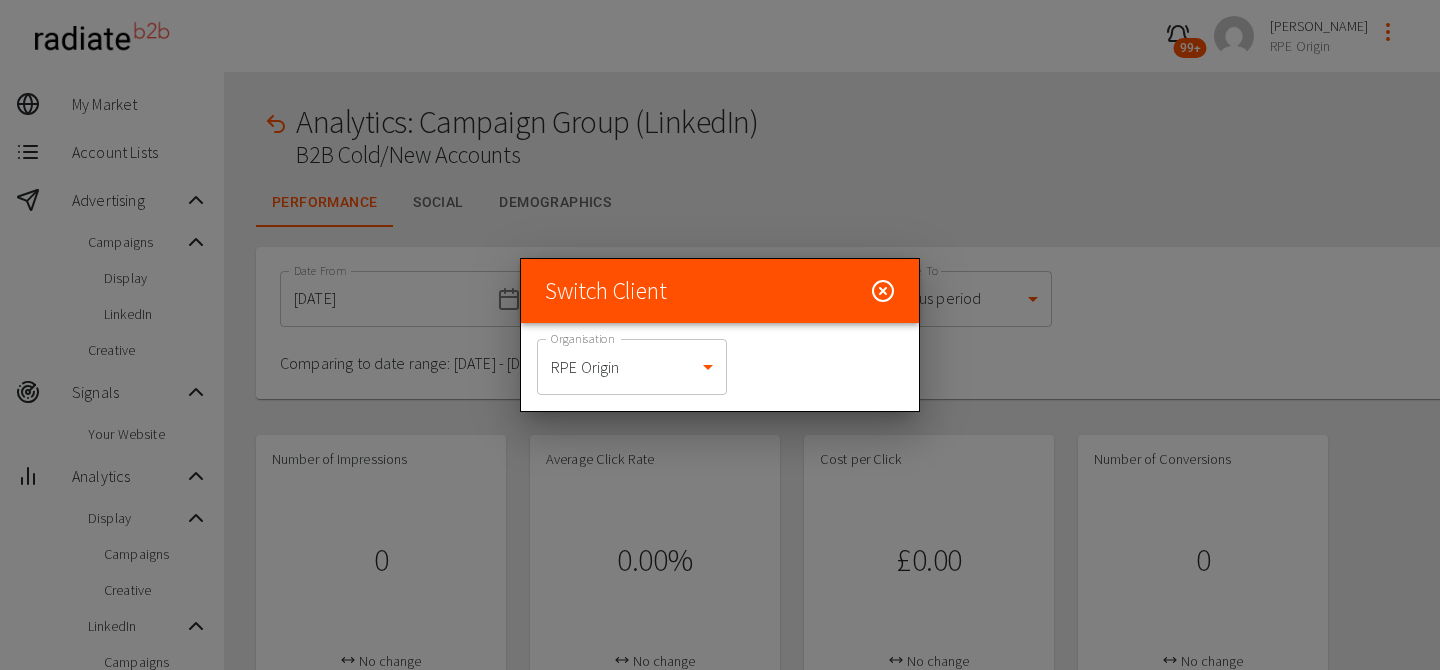 click on "99+ [PERSON_NAME] RPE Origin My Market Account Lists Advertising Campaigns Display LinkedIn Creative Signals Your Website Analytics Display Campaigns Creative LinkedIn Campaigns Demographics Trevor Settings Admin Tools Data Health Check Analytics: Campaign Group (LinkedIn) B2B Cold/New Accounts Performance Social Demographics Date From [DATE] Date From Date To [DATE] Date To Compare To previous period  1 Compare To Comparing to date range:   [DATE]   -   [DATE] Number of Impressions 0 No change Average Click Rate 0.00% No change Cost per Click £0.00 No change Number of Conversions 0 No change Average Conversion Rate 0.00% No change Cost per Conversion £0.00 No change Total Spend £0.00 No change Ad Performance ​ ​ Actions Name Type Status Impressions Spend Clicks Average Click Rate Average CPM Average CPC New Accounts [DATE]   -   Ongoing 0 $0.00 0 0.00 % $0.00 $0.00 Ad 1 - Thrive Through It 0 $0.00 0 0.00 % $0.00 $0.00 Ad 2 - Weathering Economies 0 $0.00 0 0.00 % $0.00 $0.00 0 $0.00" at bounding box center (720, 1421) 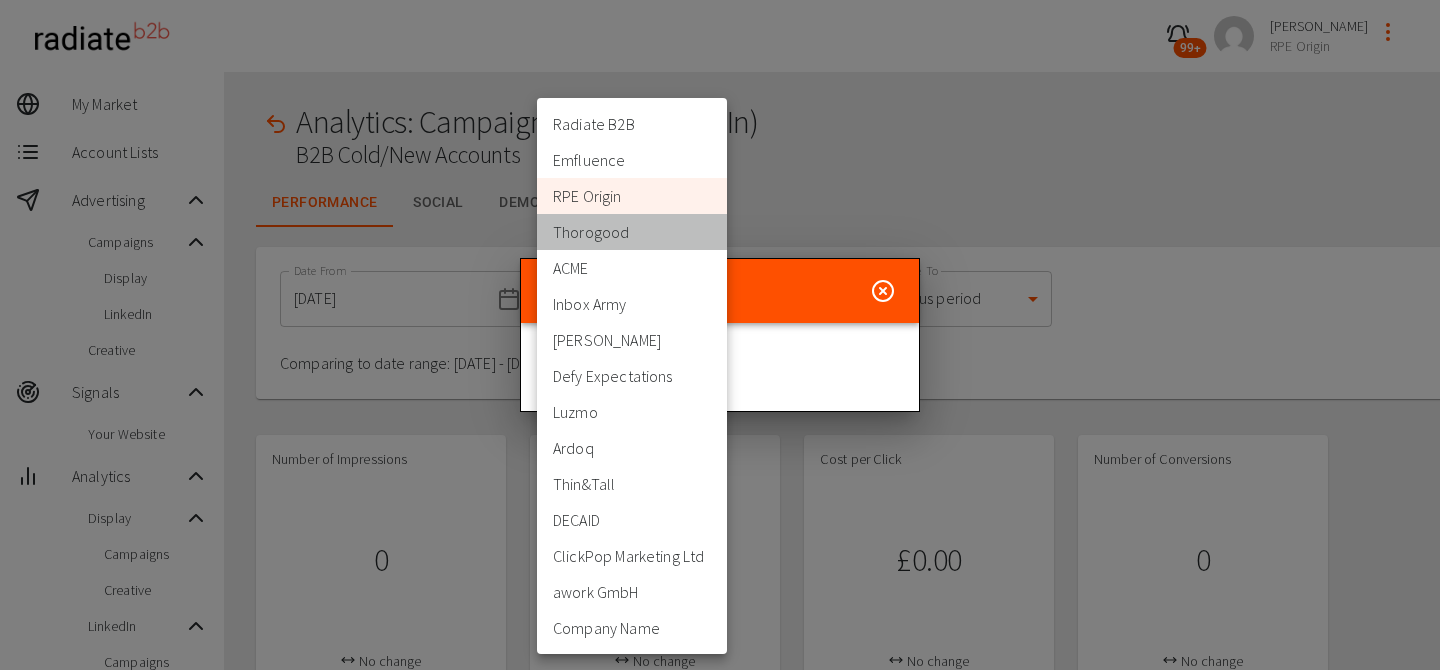 click on "Thorogood" at bounding box center (632, 232) 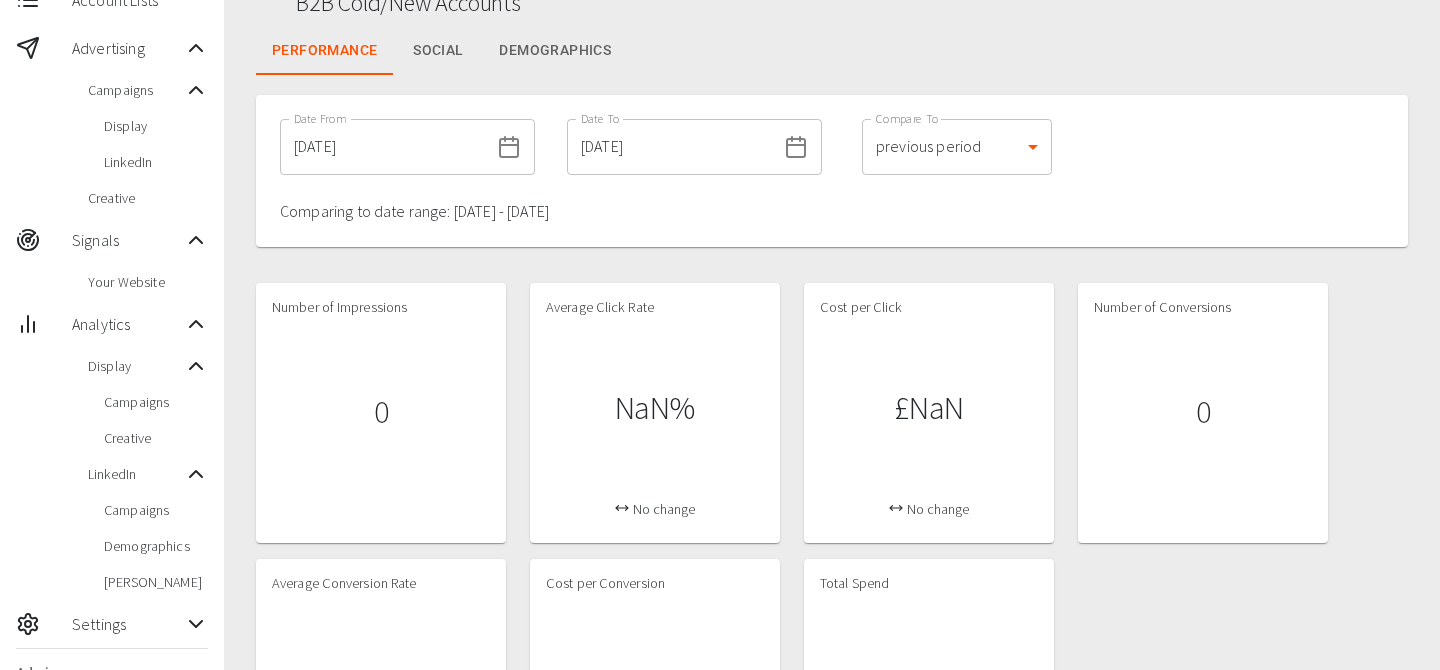 scroll, scrollTop: 151, scrollLeft: 0, axis: vertical 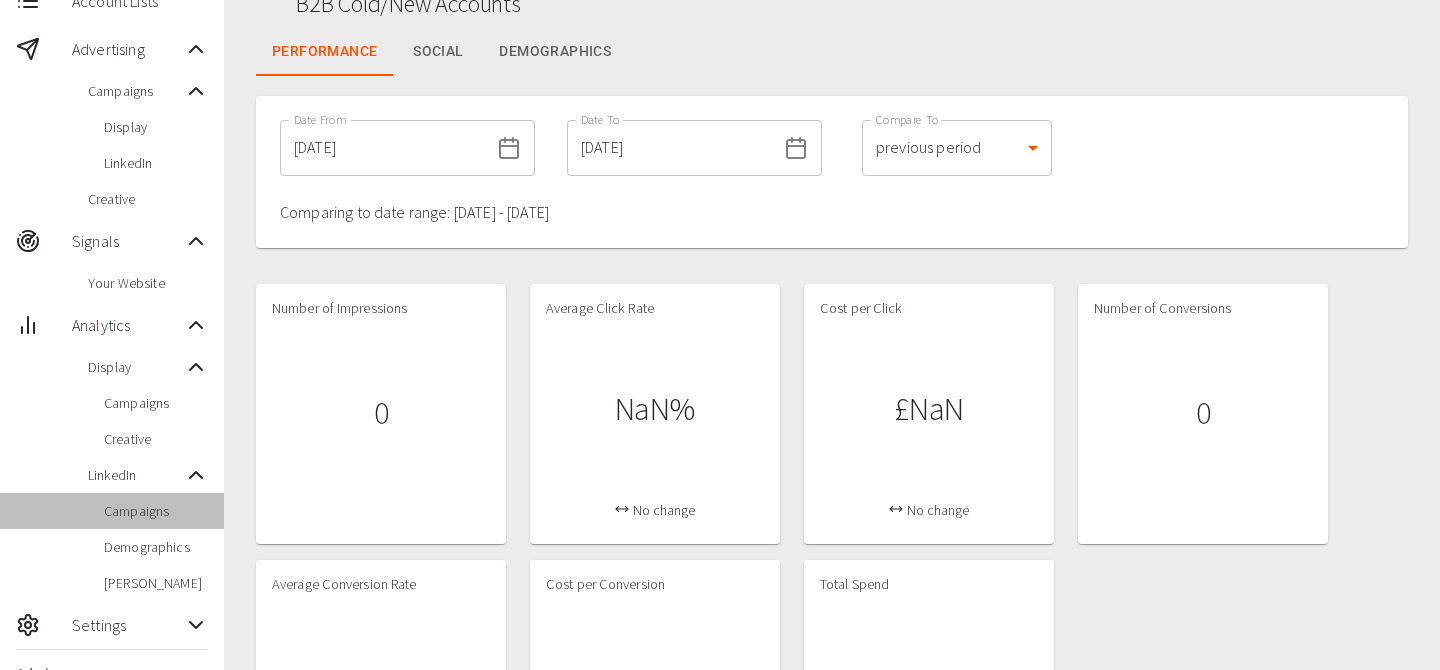 click on "Campaigns" at bounding box center [156, 511] 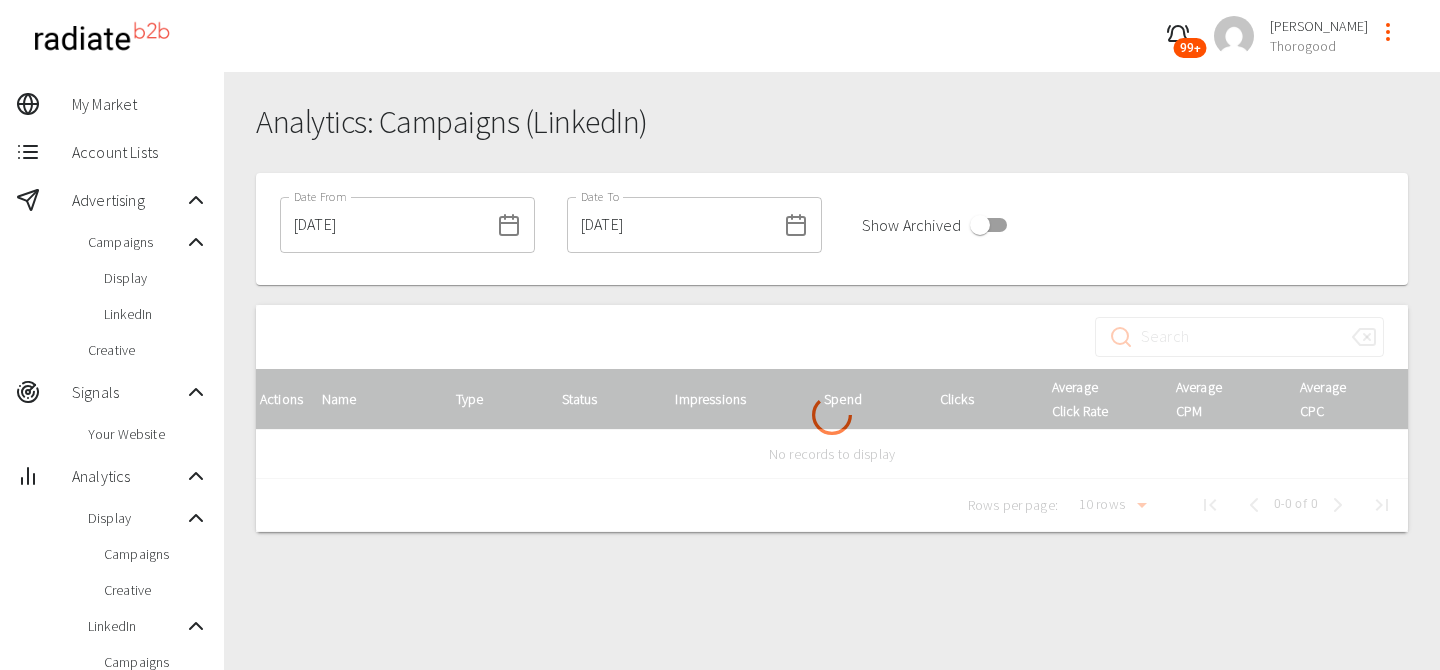 scroll, scrollTop: 82, scrollLeft: 0, axis: vertical 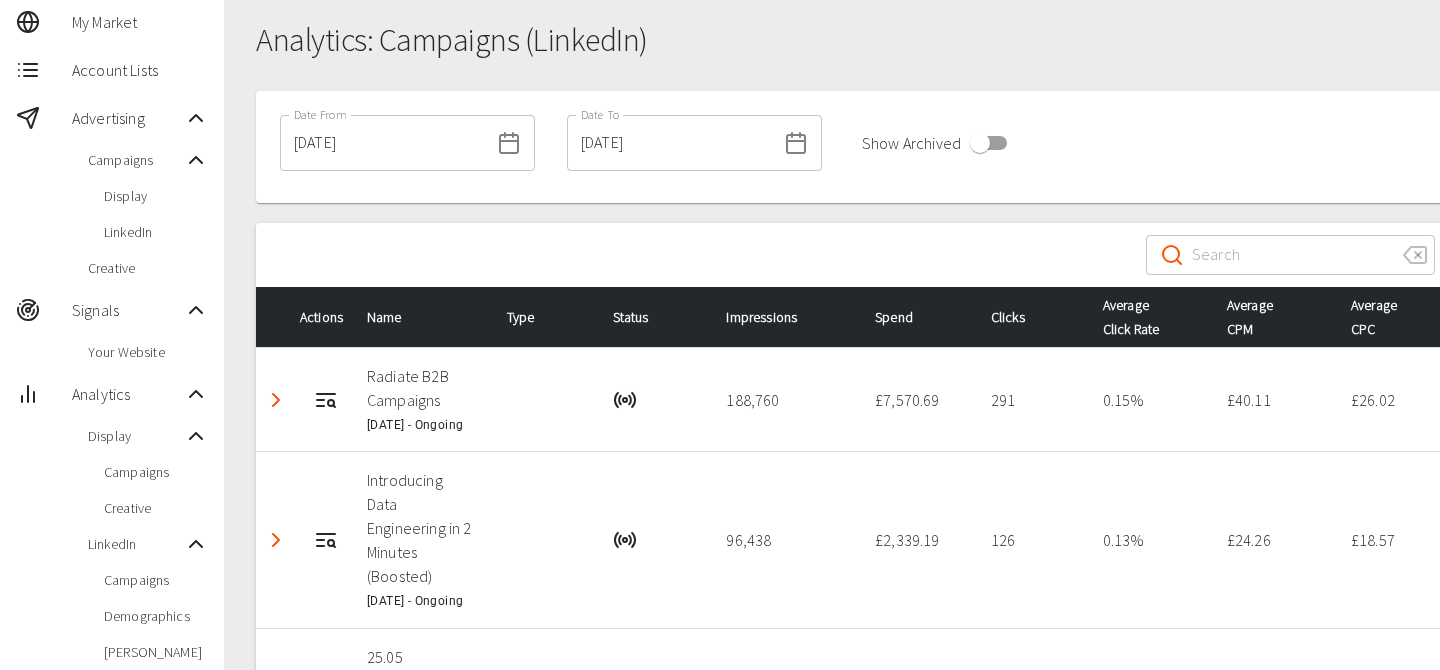 click 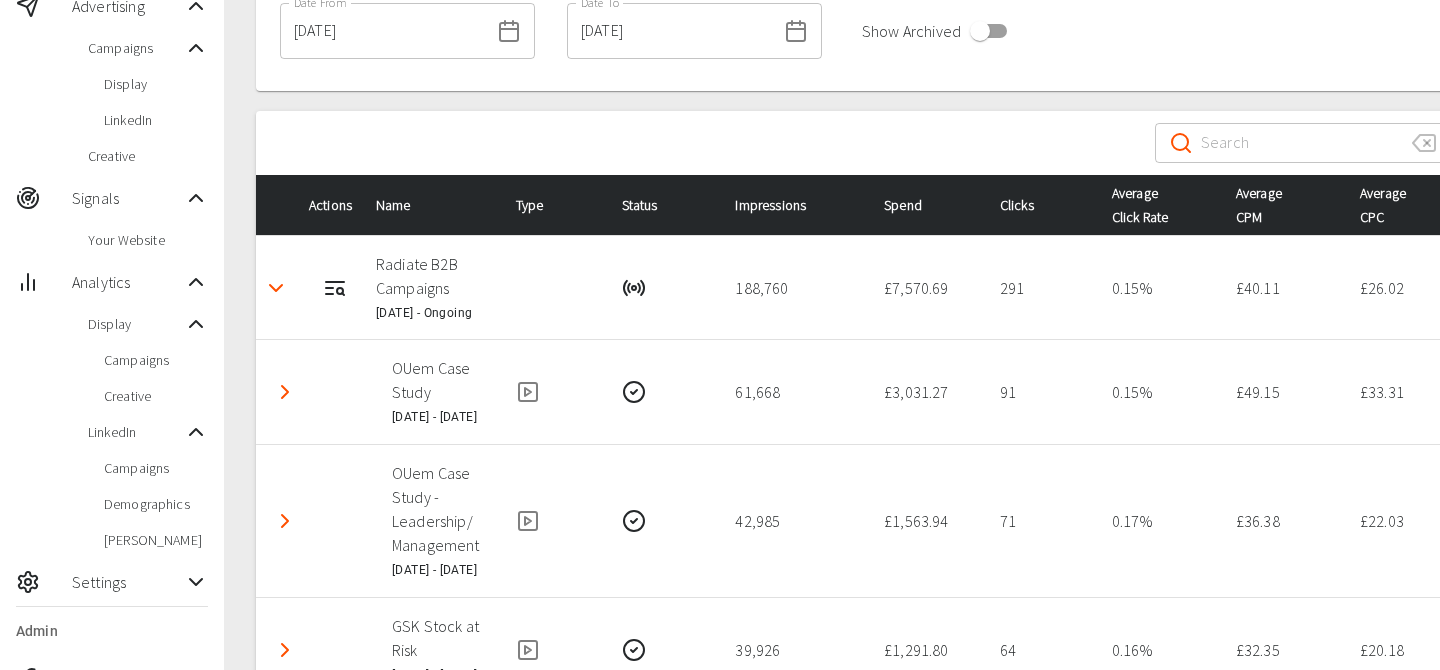 scroll, scrollTop: 227, scrollLeft: 0, axis: vertical 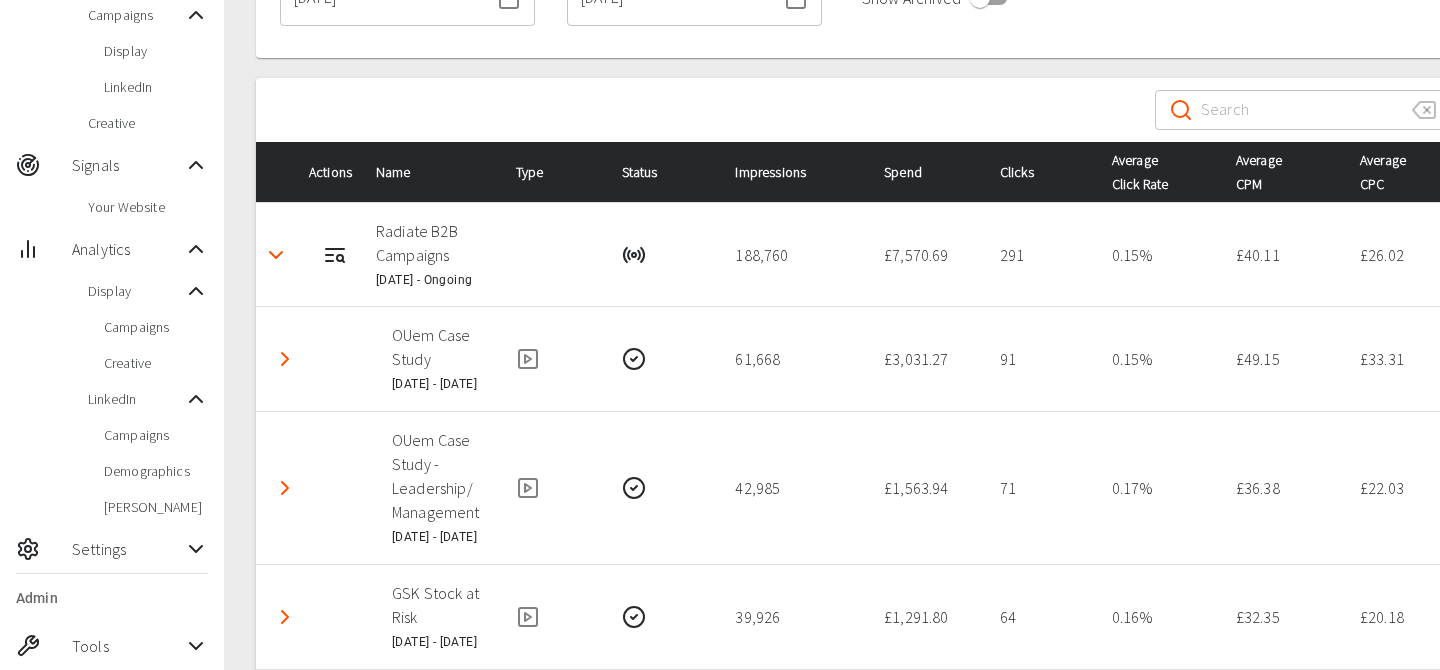 click 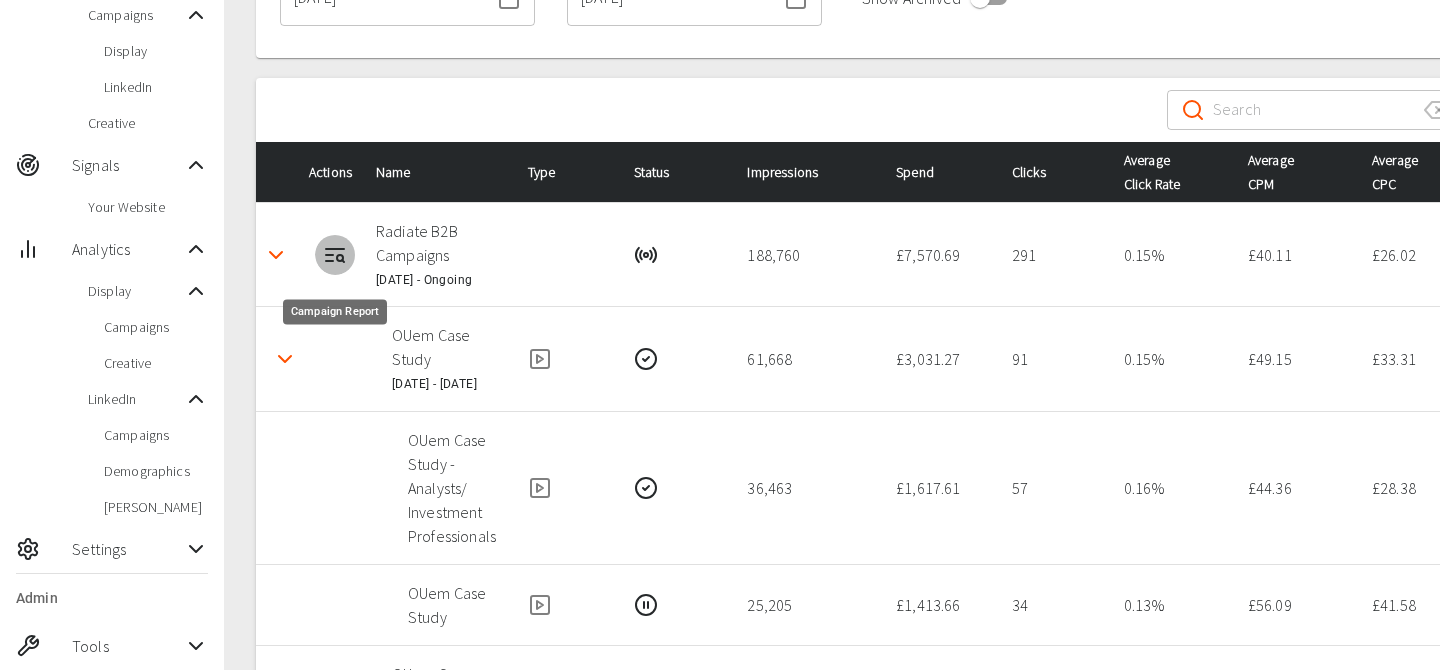 click at bounding box center [335, 255] 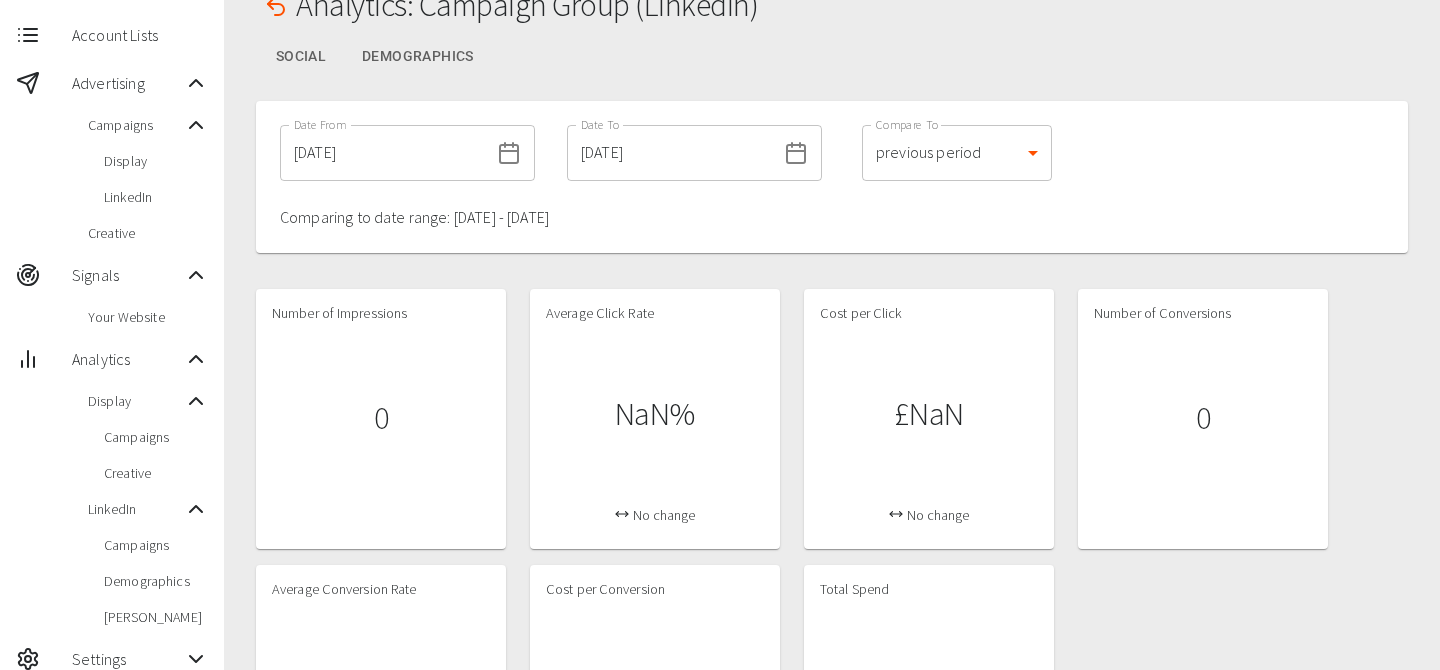 scroll, scrollTop: 0, scrollLeft: 0, axis: both 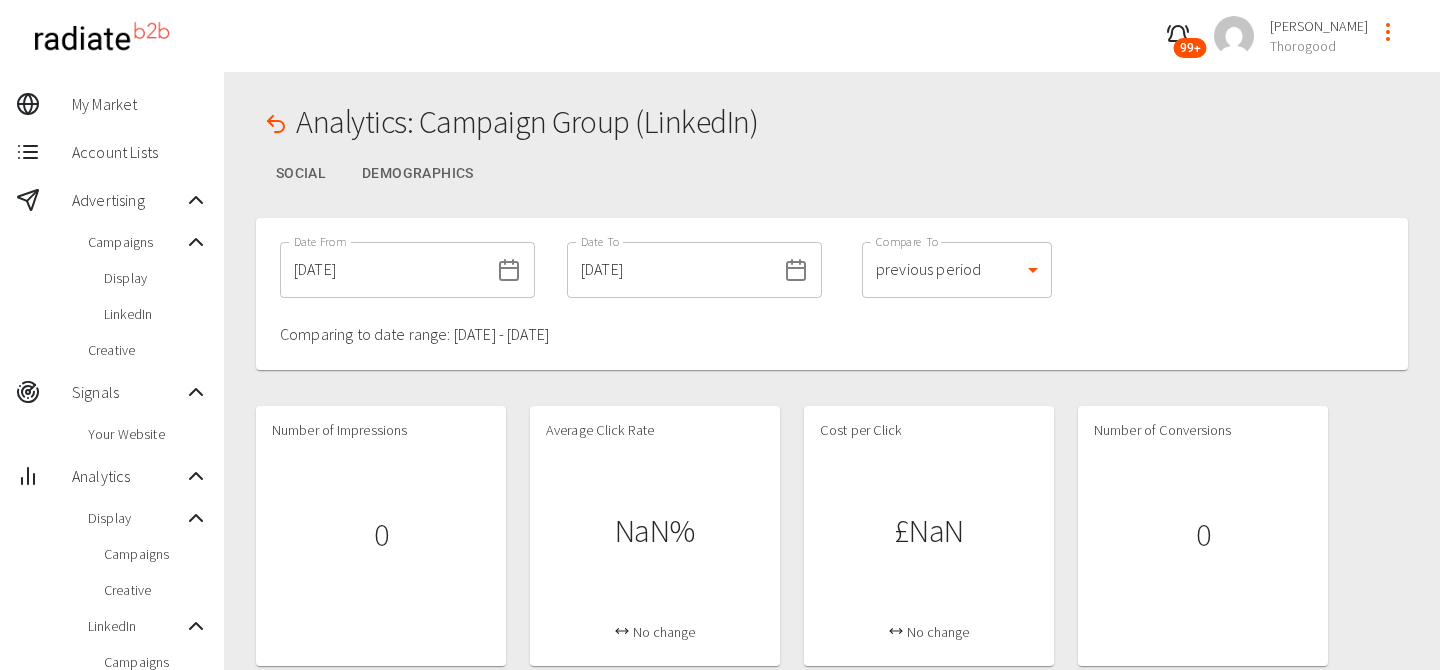 click 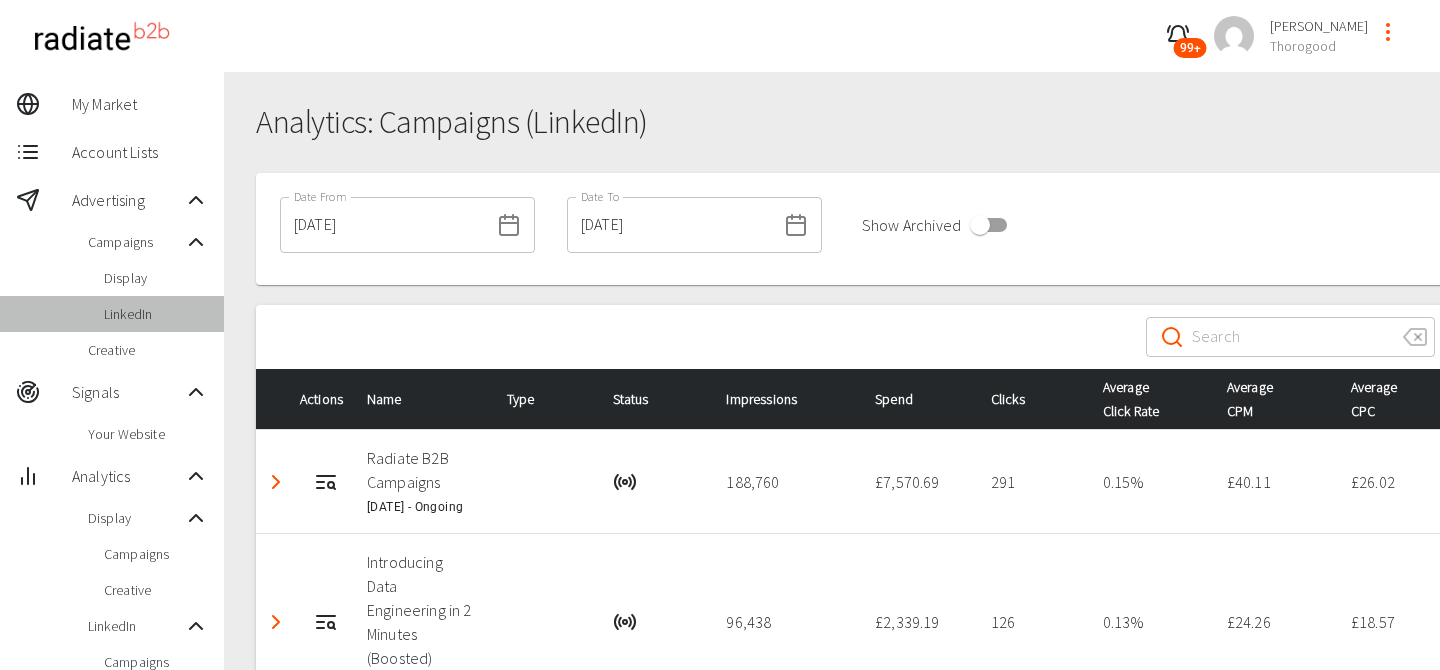 click on "LinkedIn" at bounding box center [156, 314] 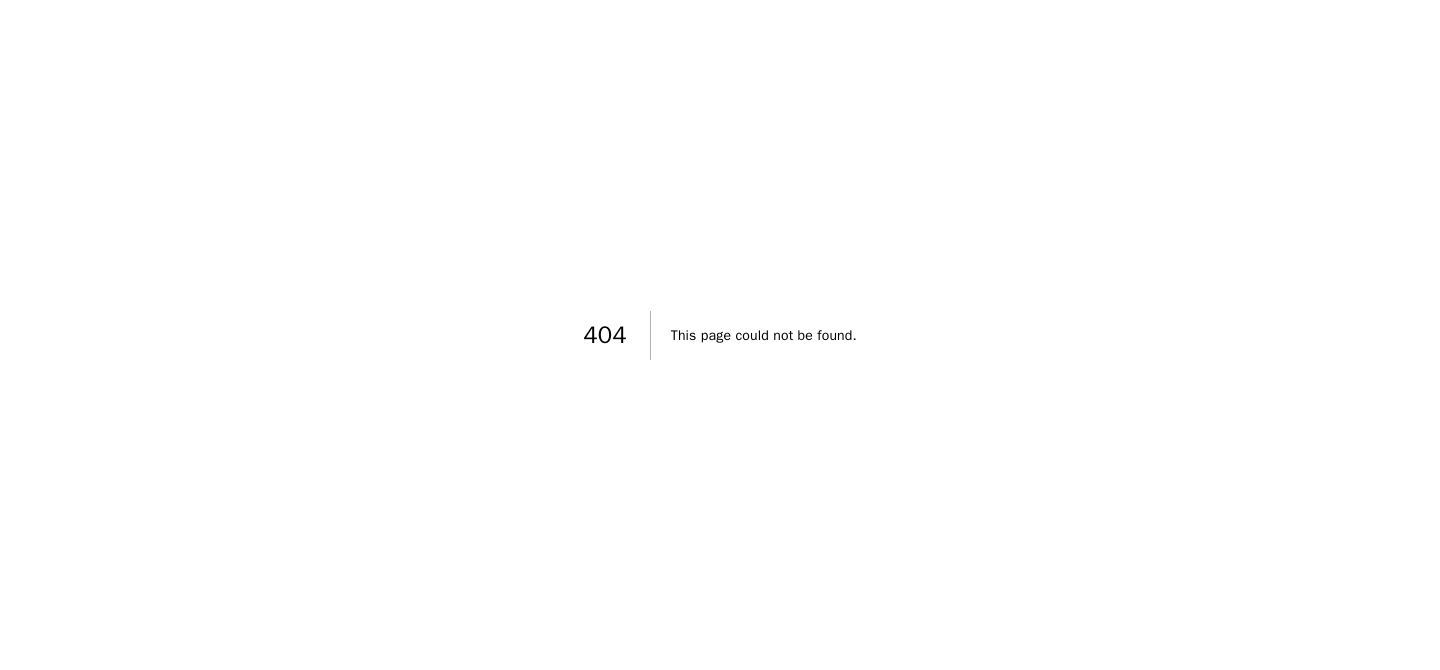 scroll, scrollTop: 0, scrollLeft: 0, axis: both 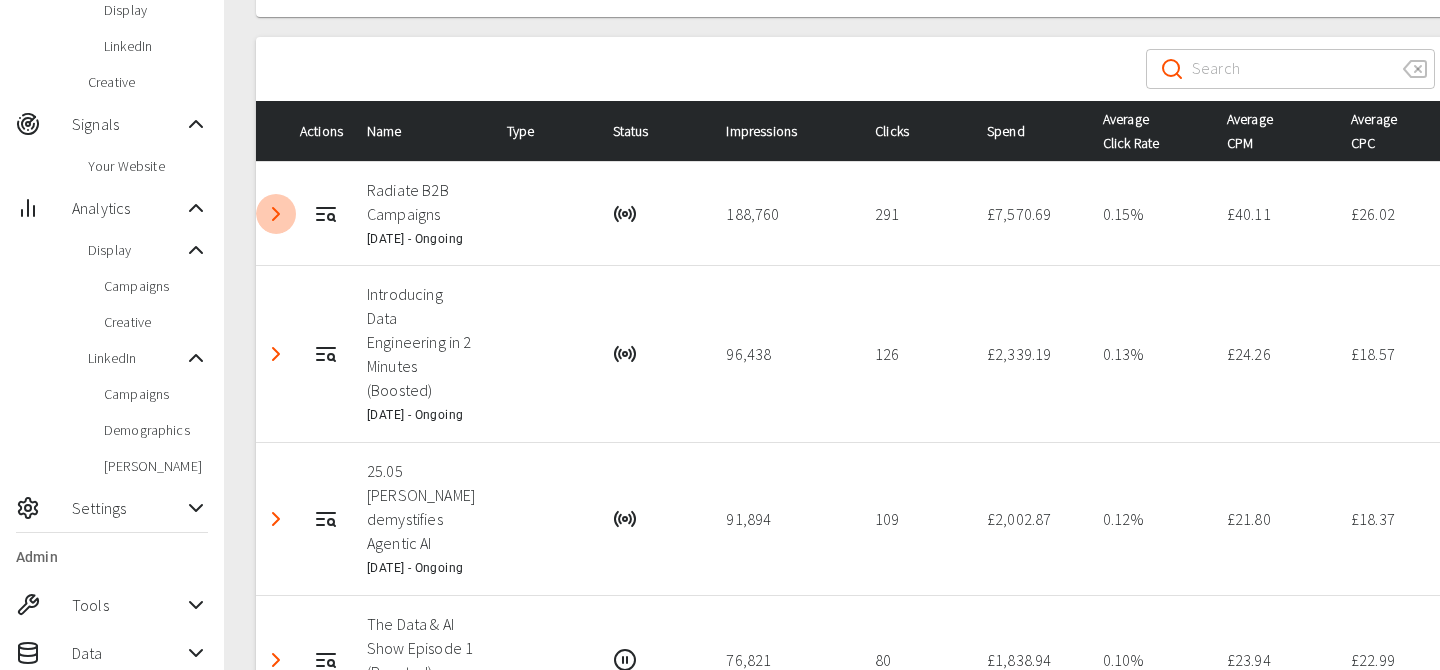 click 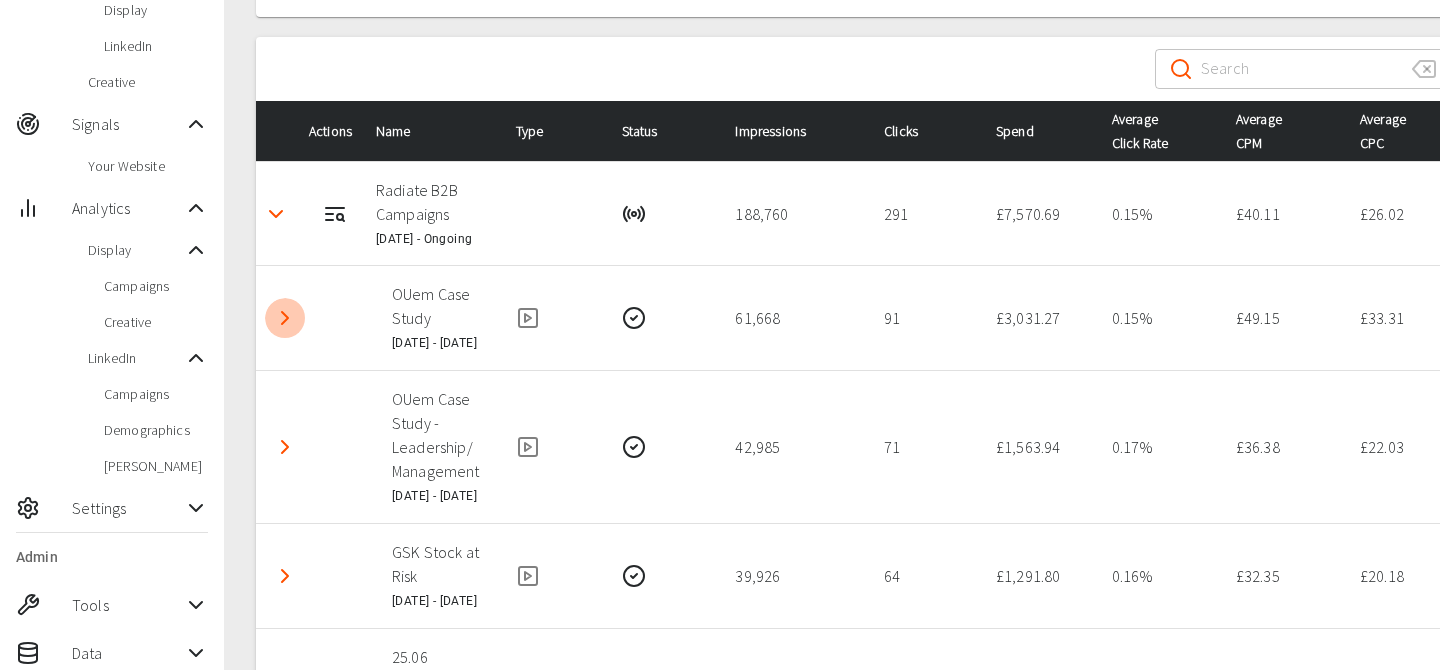 click at bounding box center [285, 318] 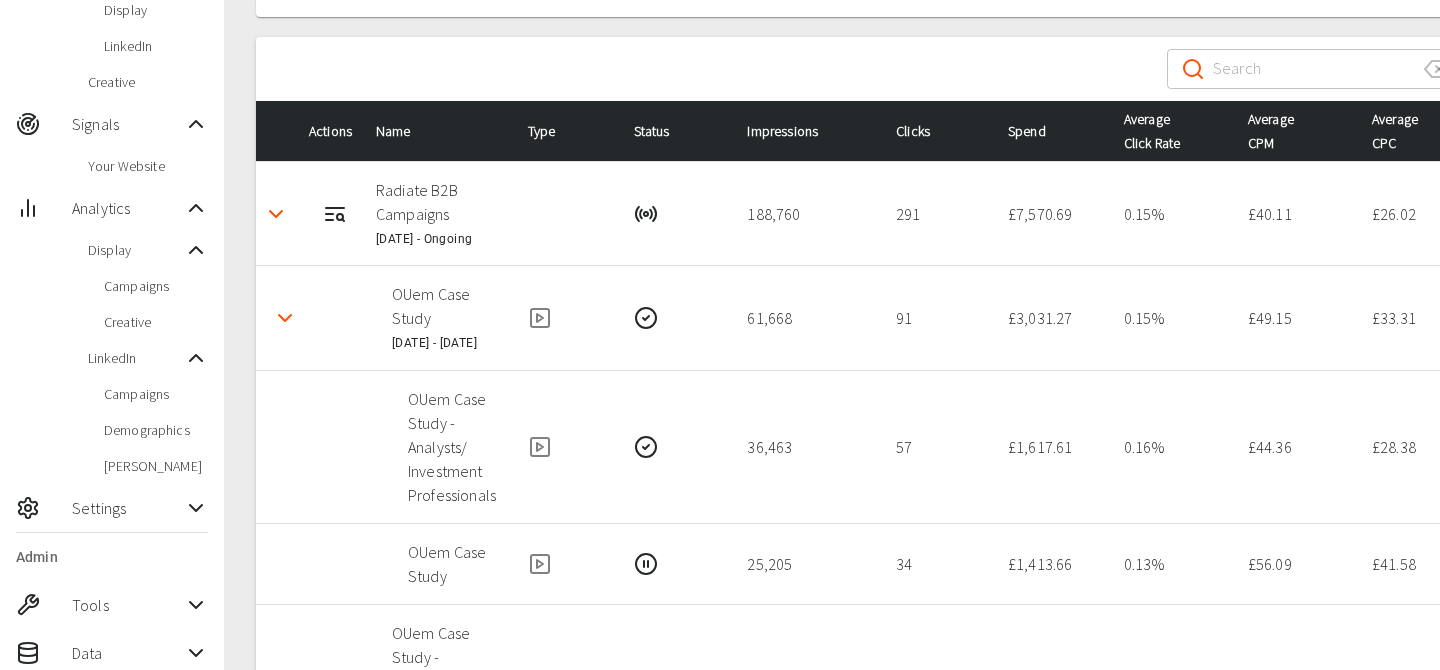 type 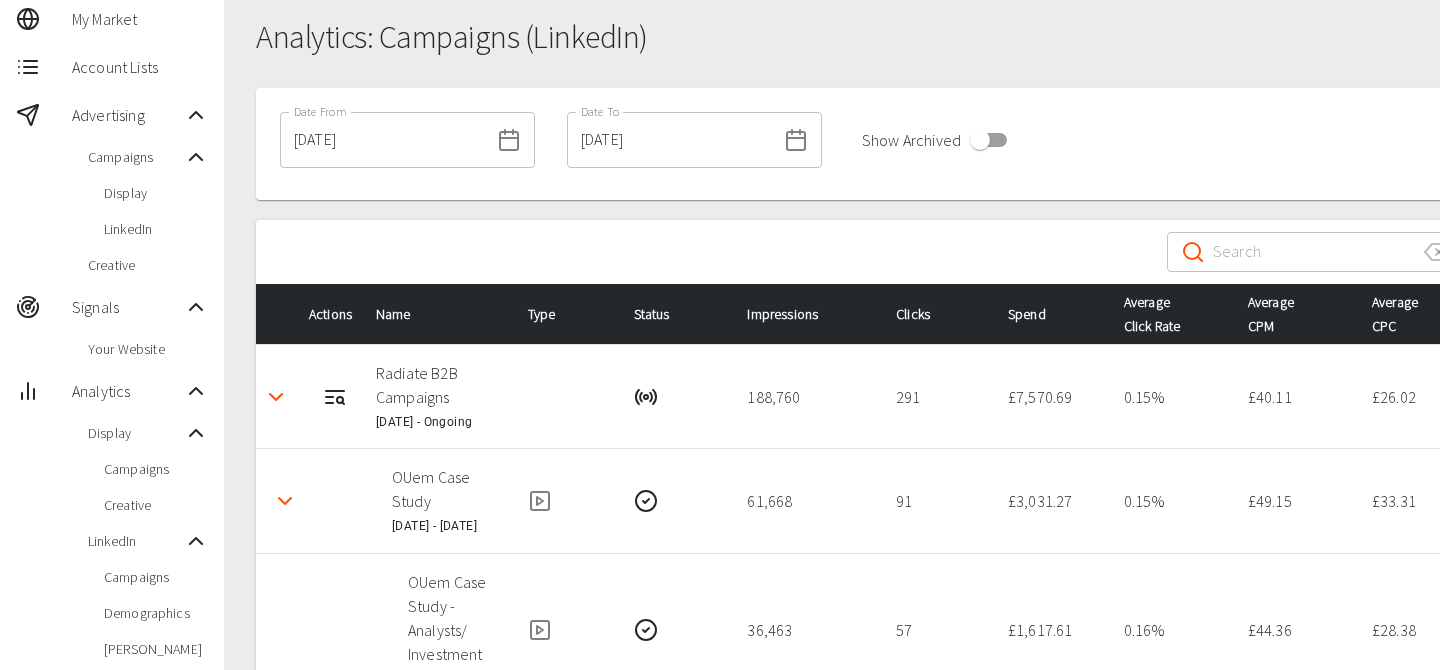 scroll, scrollTop: 107, scrollLeft: 0, axis: vertical 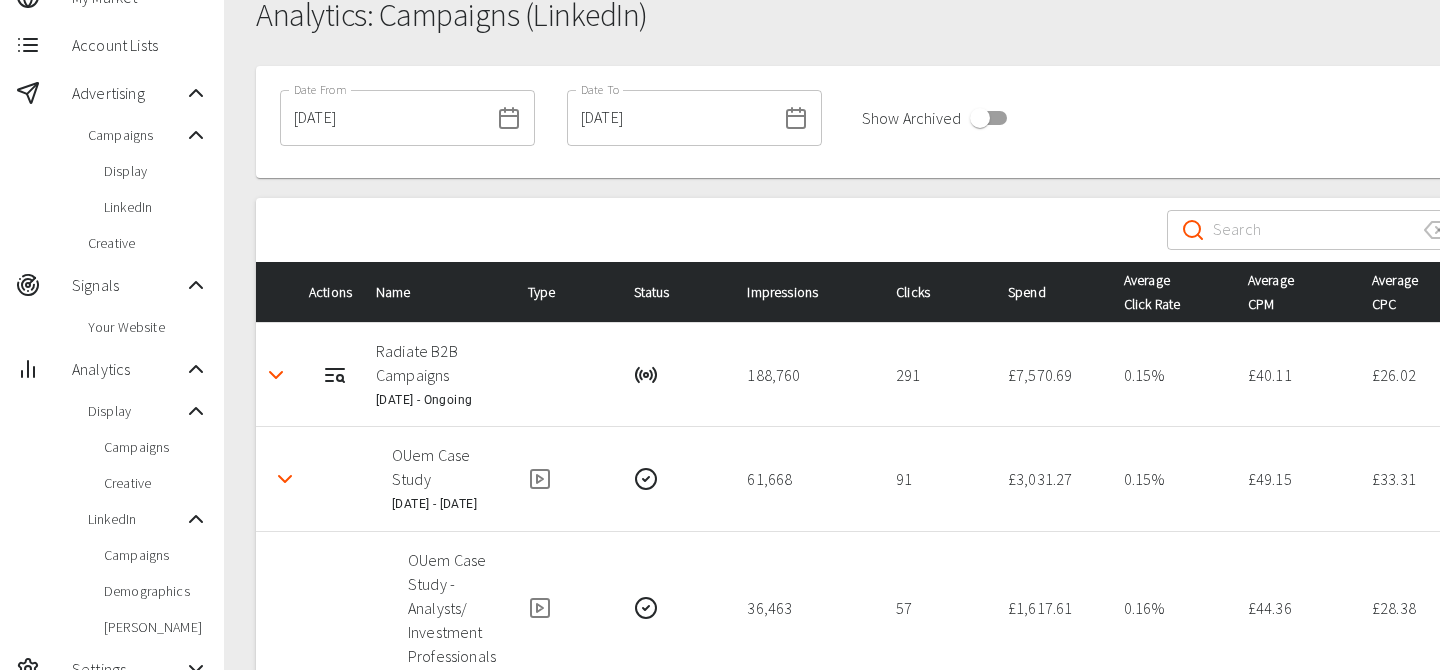 click on "Creative" at bounding box center [148, 243] 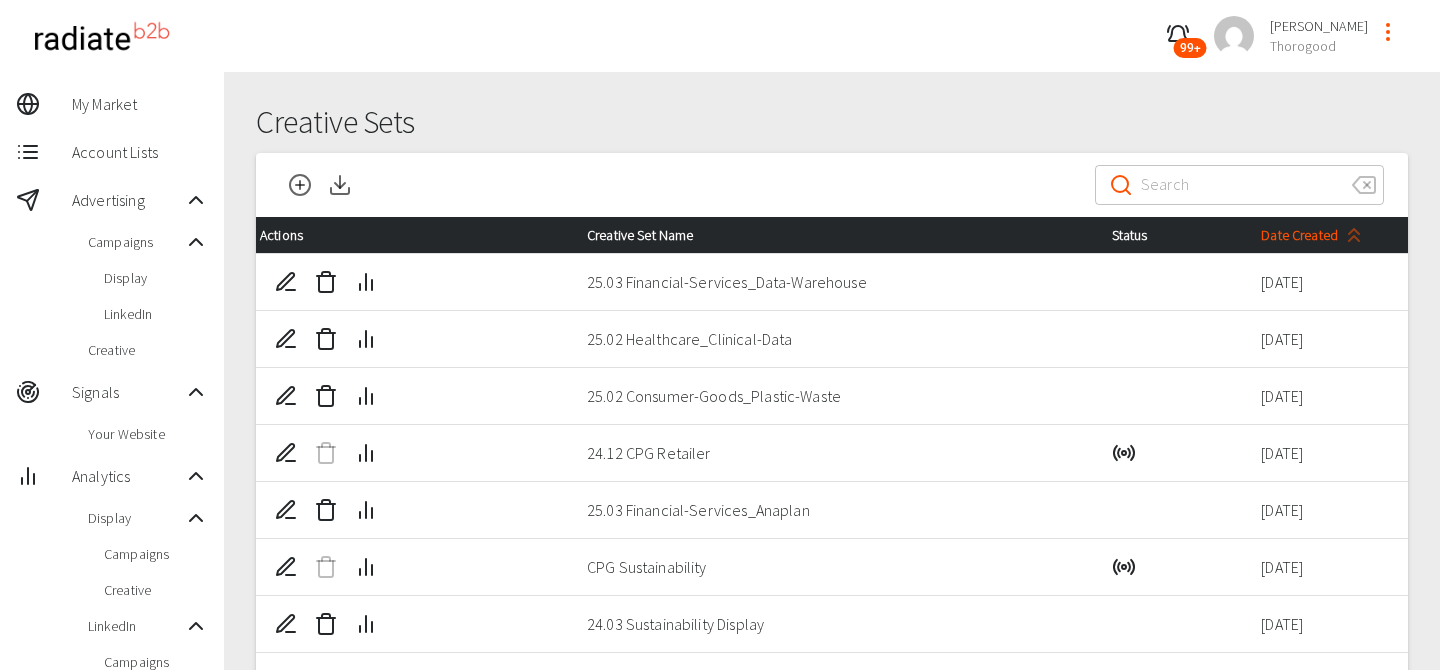click on "Date Created" at bounding box center [1315, 235] 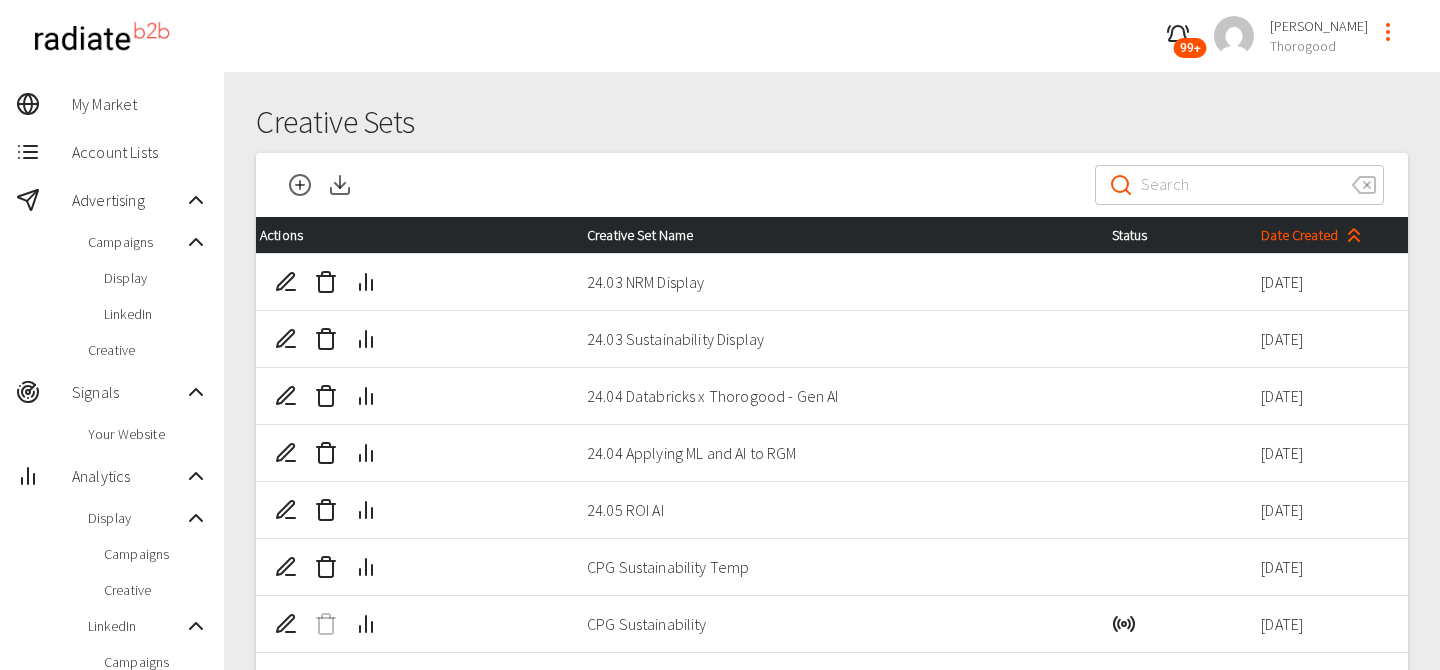 click on "Date Created" at bounding box center [1315, 235] 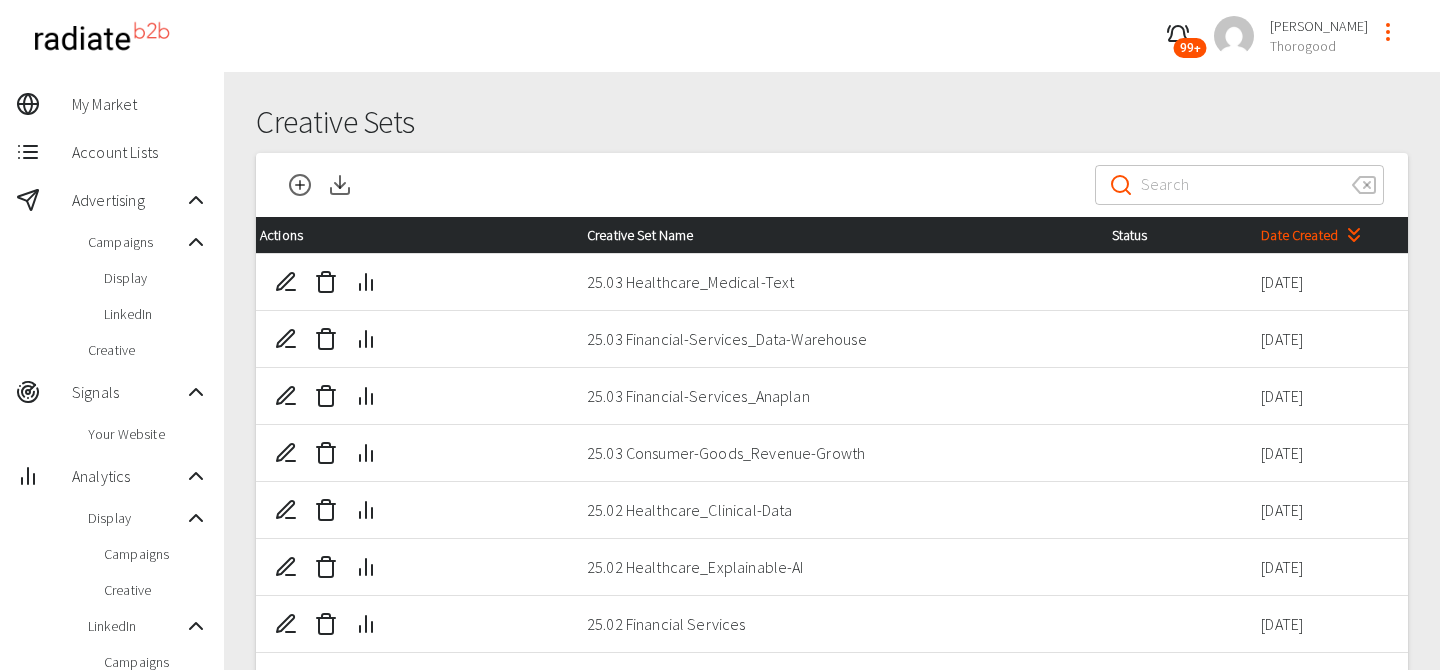 click on "Date Created" at bounding box center (1315, 235) 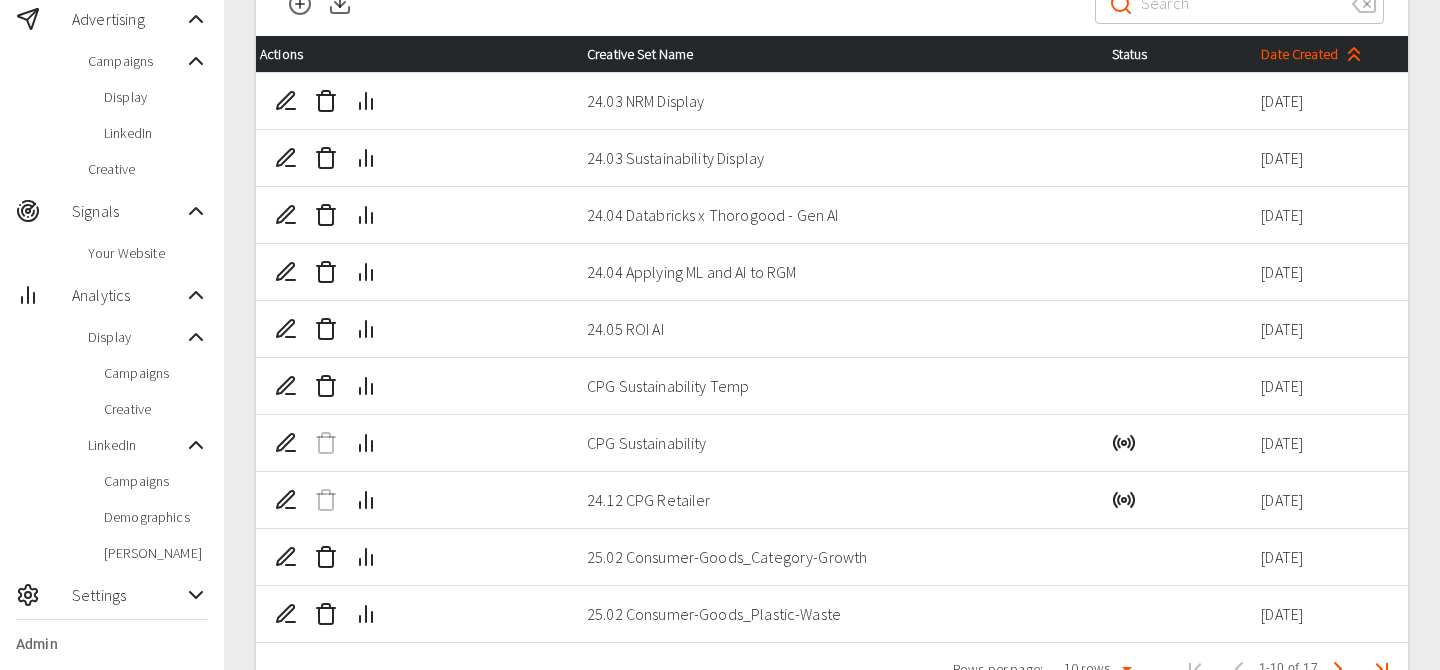 scroll, scrollTop: 183, scrollLeft: 0, axis: vertical 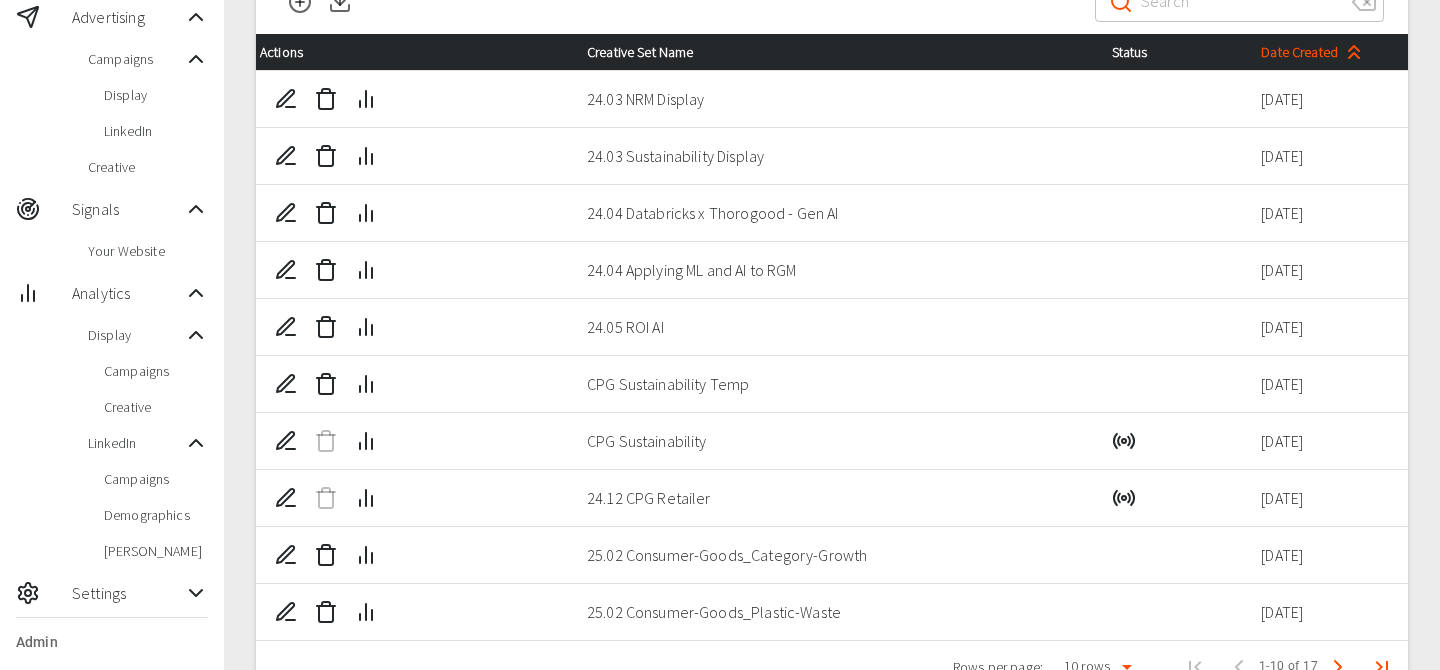 click on "Campaigns" at bounding box center (112, 371) 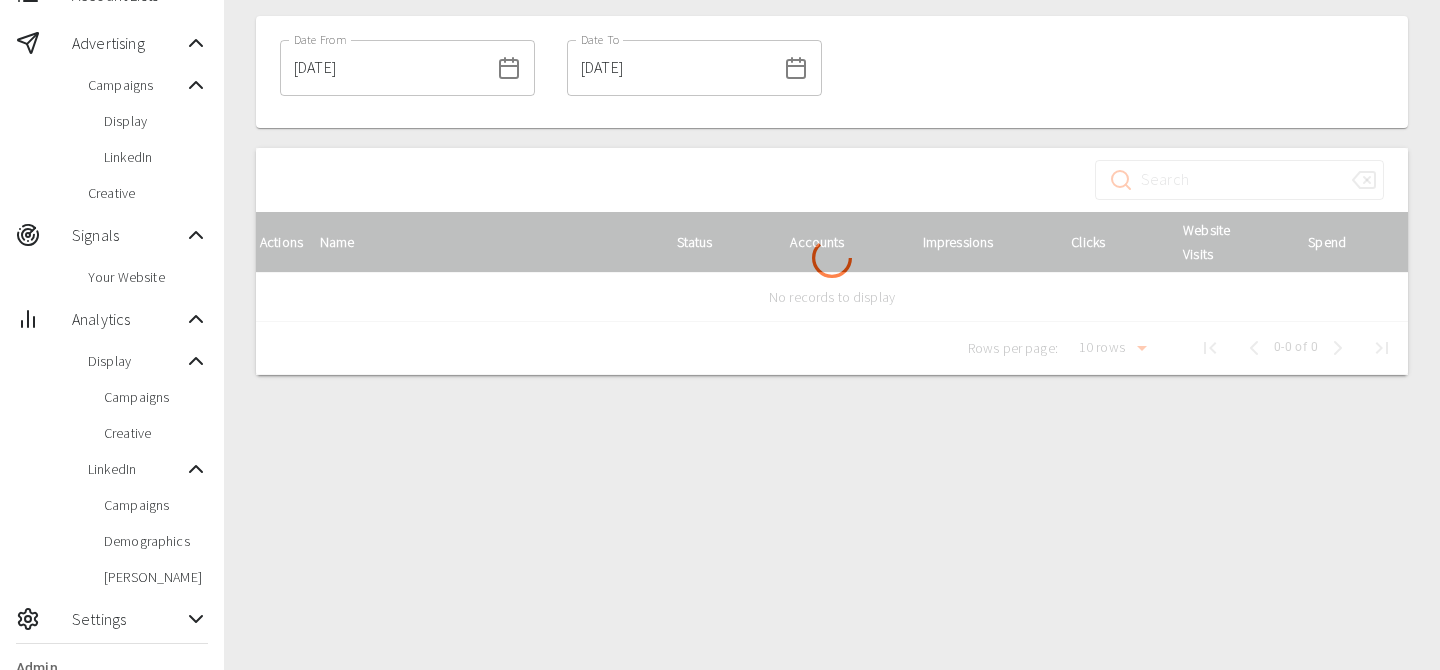 scroll, scrollTop: 158, scrollLeft: 0, axis: vertical 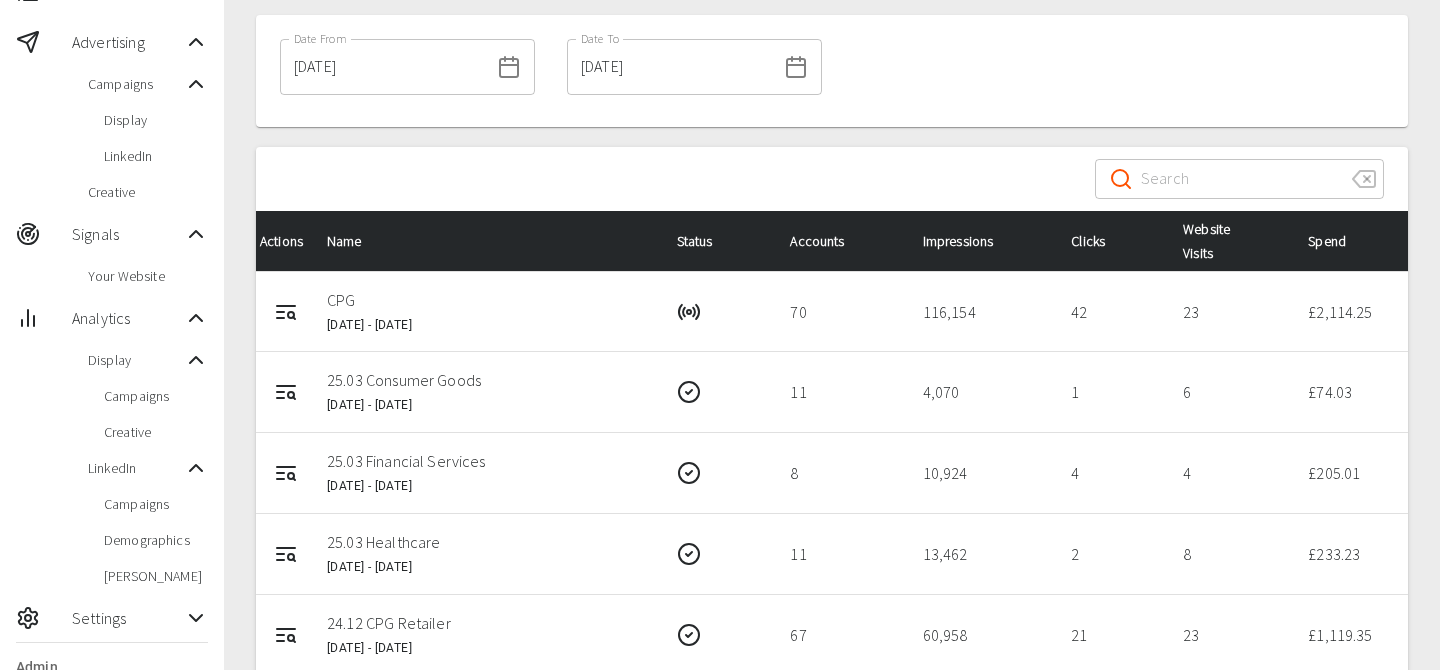 click 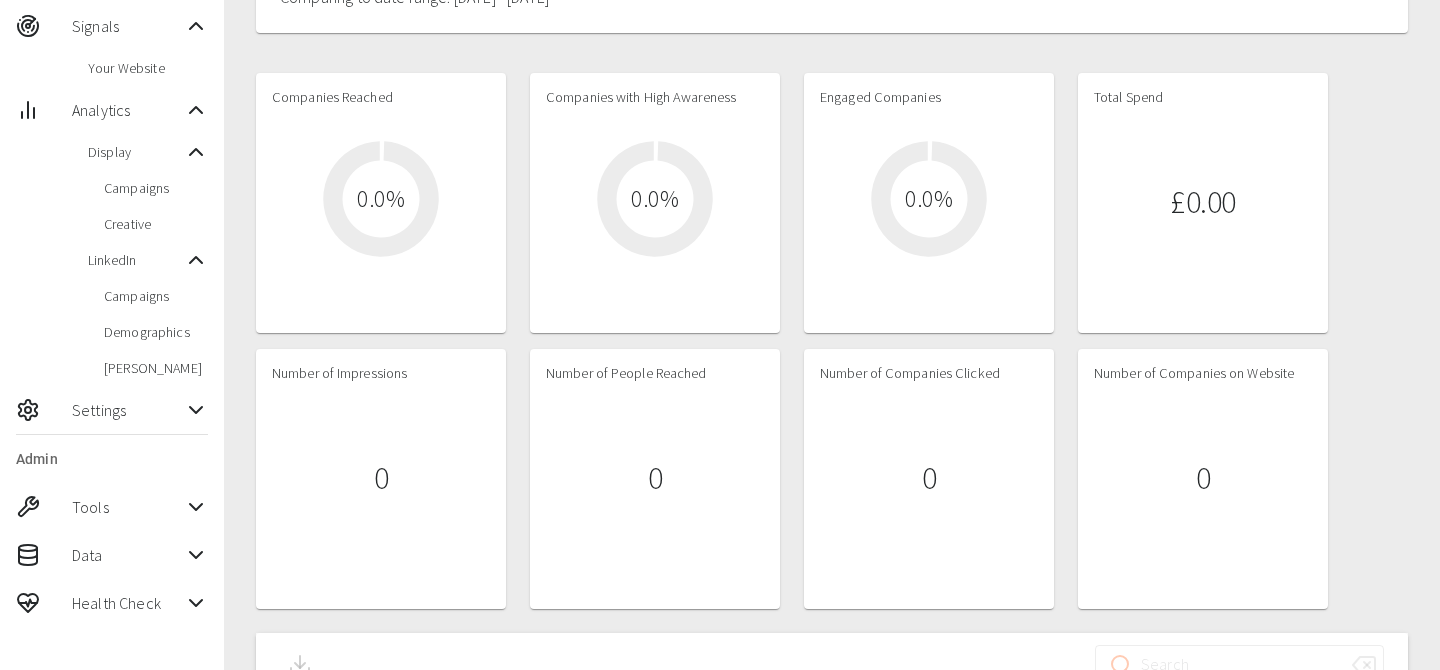 scroll, scrollTop: 0, scrollLeft: 0, axis: both 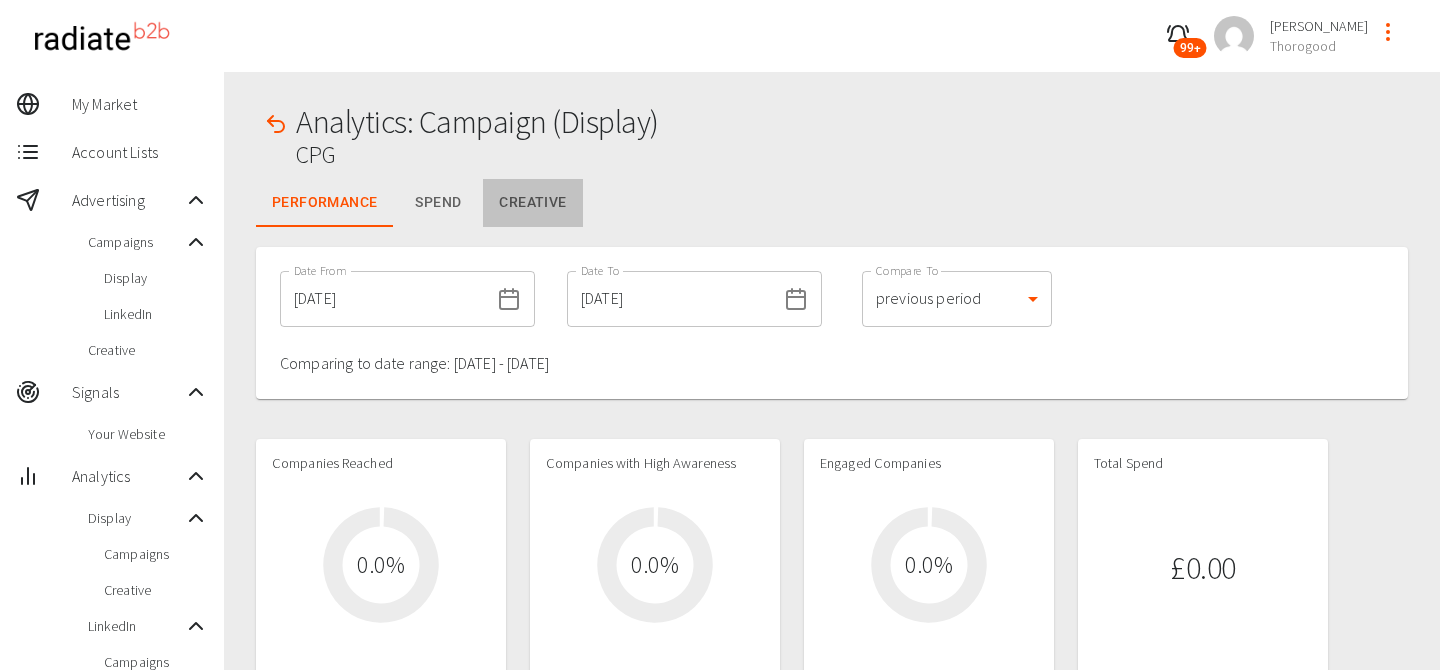 click on "Creative" at bounding box center (532, 203) 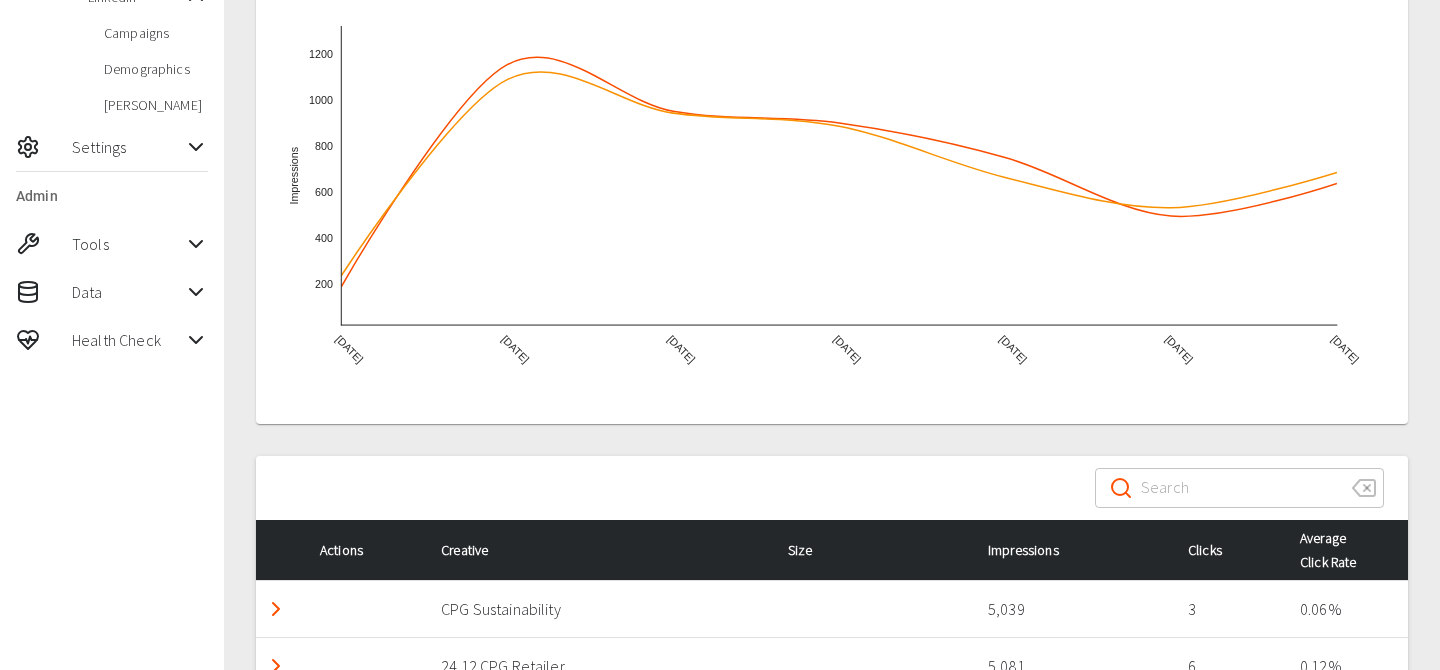 scroll, scrollTop: 739, scrollLeft: 0, axis: vertical 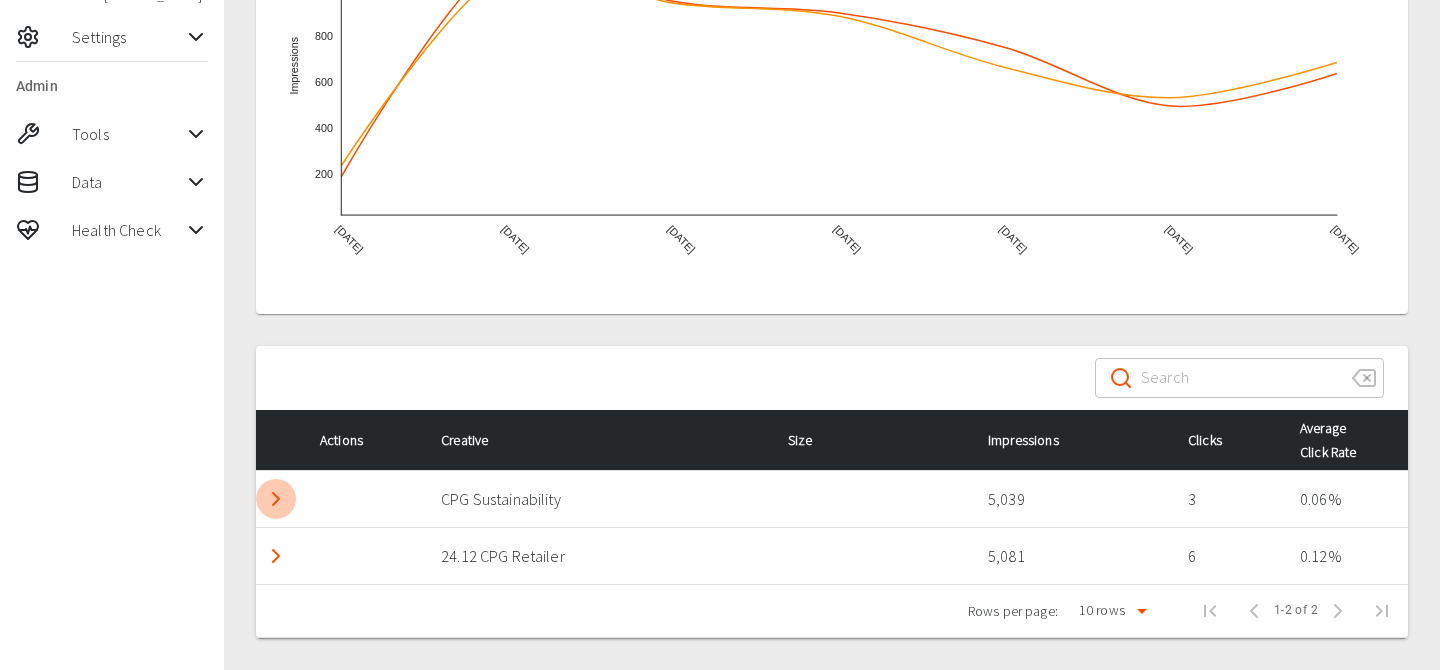 click 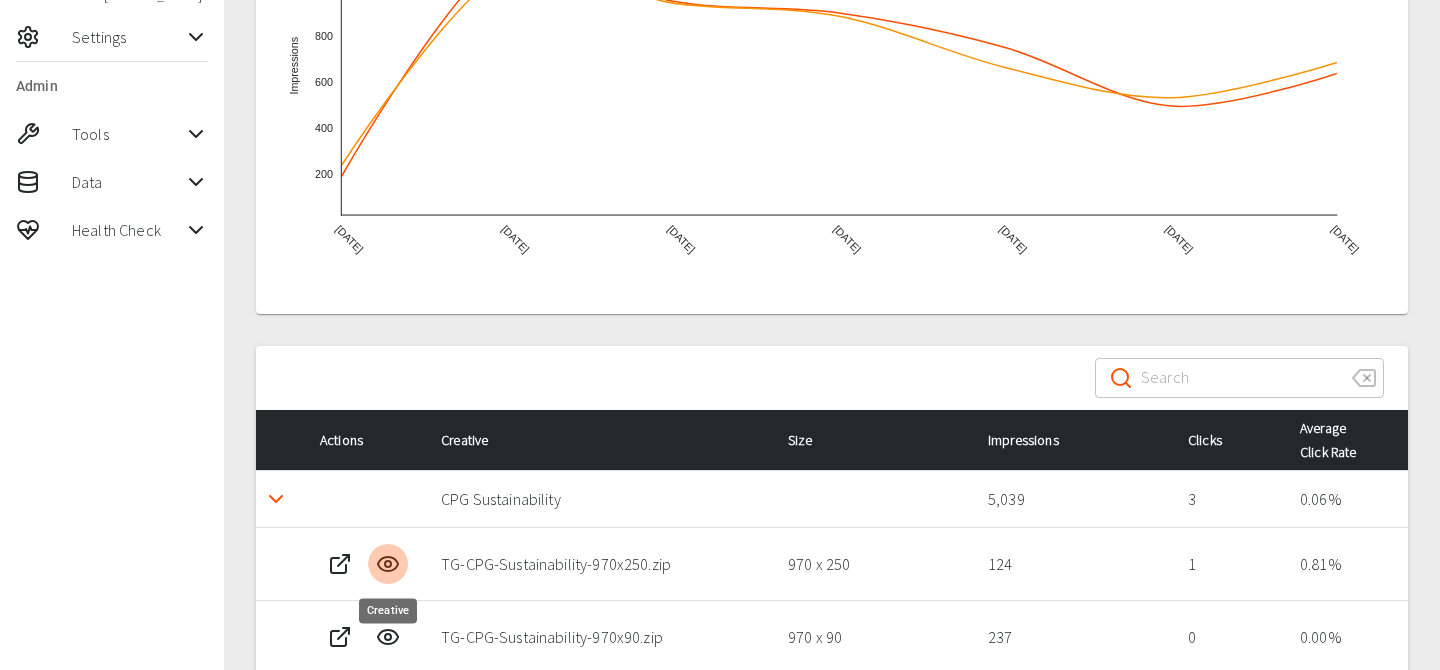 click 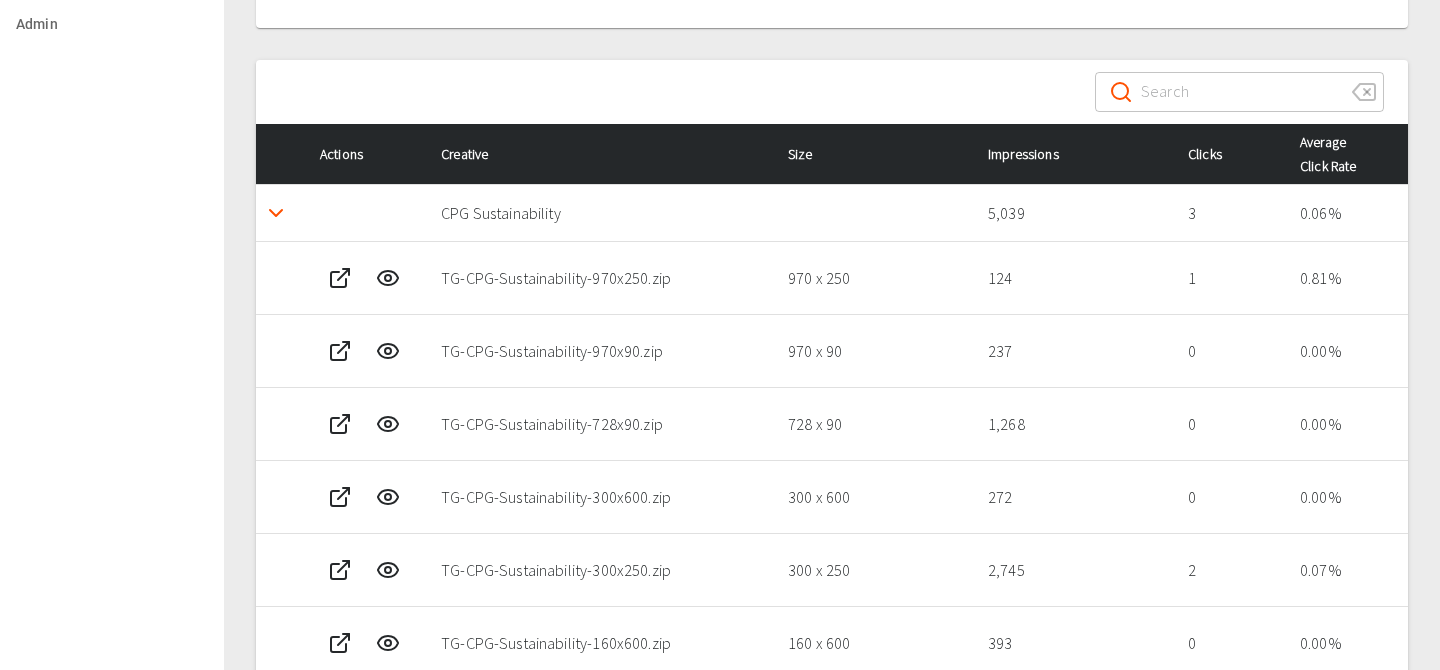 scroll, scrollTop: 1032, scrollLeft: 0, axis: vertical 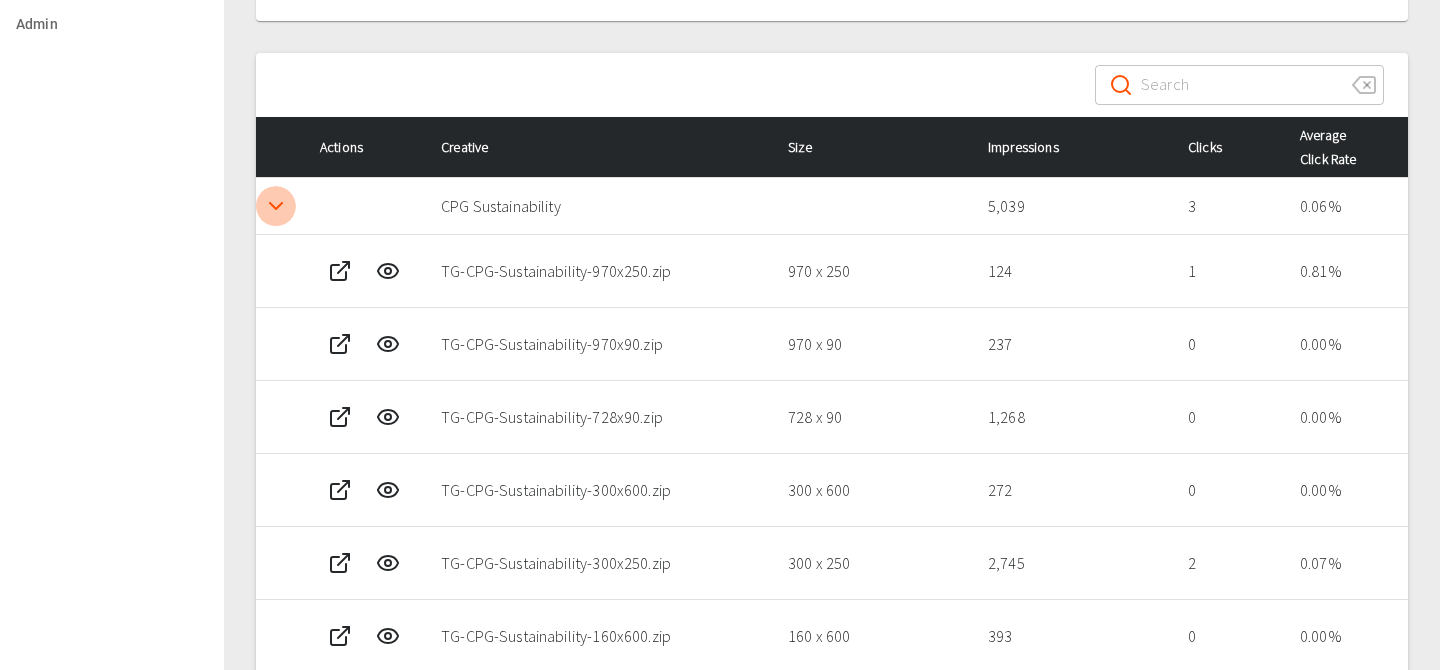 click 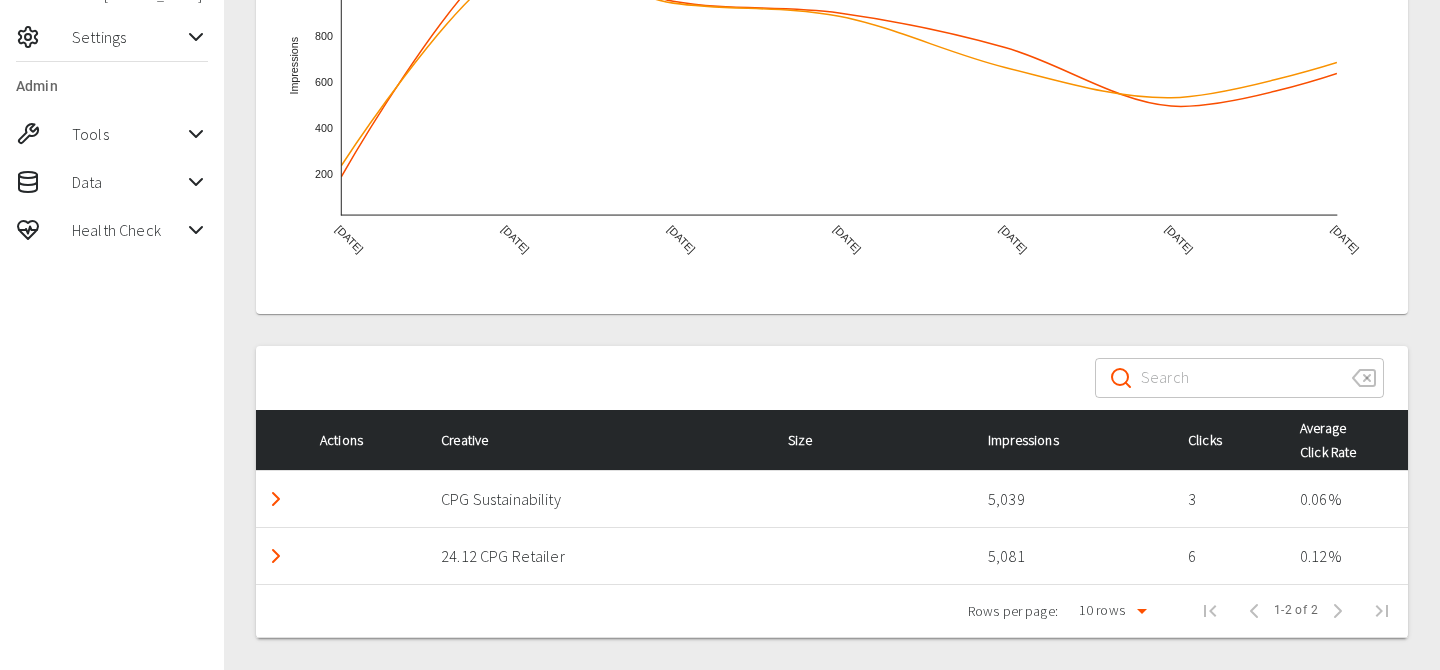 click 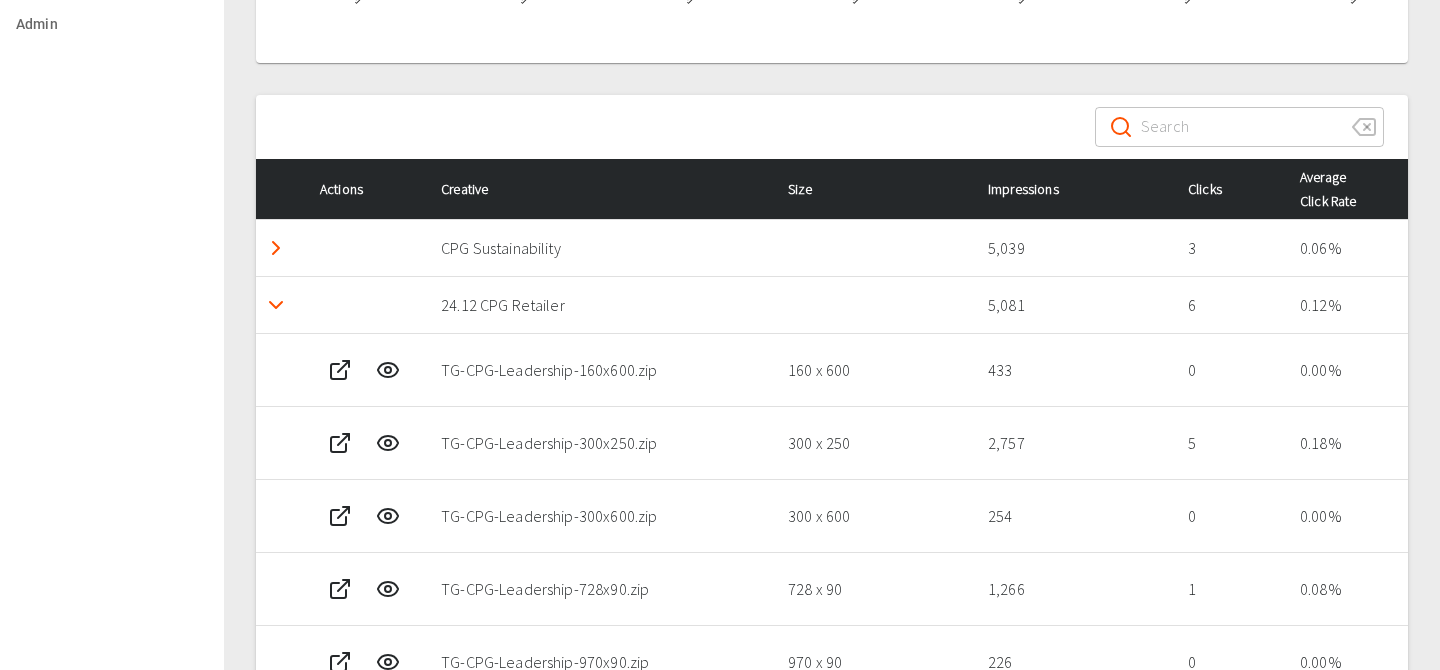 scroll, scrollTop: 1004, scrollLeft: 0, axis: vertical 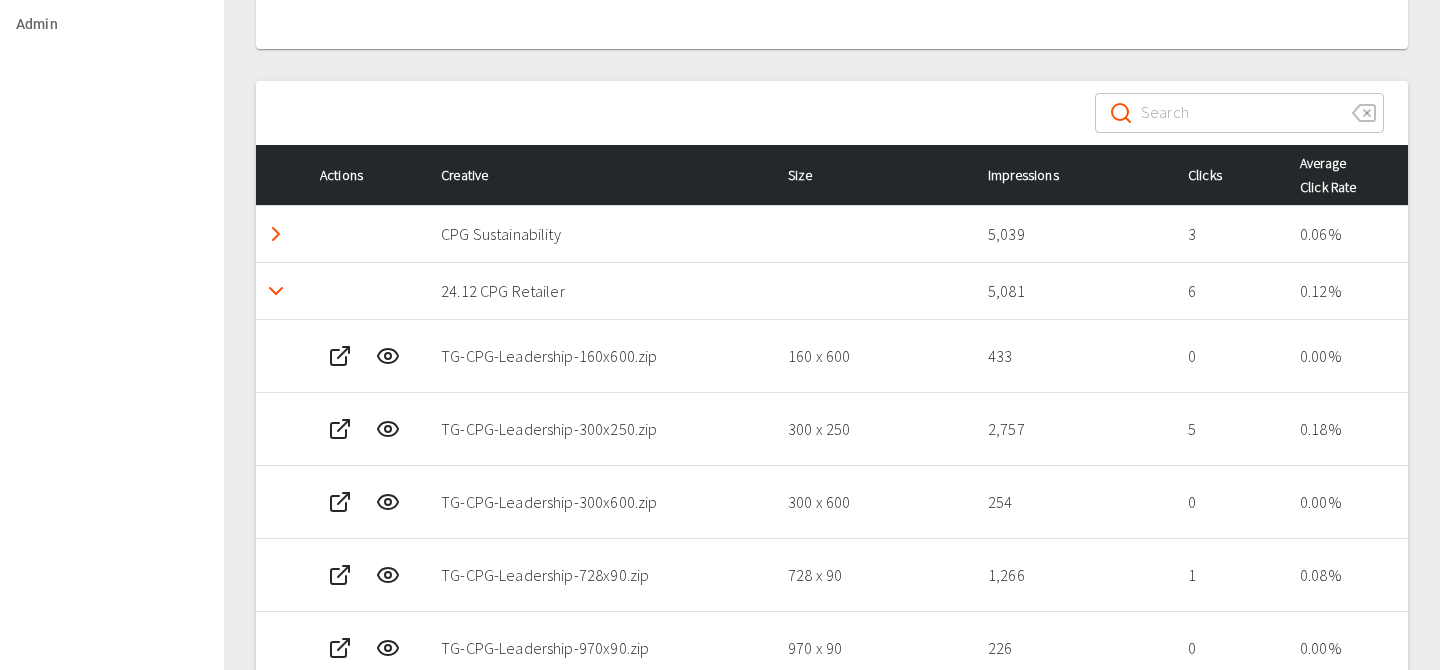 type 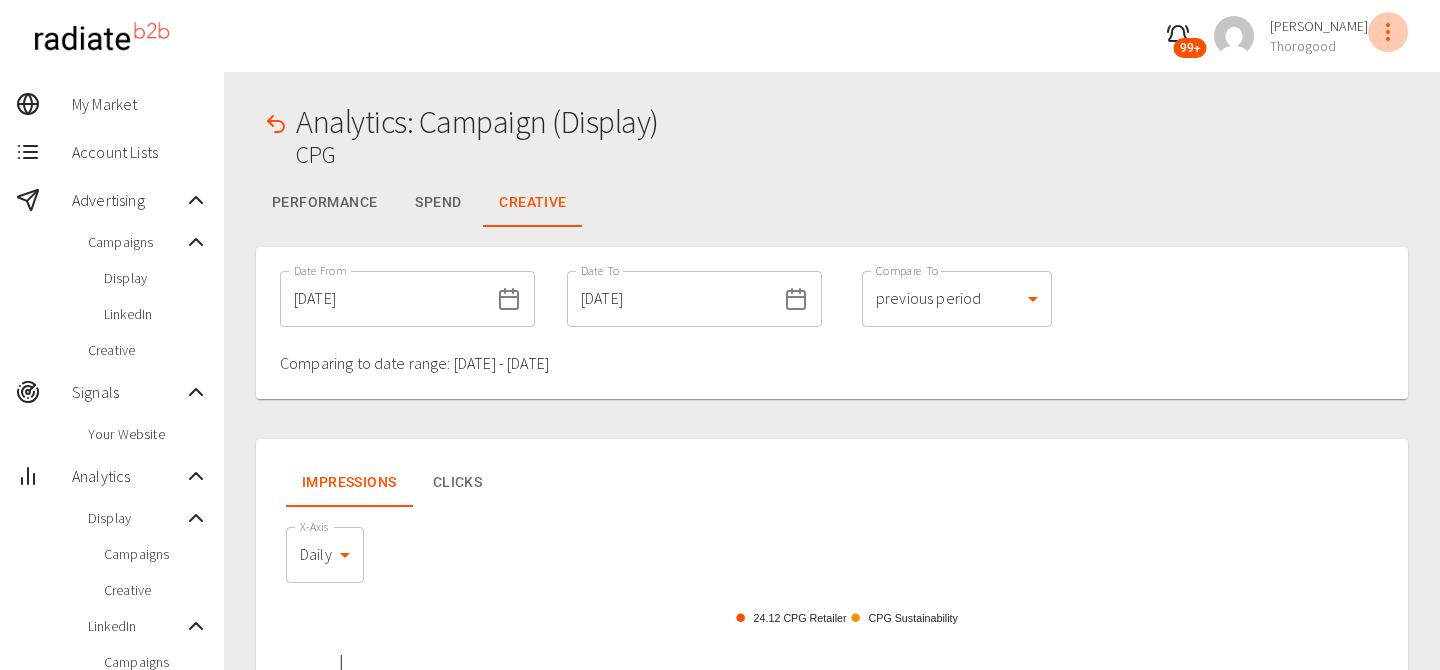 click 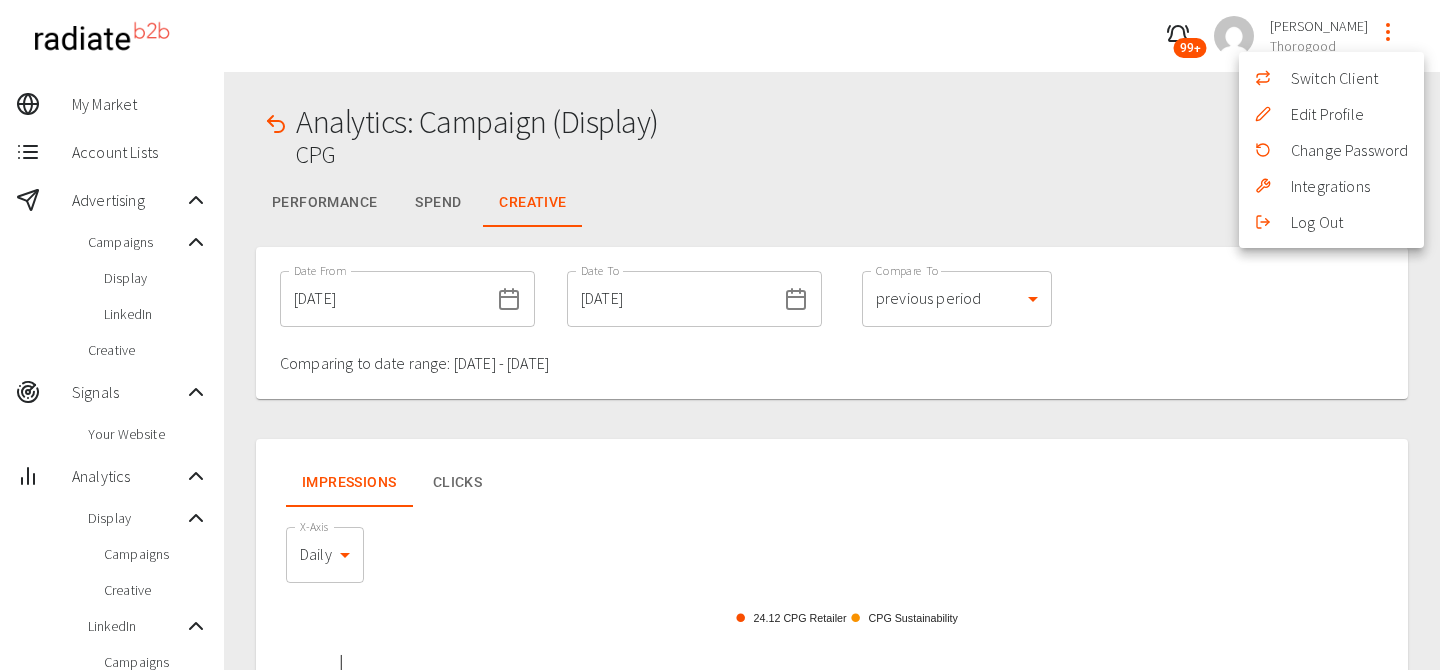 click on "Switch Client" at bounding box center [1331, 78] 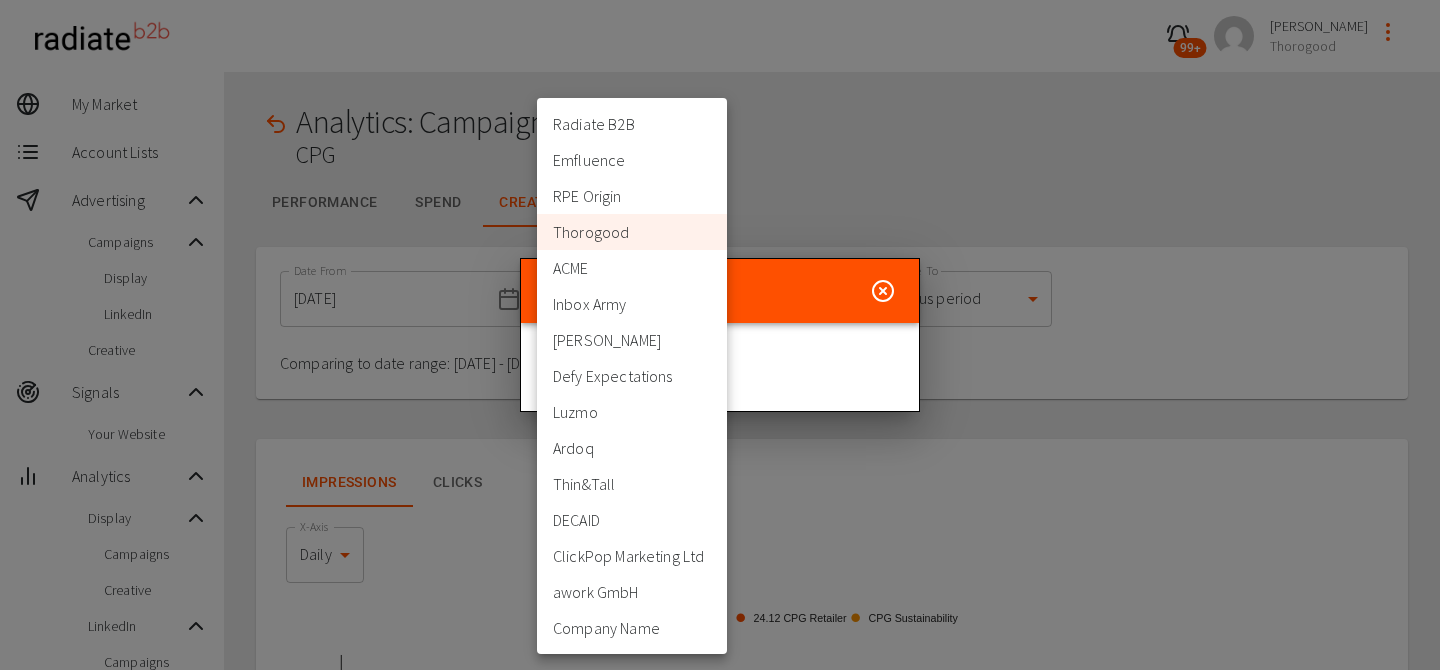 click on "99+ [PERSON_NAME] Thorogood My Market Account Lists Advertising Campaigns Display LinkedIn Creative Signals Your Website Analytics Display Campaigns Creative LinkedIn Campaigns Demographics Trevor Settings Admin Tools Data Health Check Analytics: Campaign (Display) CPG  Performance Spend Creative Date From [DATE] Date From Date To [DATE] Date To Compare To previous period  1 Compare To Comparing to date range:   [DATE]   -   [DATE] IMPRESSIONS CLICKS X-Axis Daily daily X-Axis 24.12 CPG Retailer CPG Sustainability Impressions 200 400 600 800 1000 1200 [DATE] [DATE] [DATE] [DATE] [DATE] [DATE] [DATE] ​ ​ Actions Creative Size Impressions Clicks Average Click Rate CPG Sustainability 5,039 3 0.06 % 24.12 CPG Retailer 5,081 6 0.12 % TG-CPG-Leadership-160x600.zip 160 x 600 433 0 0.00 % TG-CPG-Leadership-300x250.zip 300 x 250 2,757 5 0.18 % TG-CPG-Leadership-300x600.zip 300 x 600 254 0 0.00 % TG-CPG-Leadership-728x90.zip 728 x 90 1,266 1 0.08 % 970 x 90 226 0 0.00" at bounding box center (720, 923) 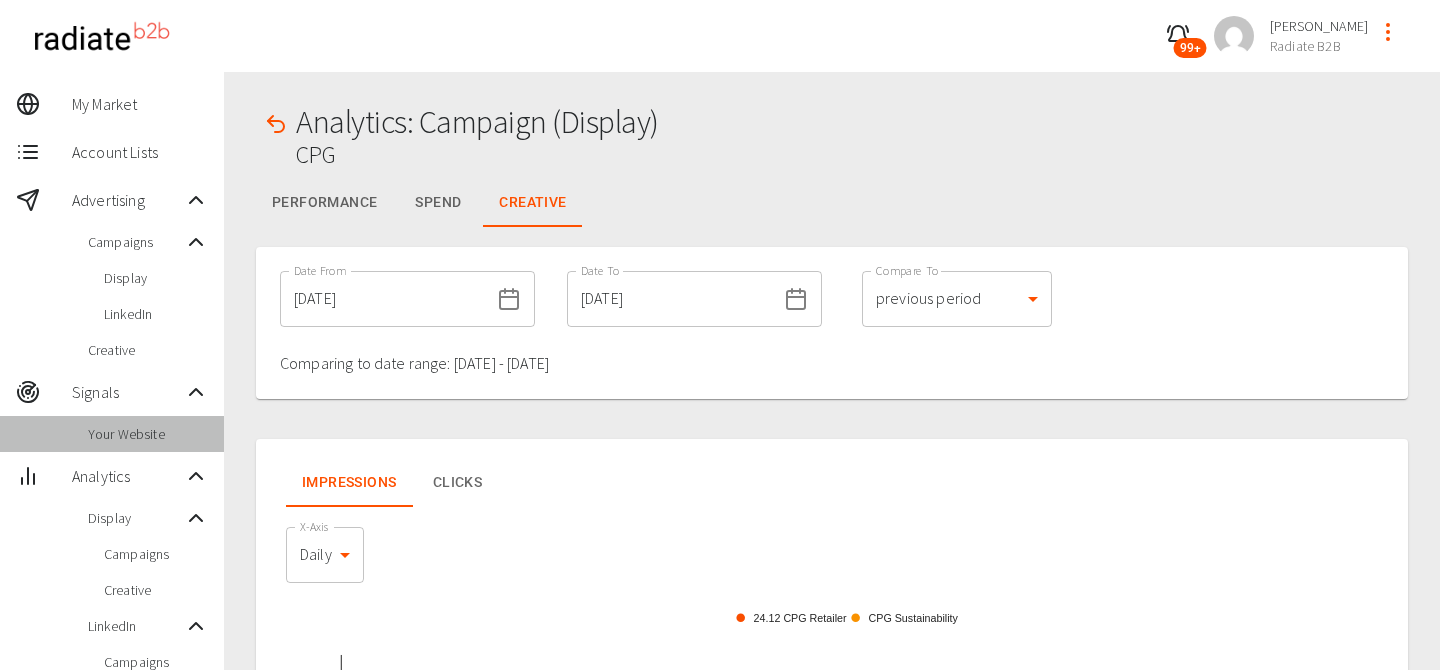 click on "Your Website" at bounding box center (148, 434) 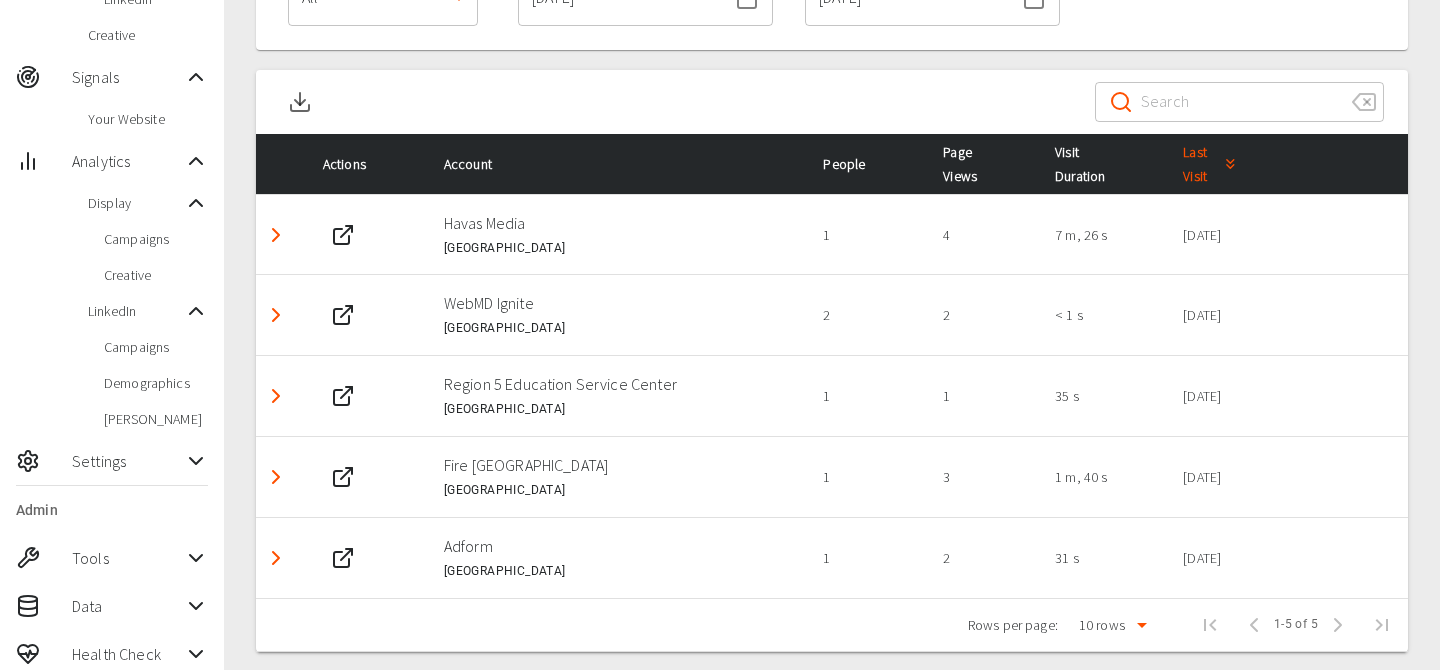 scroll, scrollTop: 316, scrollLeft: 0, axis: vertical 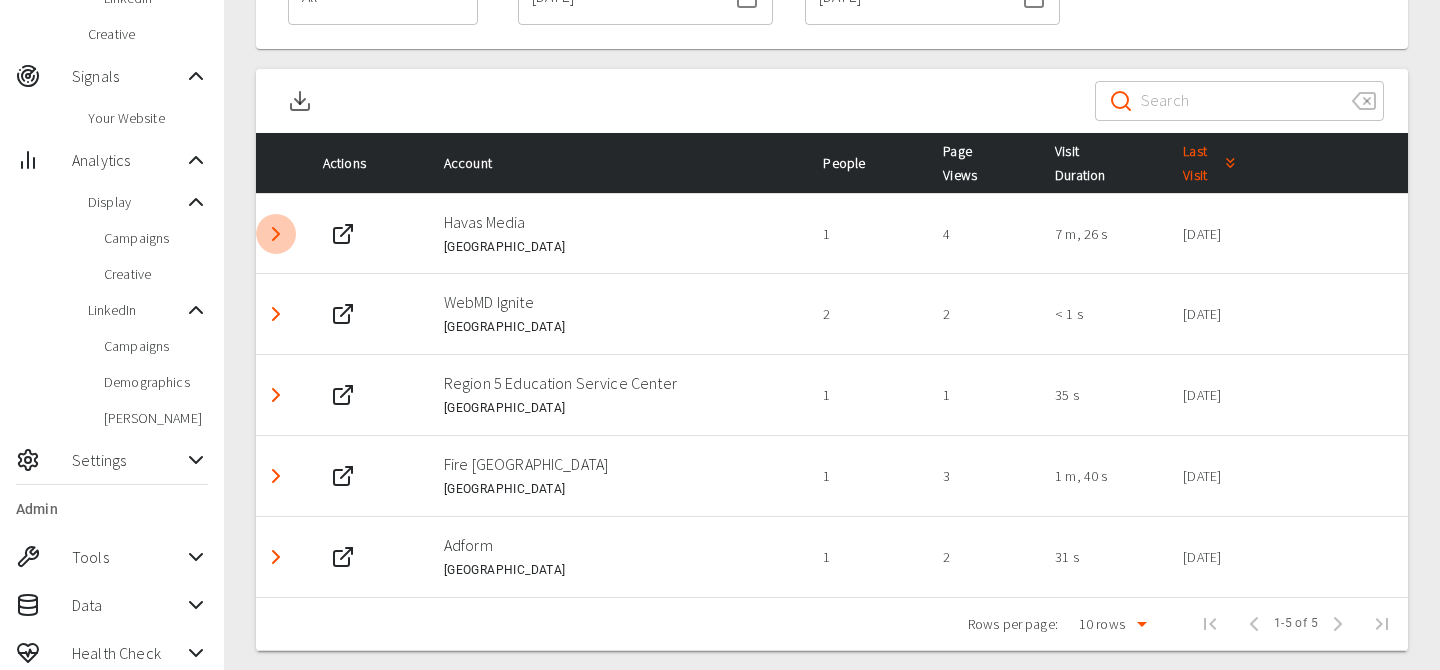 click 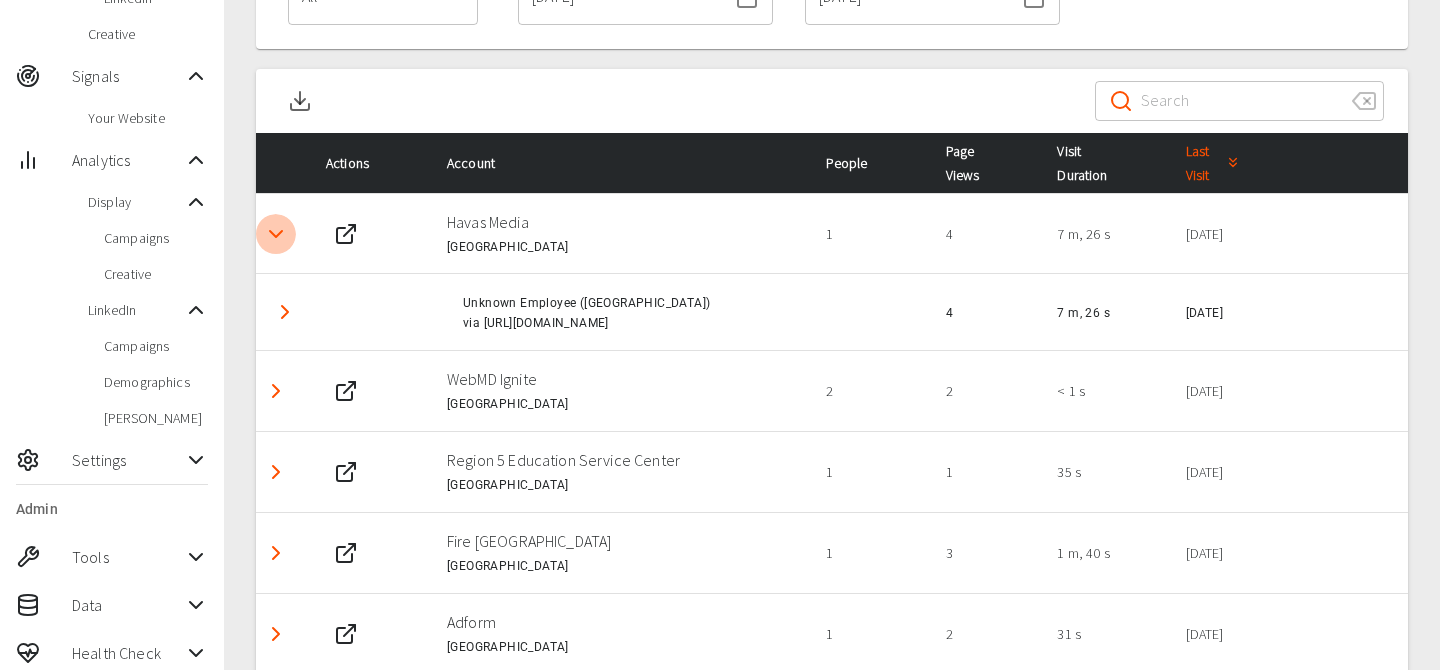 click 